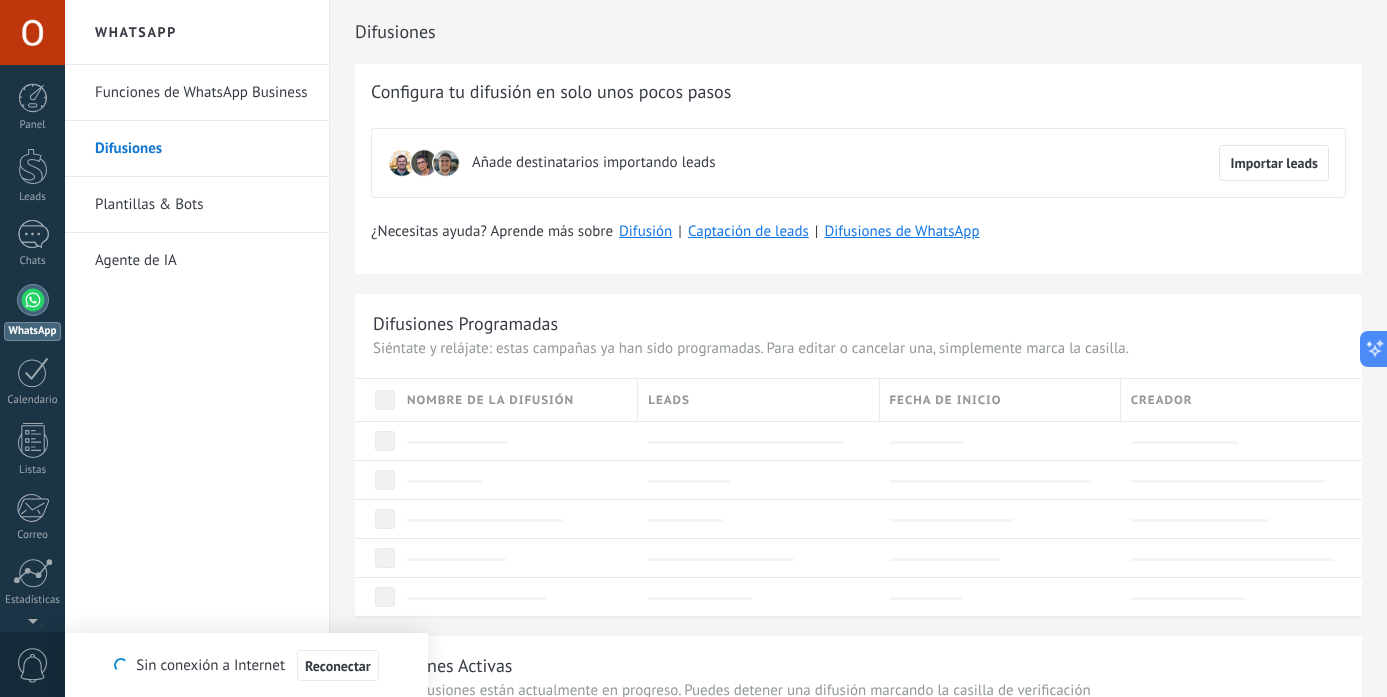 scroll, scrollTop: 0, scrollLeft: 0, axis: both 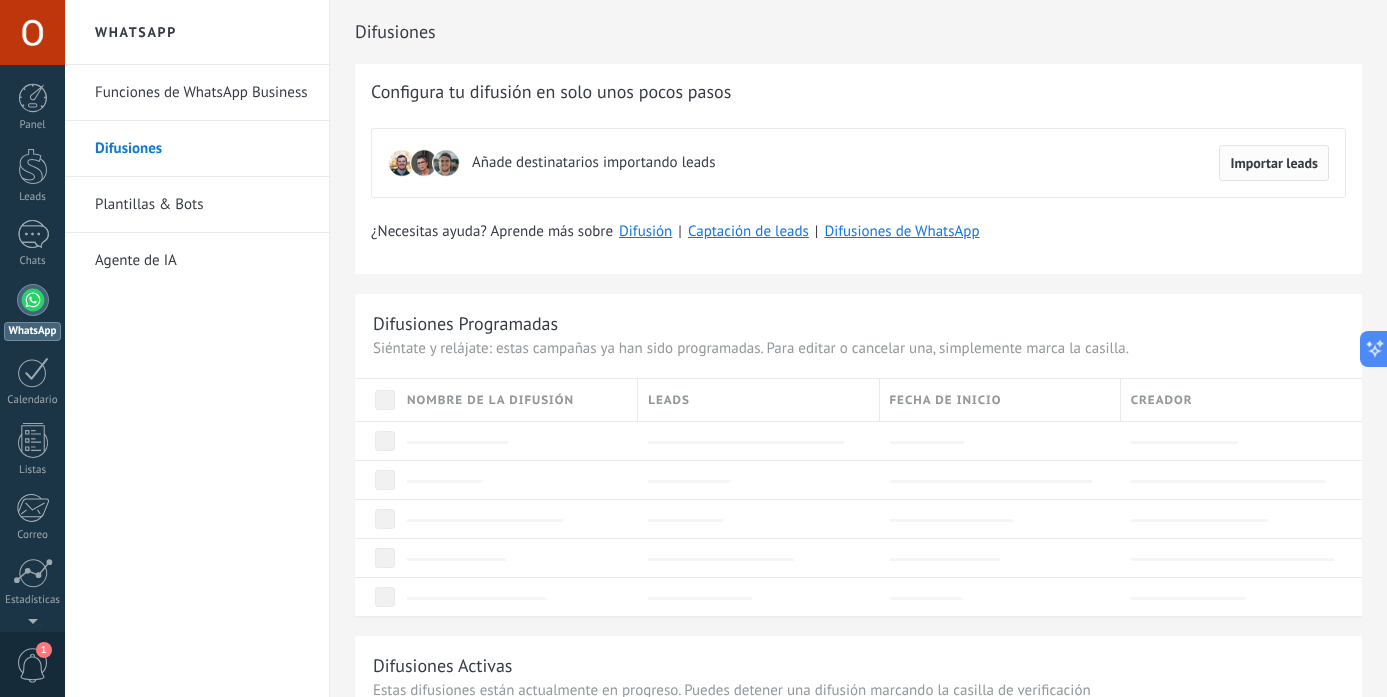 click on "Importar leads" at bounding box center [1274, 163] 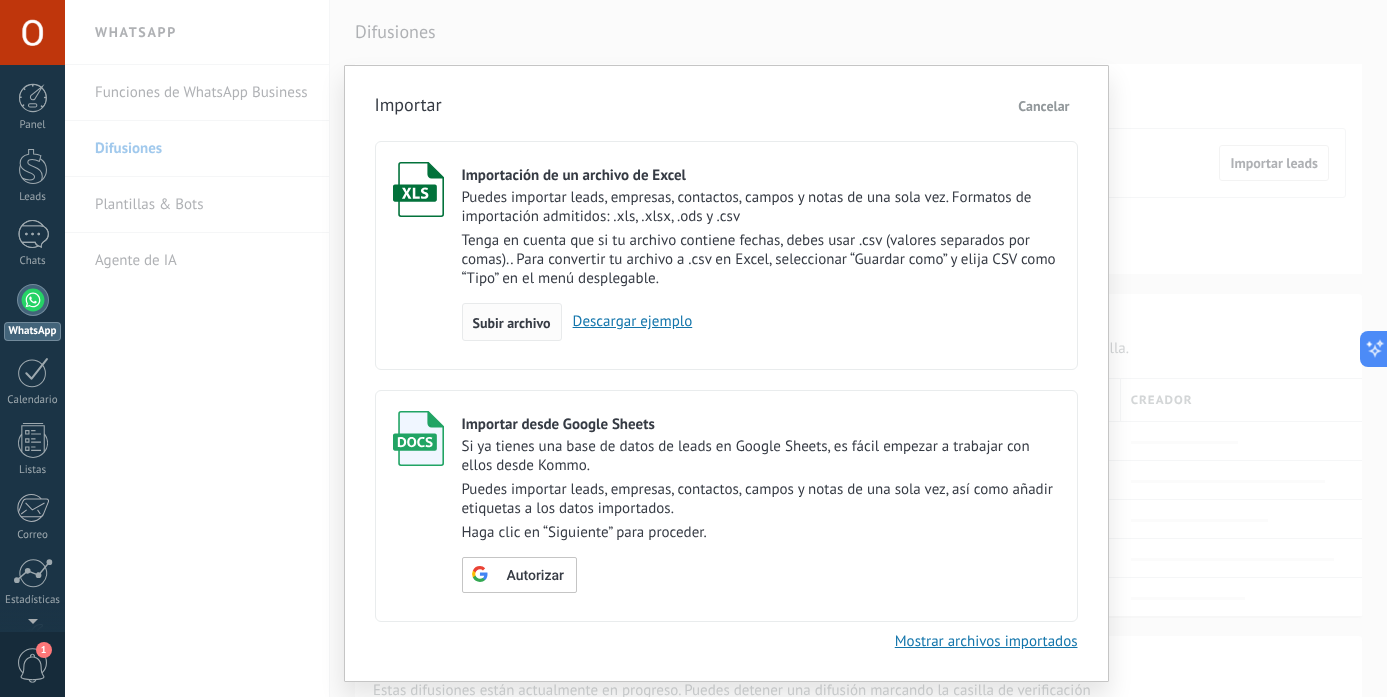 click on "Subir archivo" at bounding box center [512, 323] 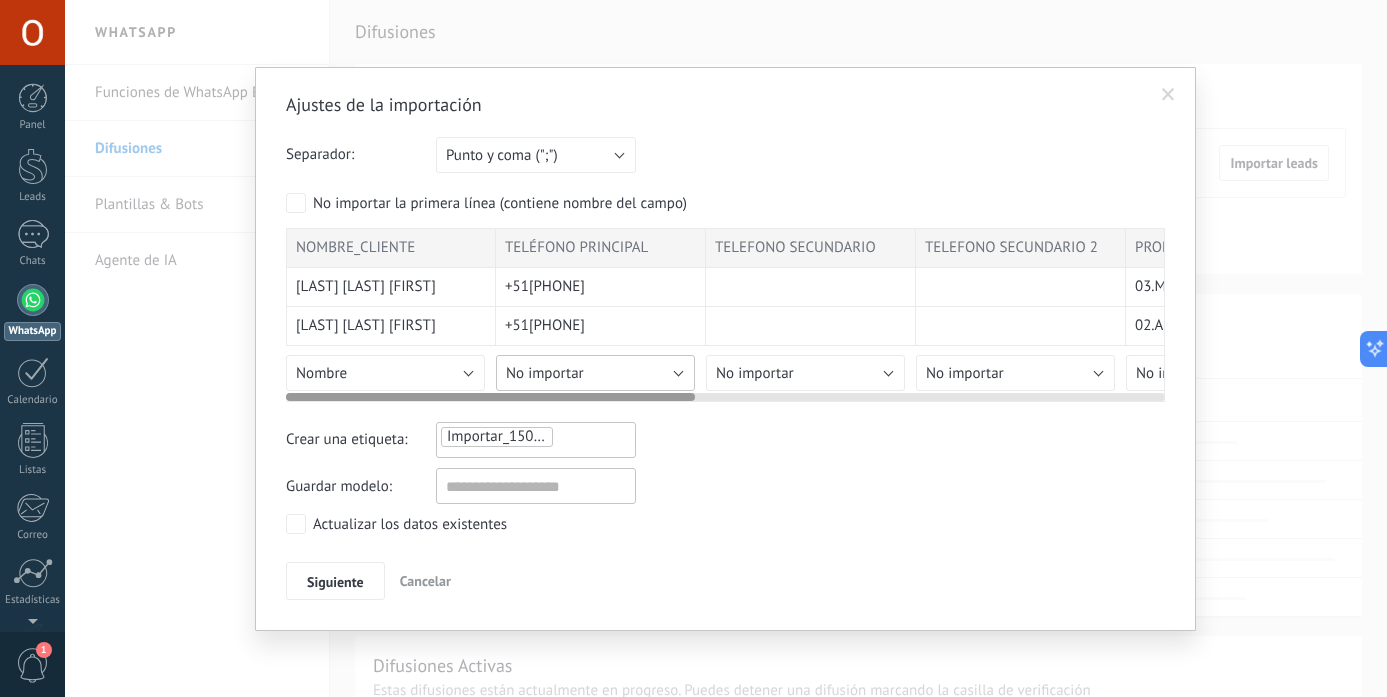 click on "No importar" at bounding box center [595, 373] 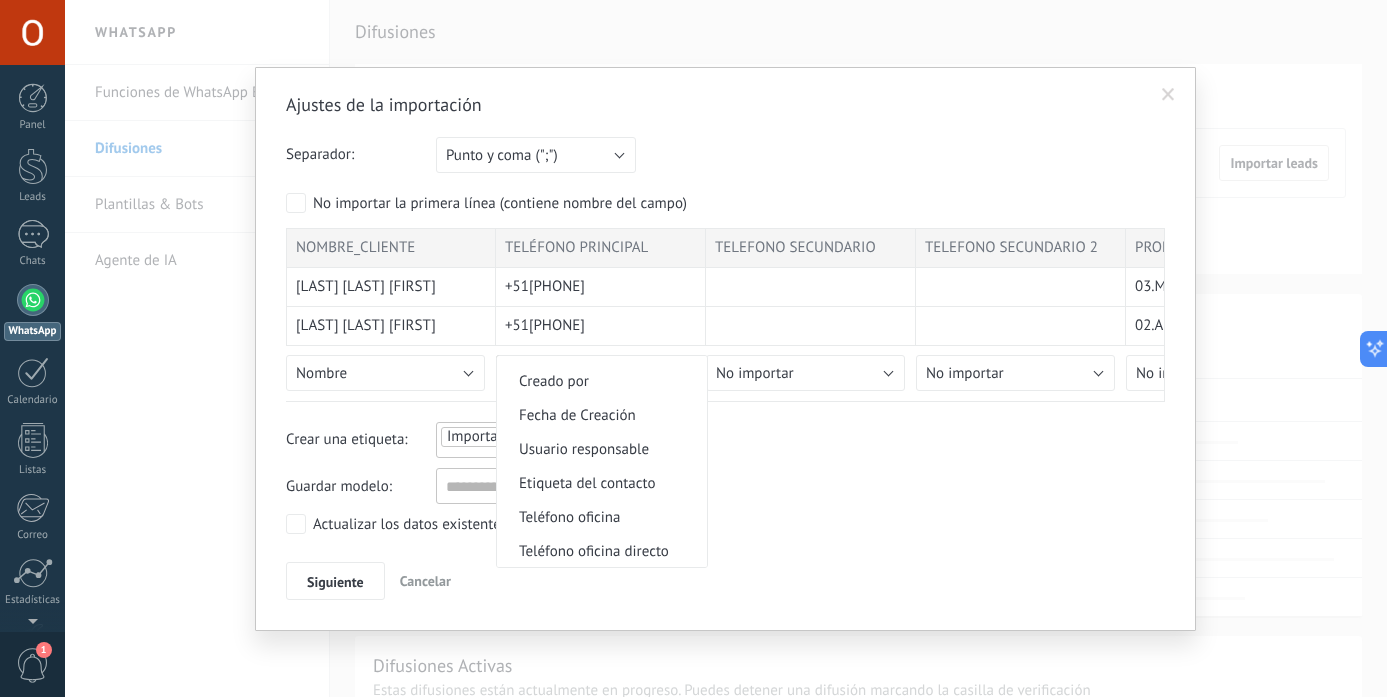 scroll, scrollTop: 348, scrollLeft: 0, axis: vertical 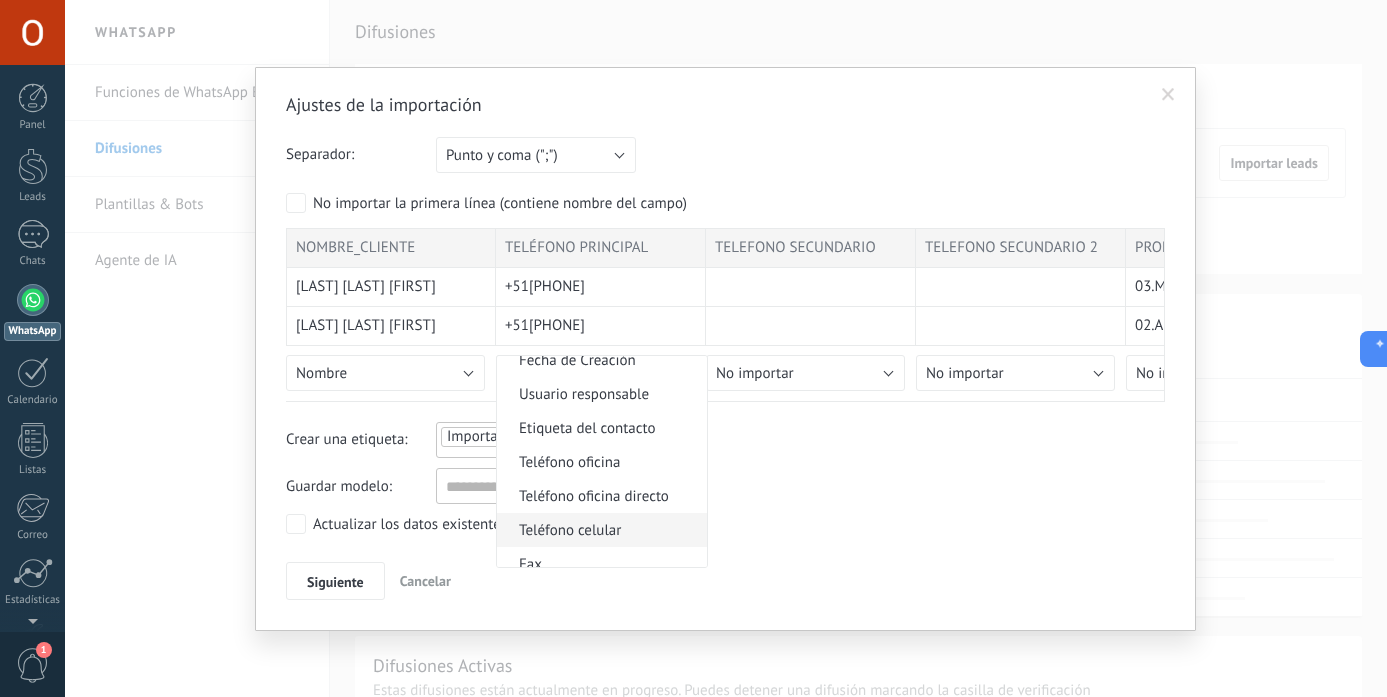 click on "Teléfono celular" at bounding box center [599, 530] 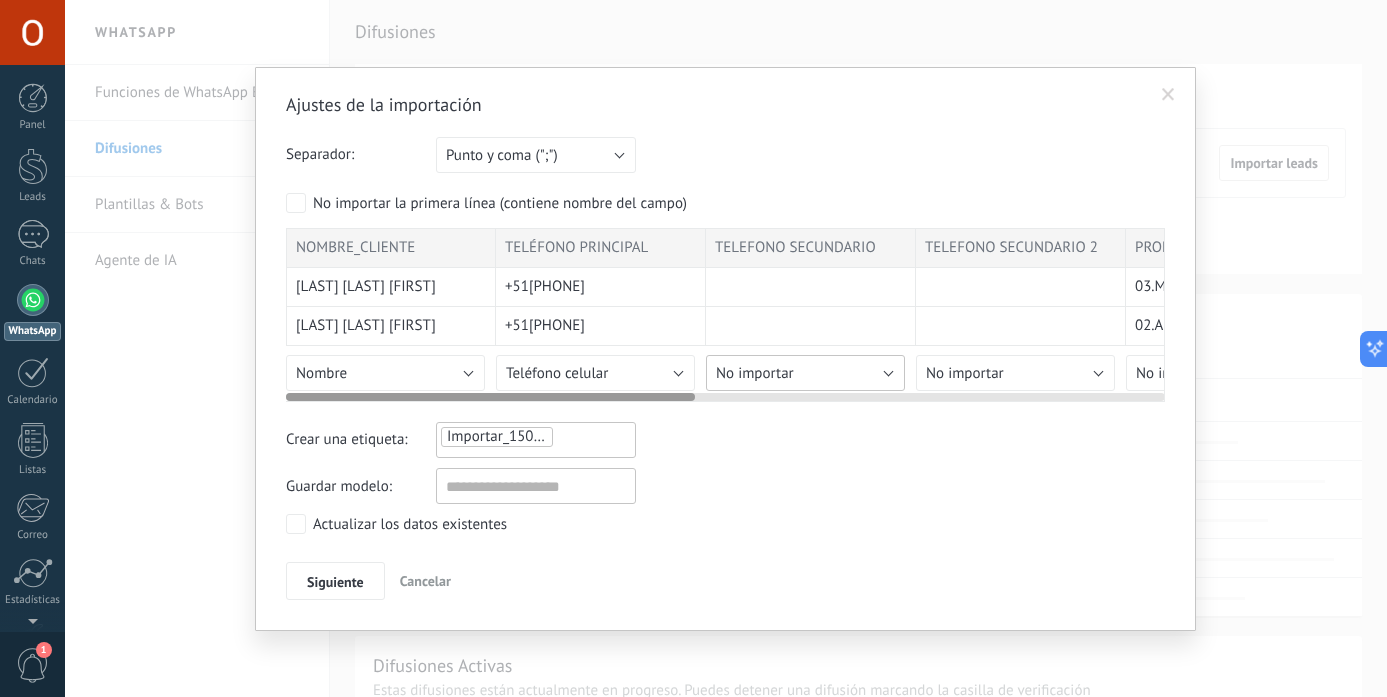 click on "No importar" at bounding box center [805, 373] 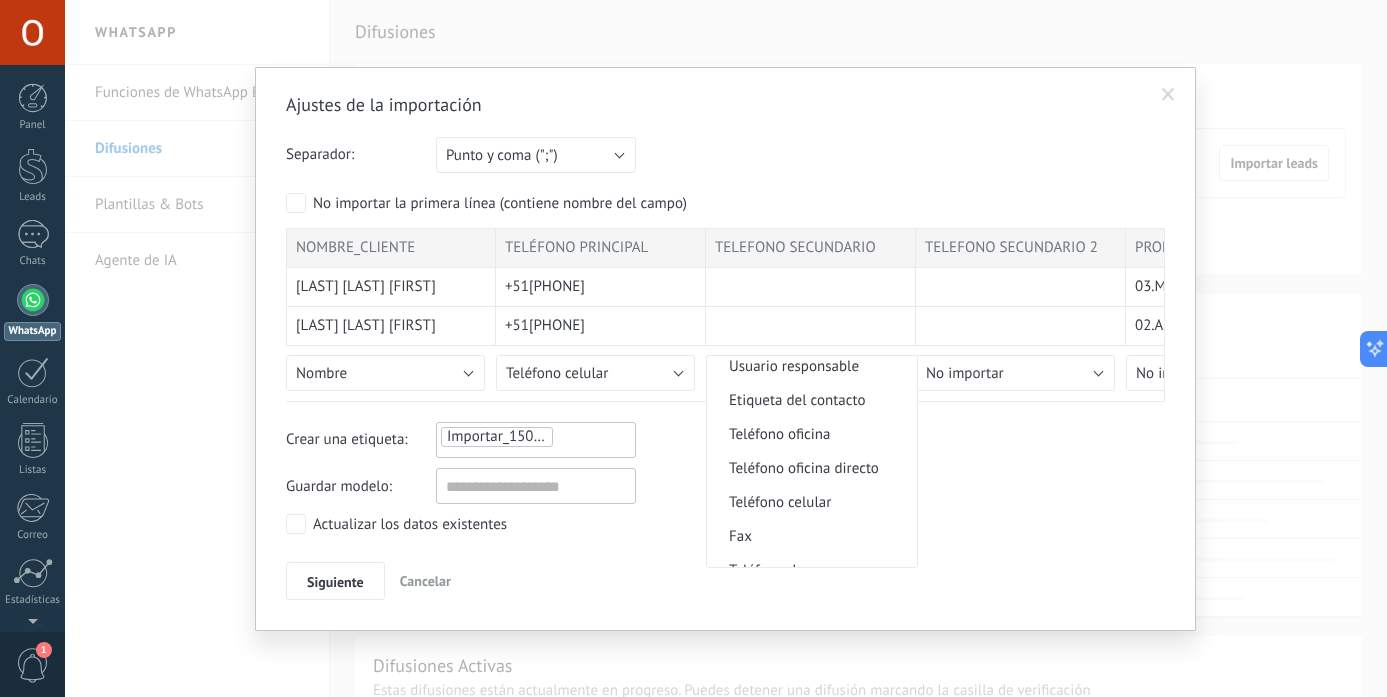 scroll, scrollTop: 362, scrollLeft: 0, axis: vertical 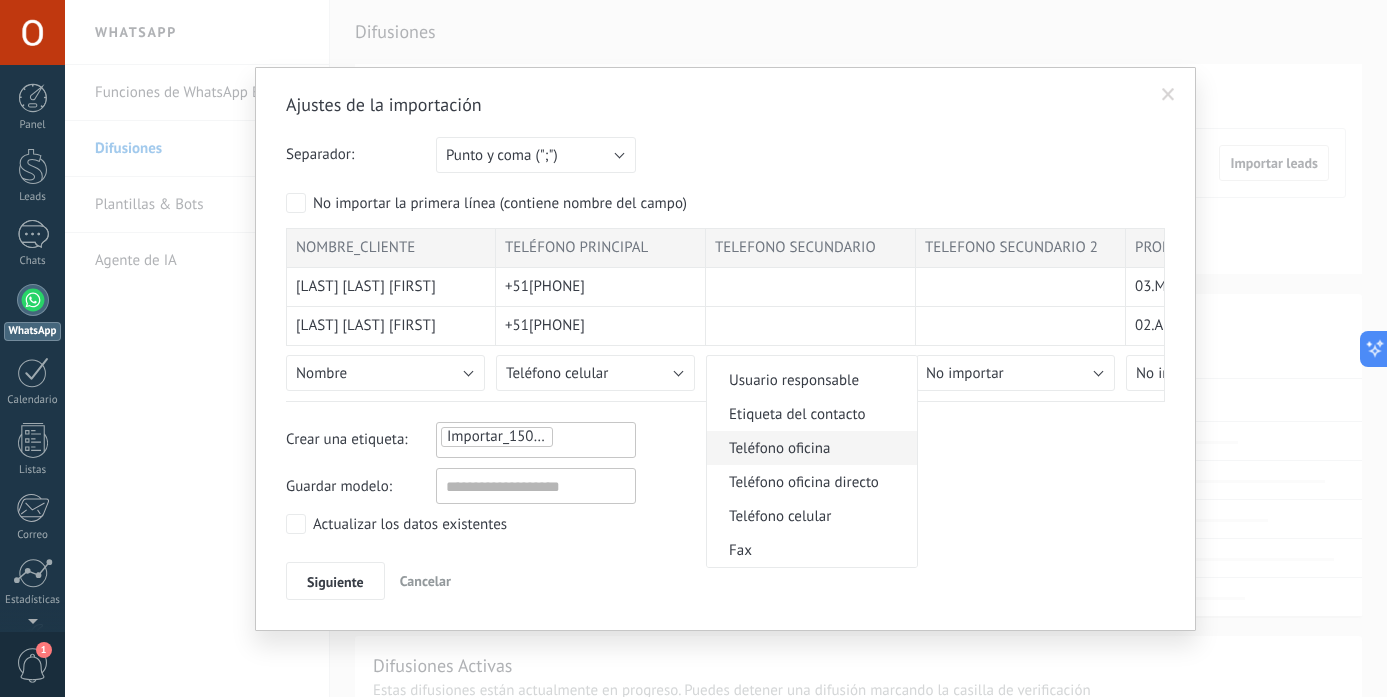 click on "Teléfono oficina" at bounding box center [809, 448] 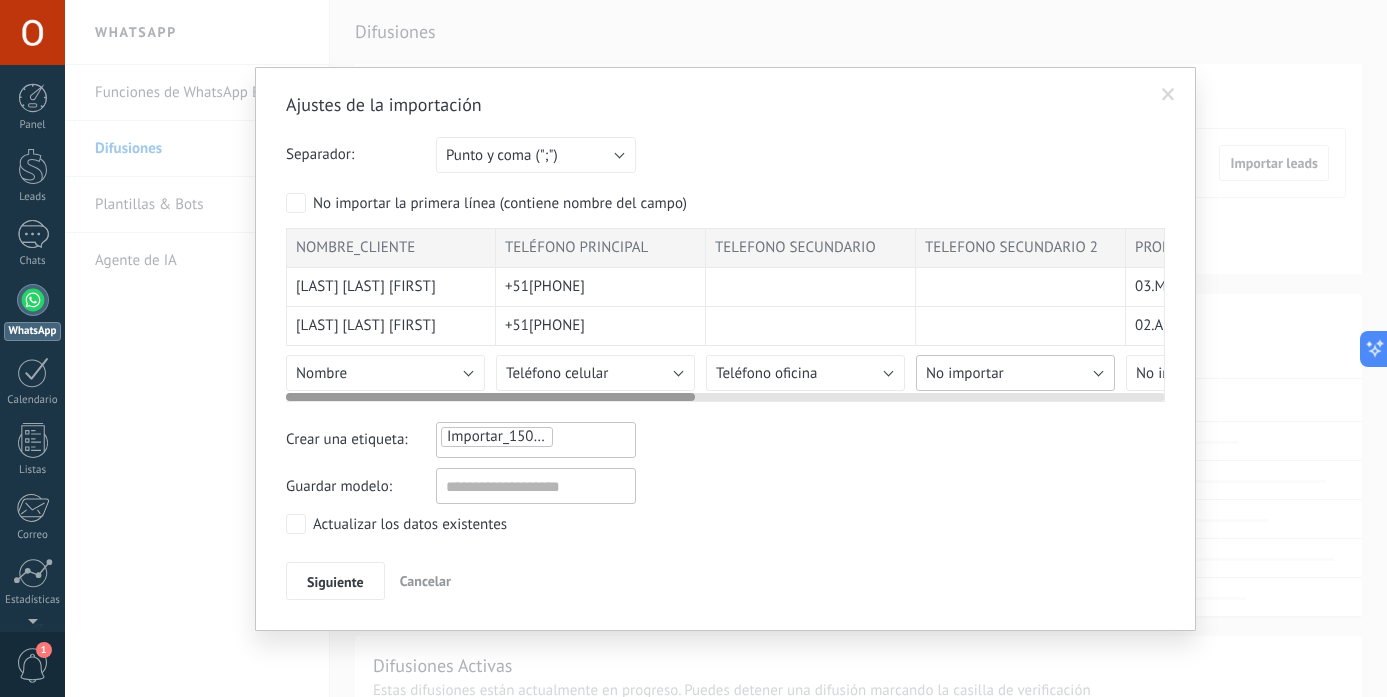 click on "No importar" at bounding box center [965, 373] 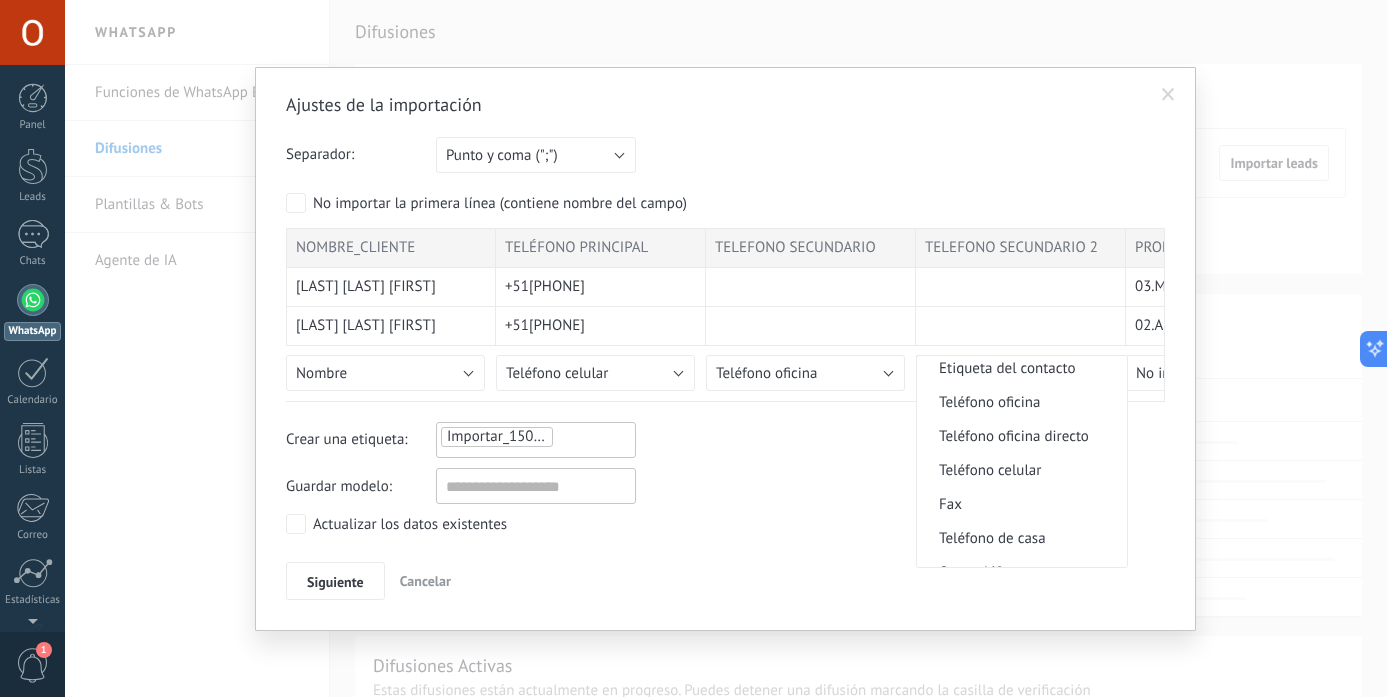 scroll, scrollTop: 413, scrollLeft: 0, axis: vertical 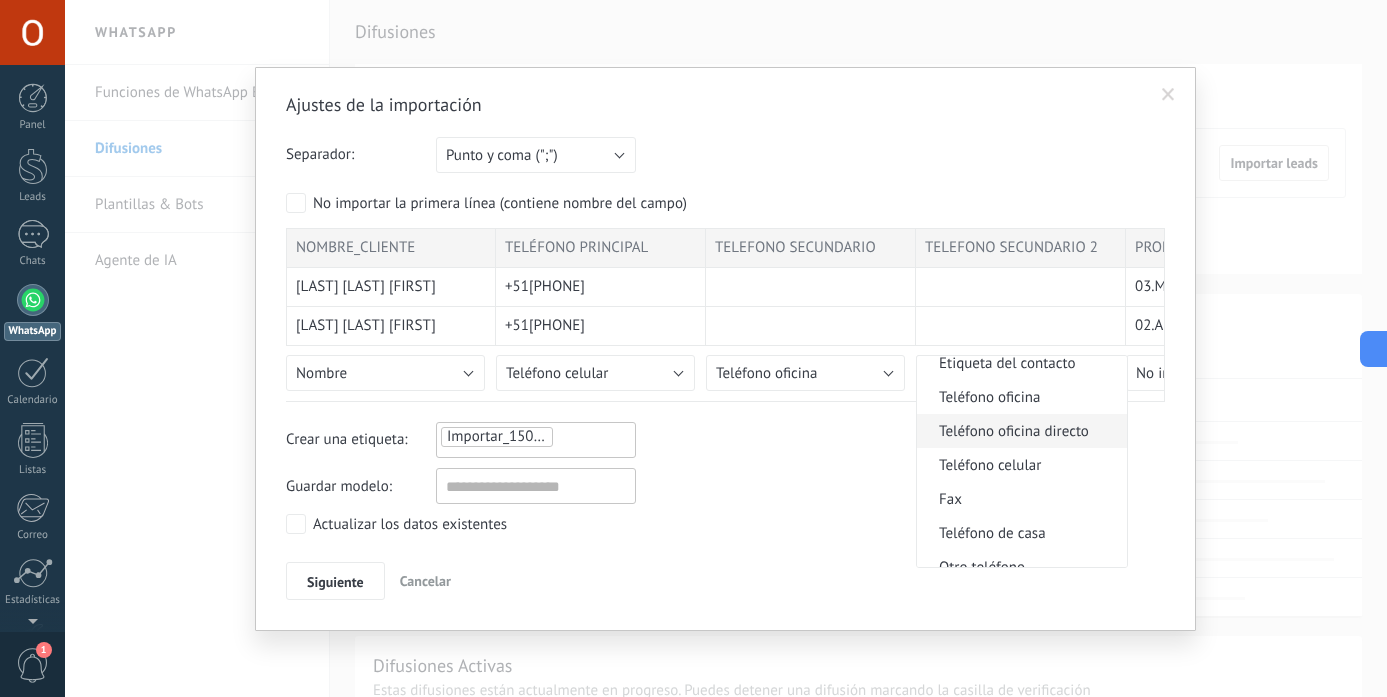 click on "Teléfono oficina directo" at bounding box center [1019, 431] 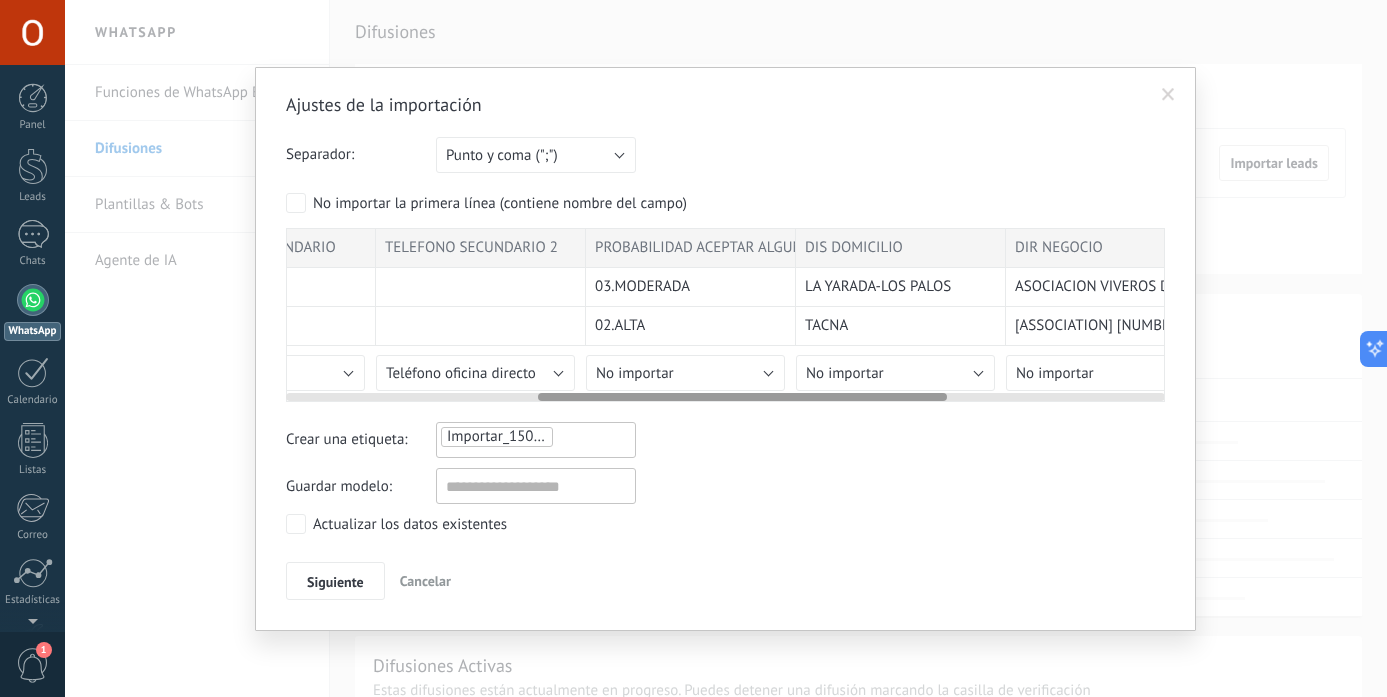 scroll, scrollTop: 0, scrollLeft: 542, axis: horizontal 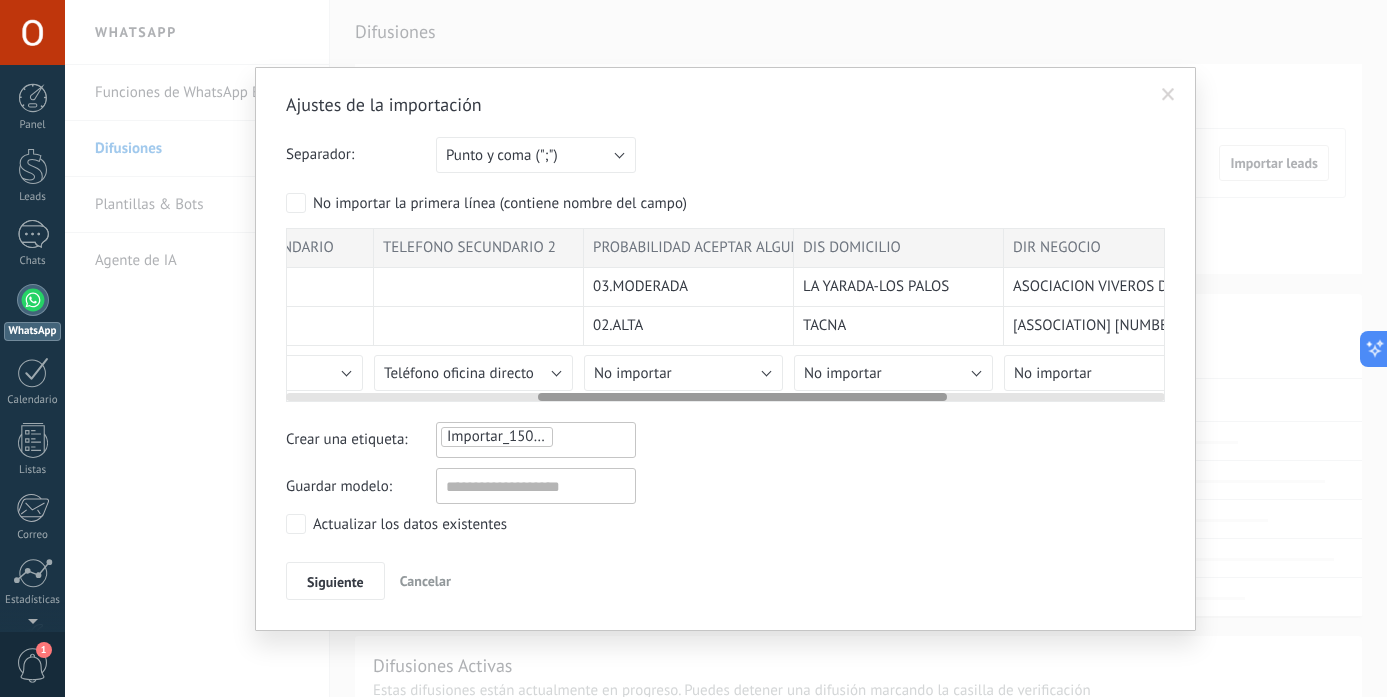 drag, startPoint x: 633, startPoint y: 397, endPoint x: 885, endPoint y: 416, distance: 252.71526 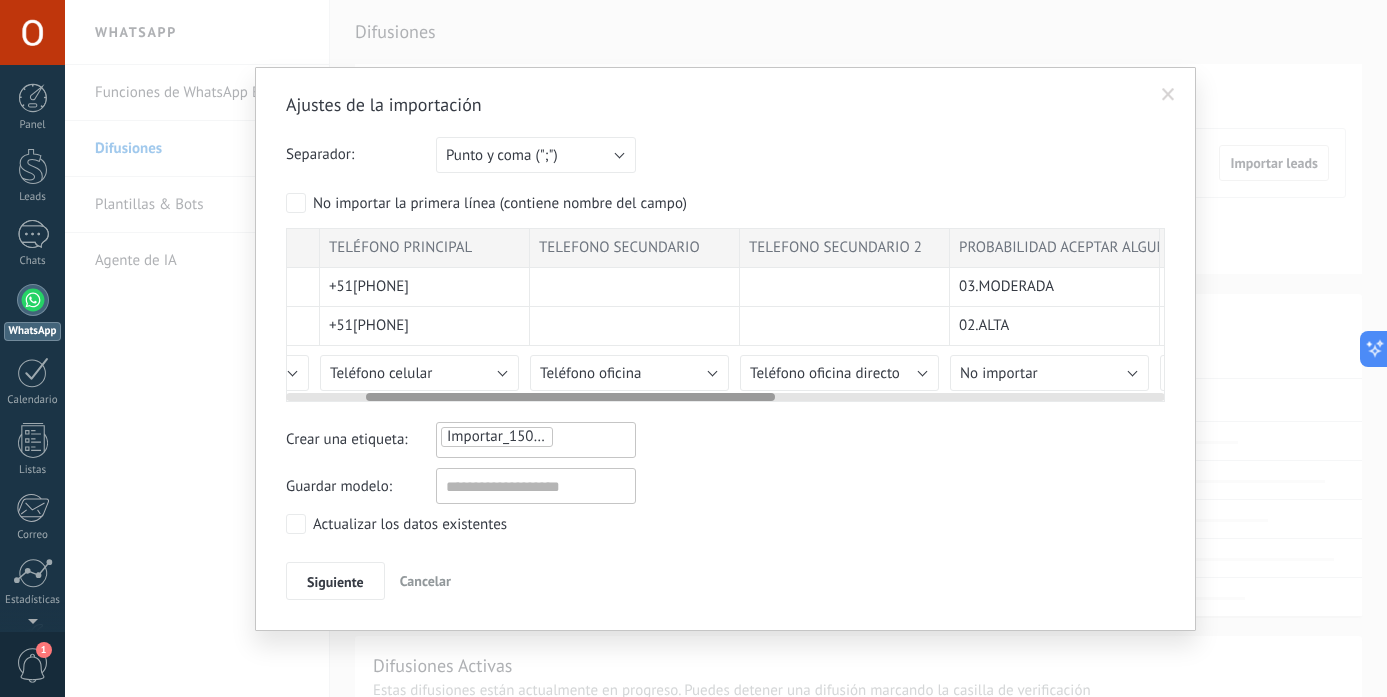 scroll, scrollTop: 0, scrollLeft: 185, axis: horizontal 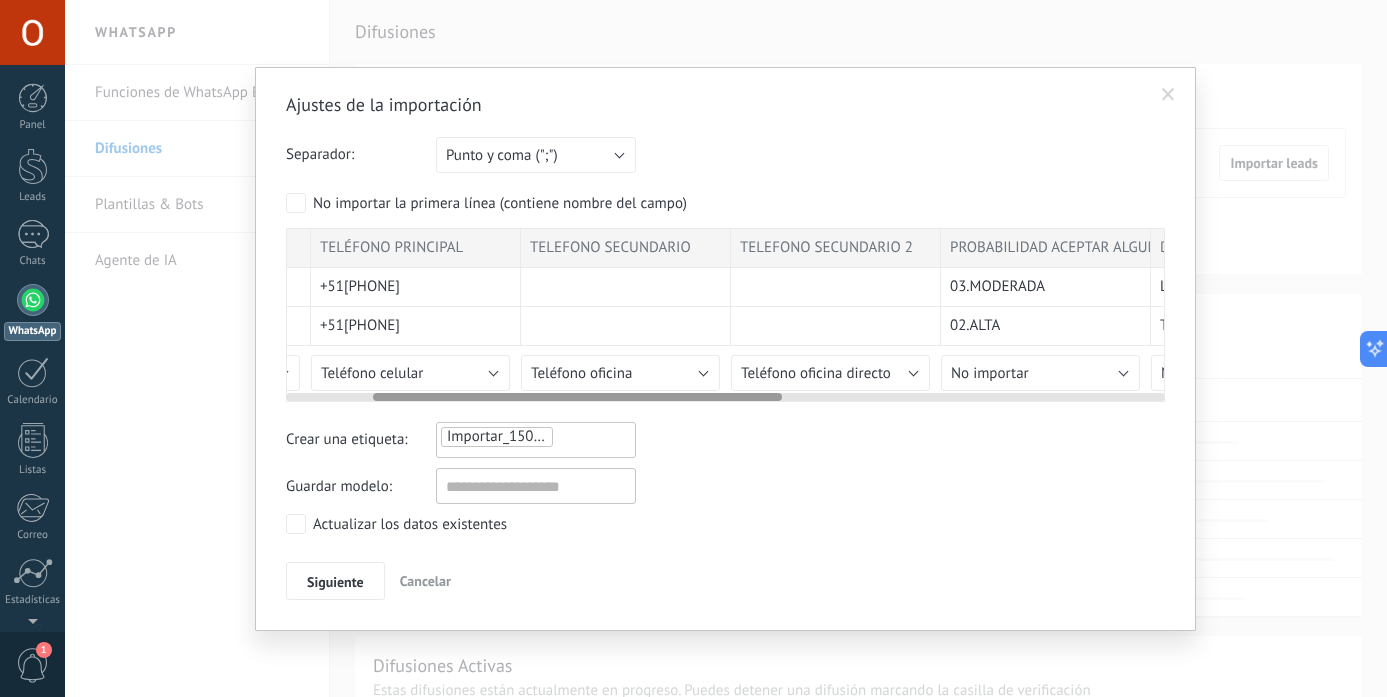 drag, startPoint x: 792, startPoint y: 397, endPoint x: 627, endPoint y: 442, distance: 171.0263 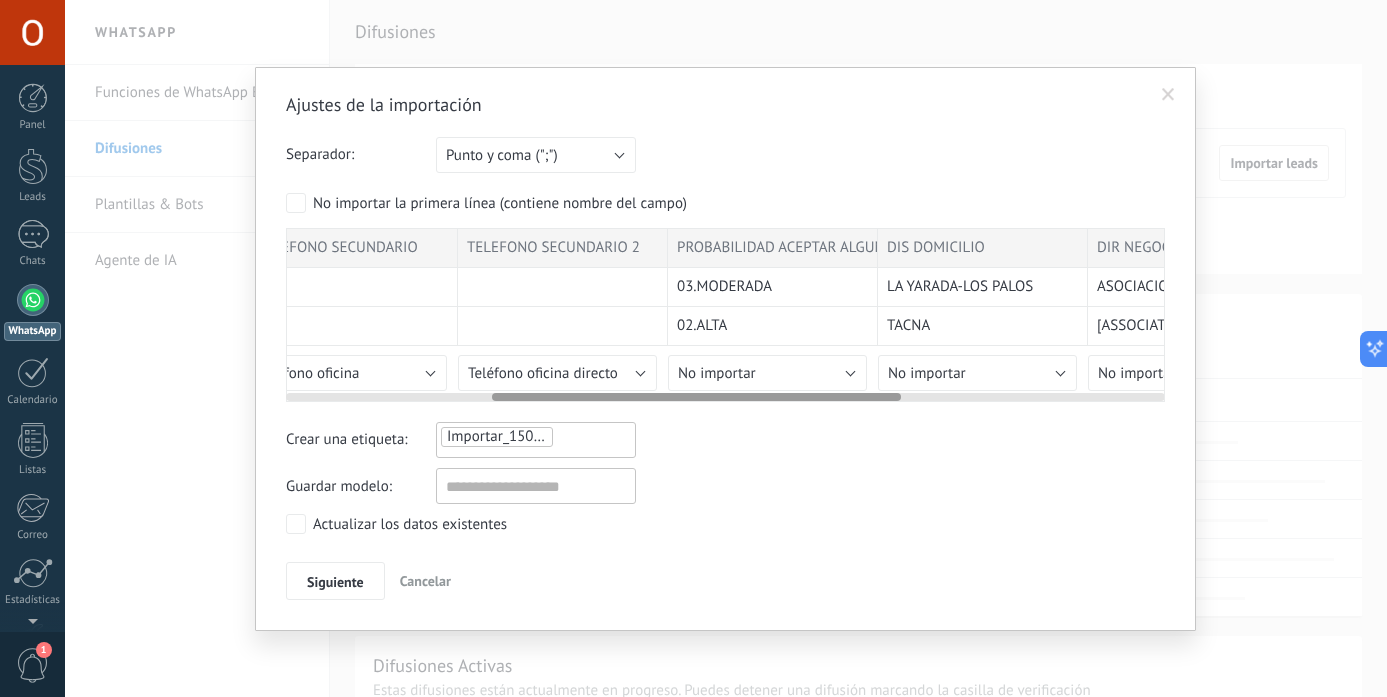 scroll, scrollTop: 0, scrollLeft: 467, axis: horizontal 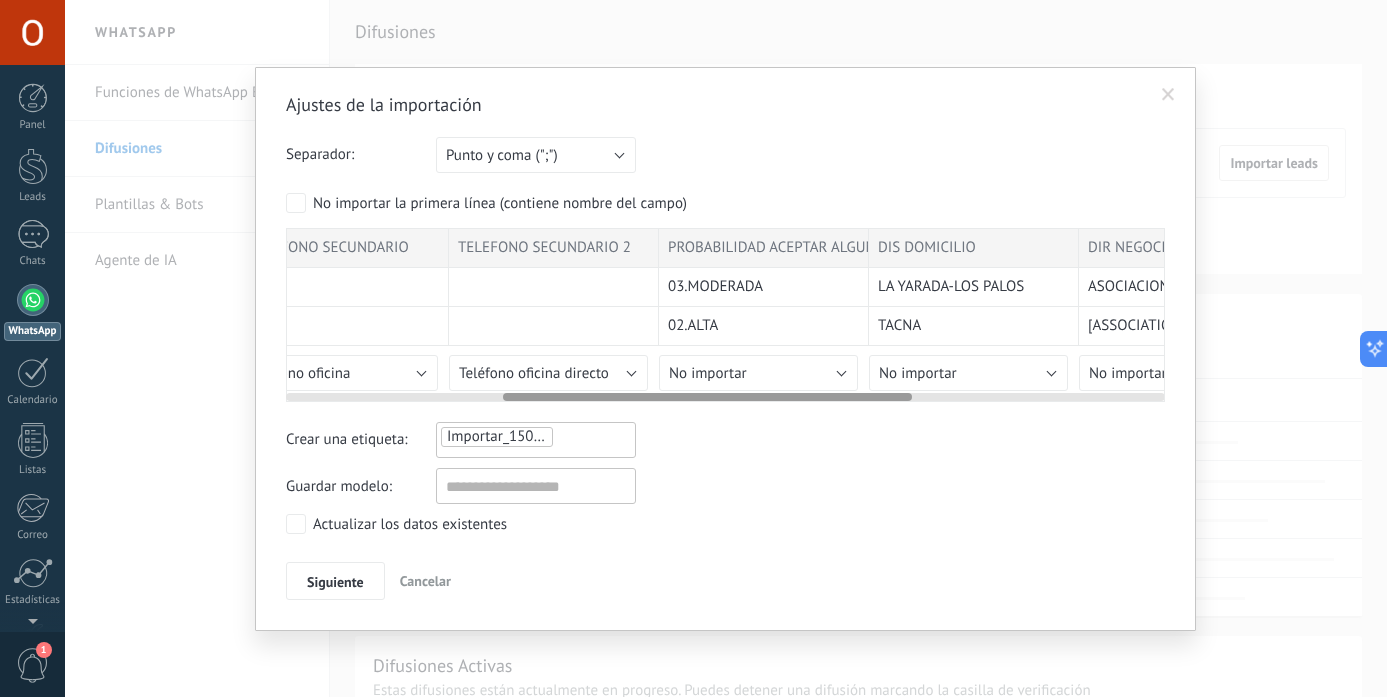 drag, startPoint x: 757, startPoint y: 395, endPoint x: 887, endPoint y: 404, distance: 130.31117 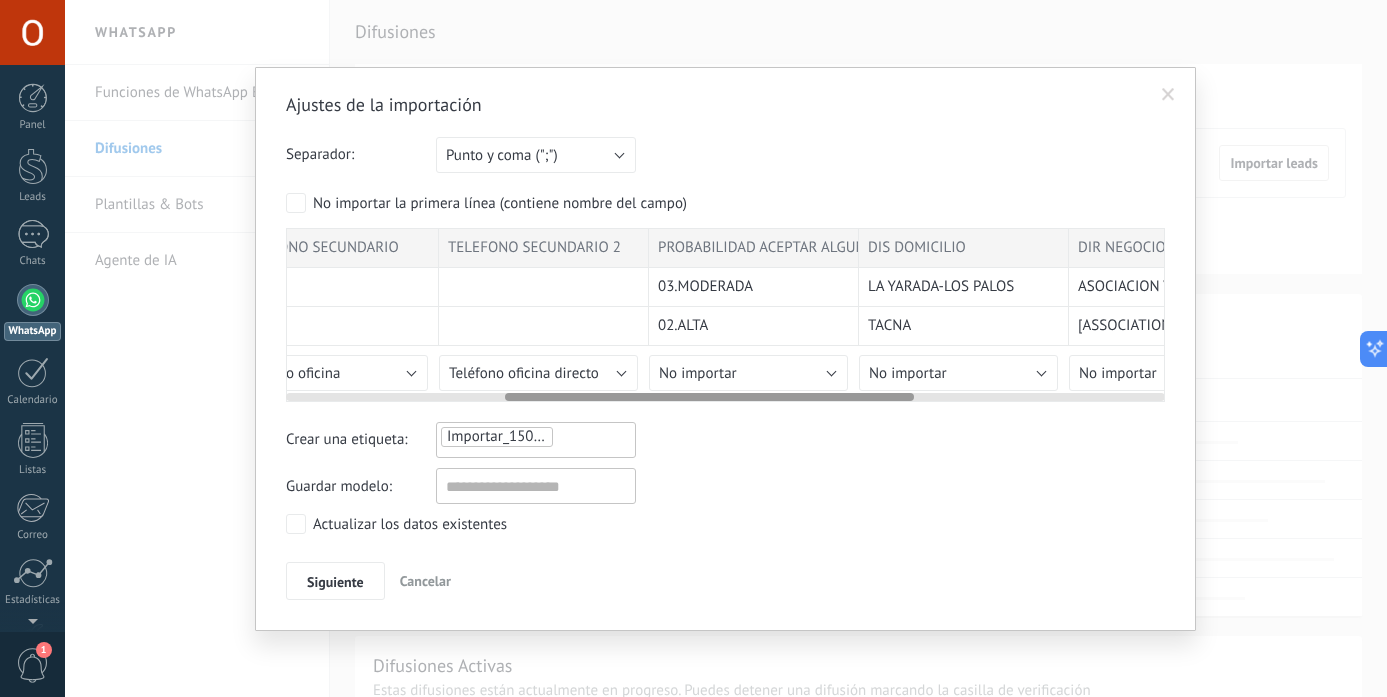 scroll, scrollTop: 0, scrollLeft: 455, axis: horizontal 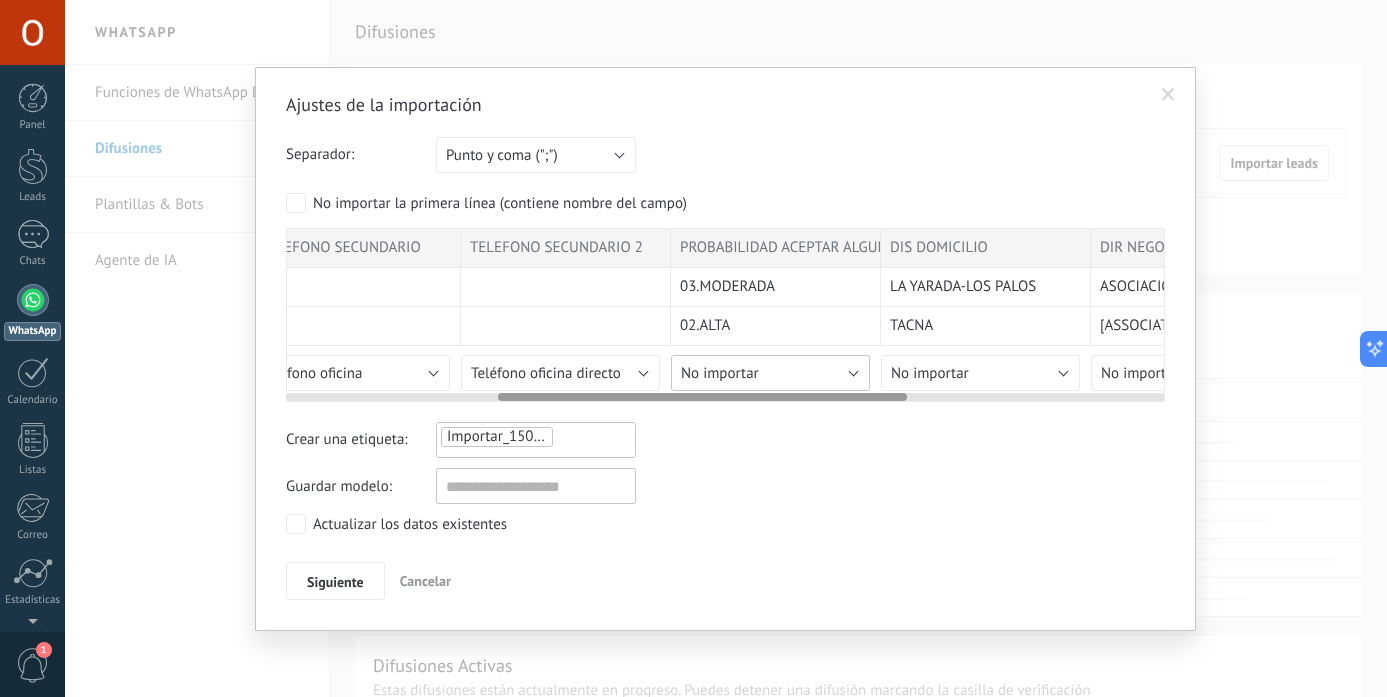 click on "No importar" at bounding box center (770, 373) 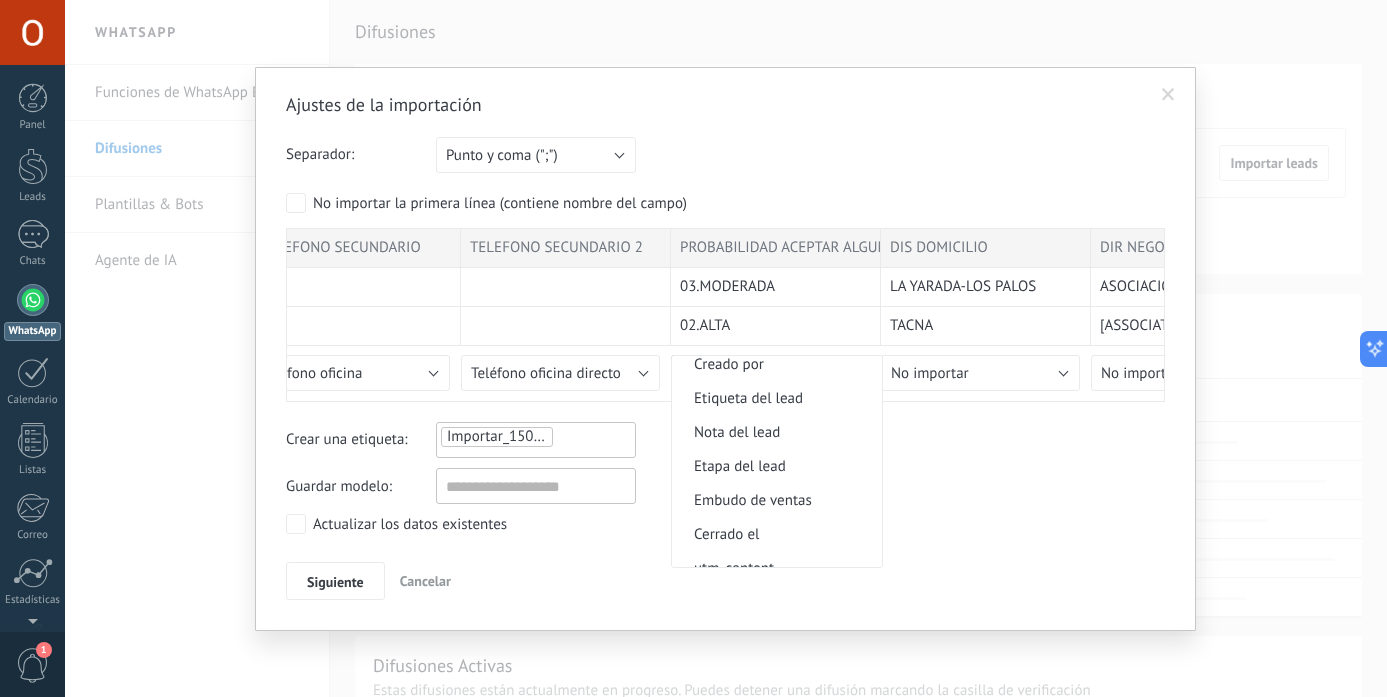 scroll, scrollTop: 974, scrollLeft: 0, axis: vertical 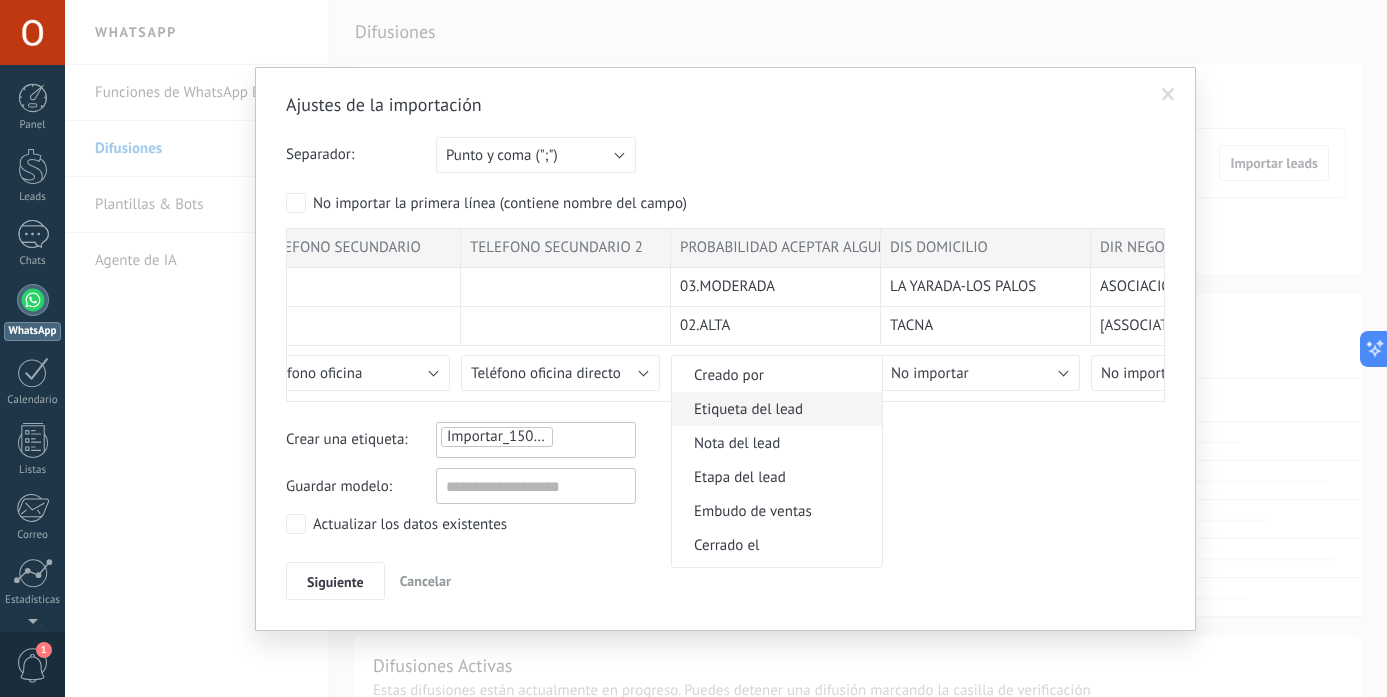 click on "Etiqueta del lead" at bounding box center [774, 409] 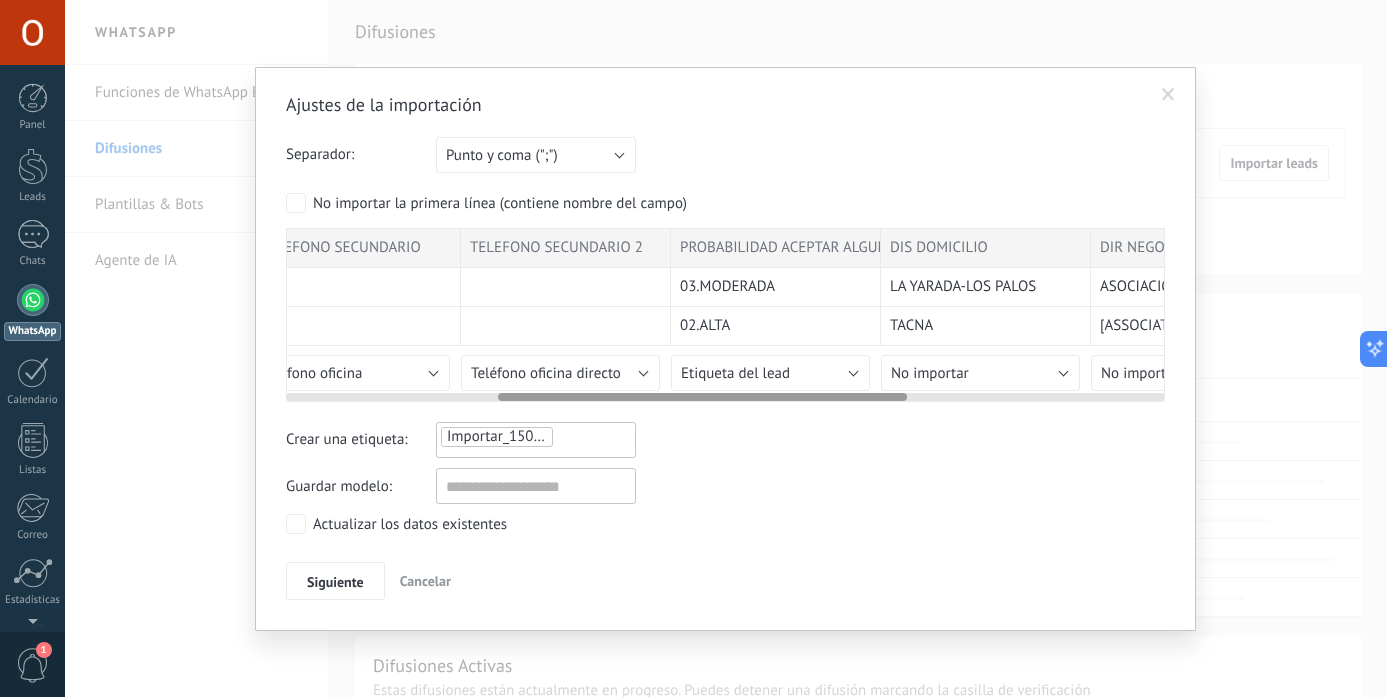 click at bounding box center [725, 393] 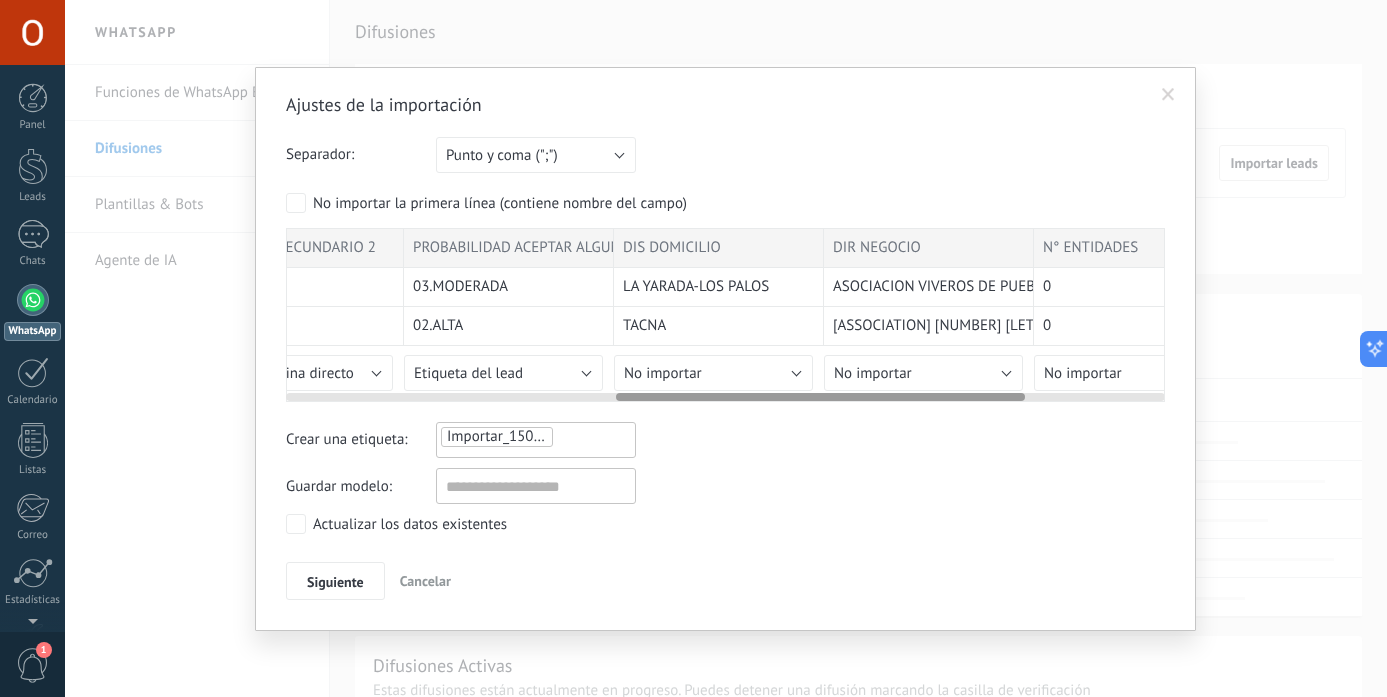 scroll, scrollTop: 0, scrollLeft: 735, axis: horizontal 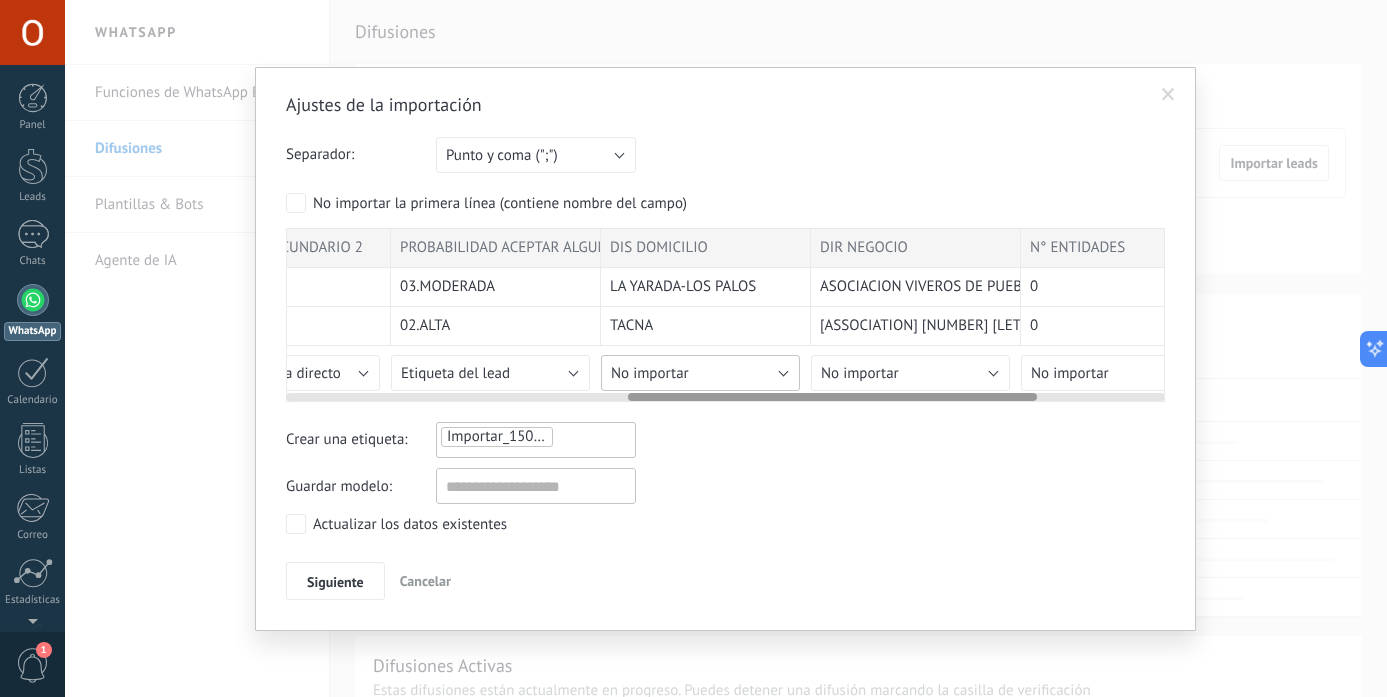 click on "No importar" at bounding box center [700, 373] 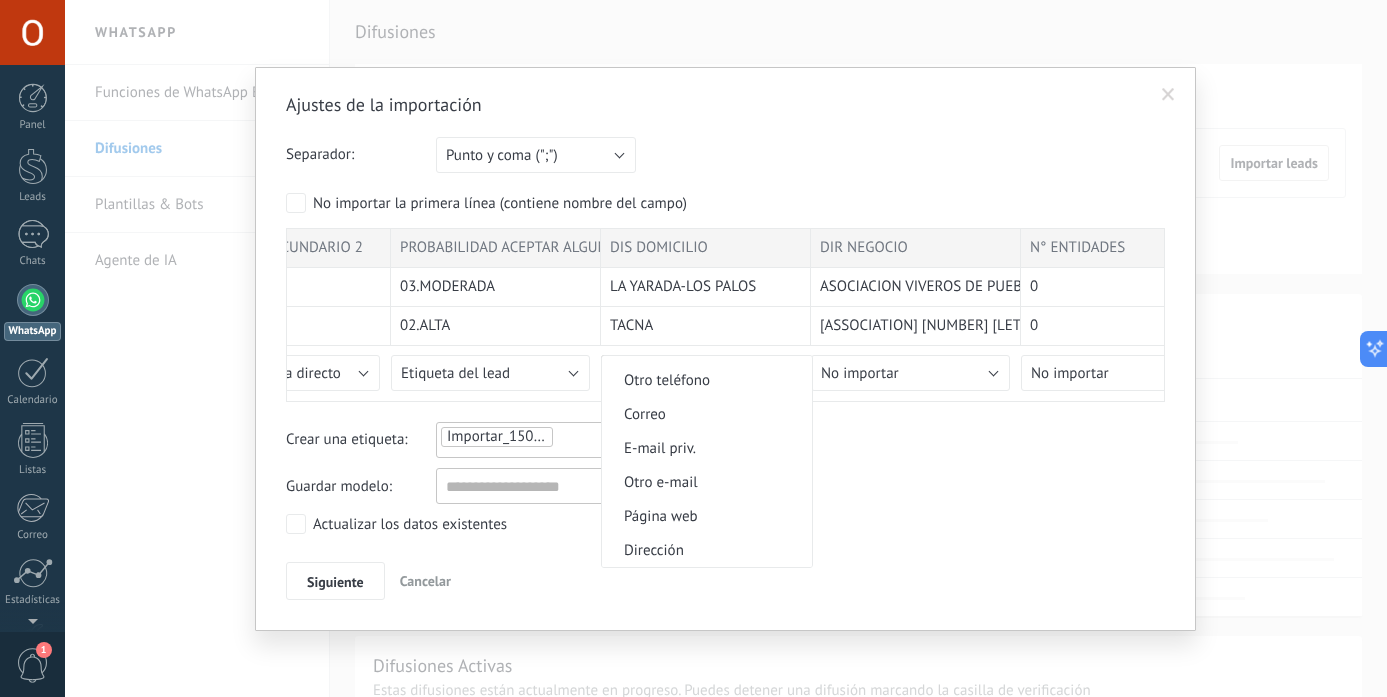 scroll, scrollTop: 1968, scrollLeft: 0, axis: vertical 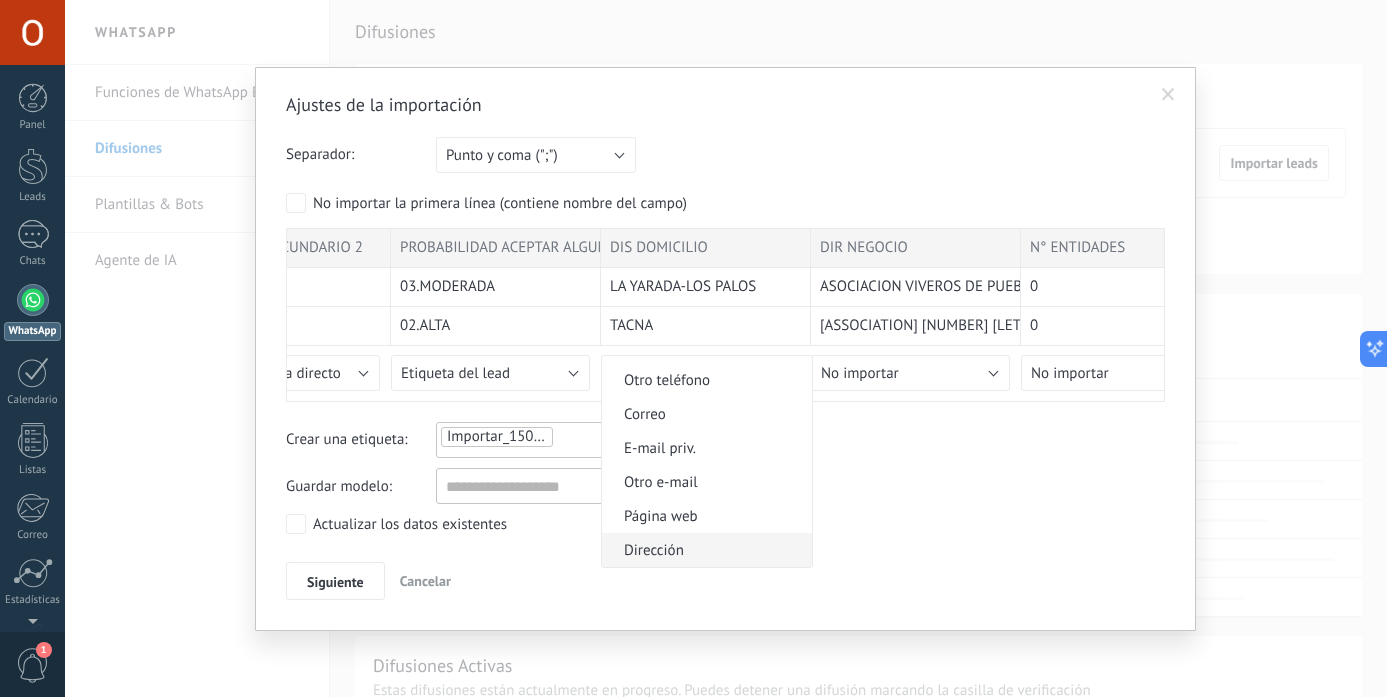 click on "Dirección" at bounding box center (707, 550) 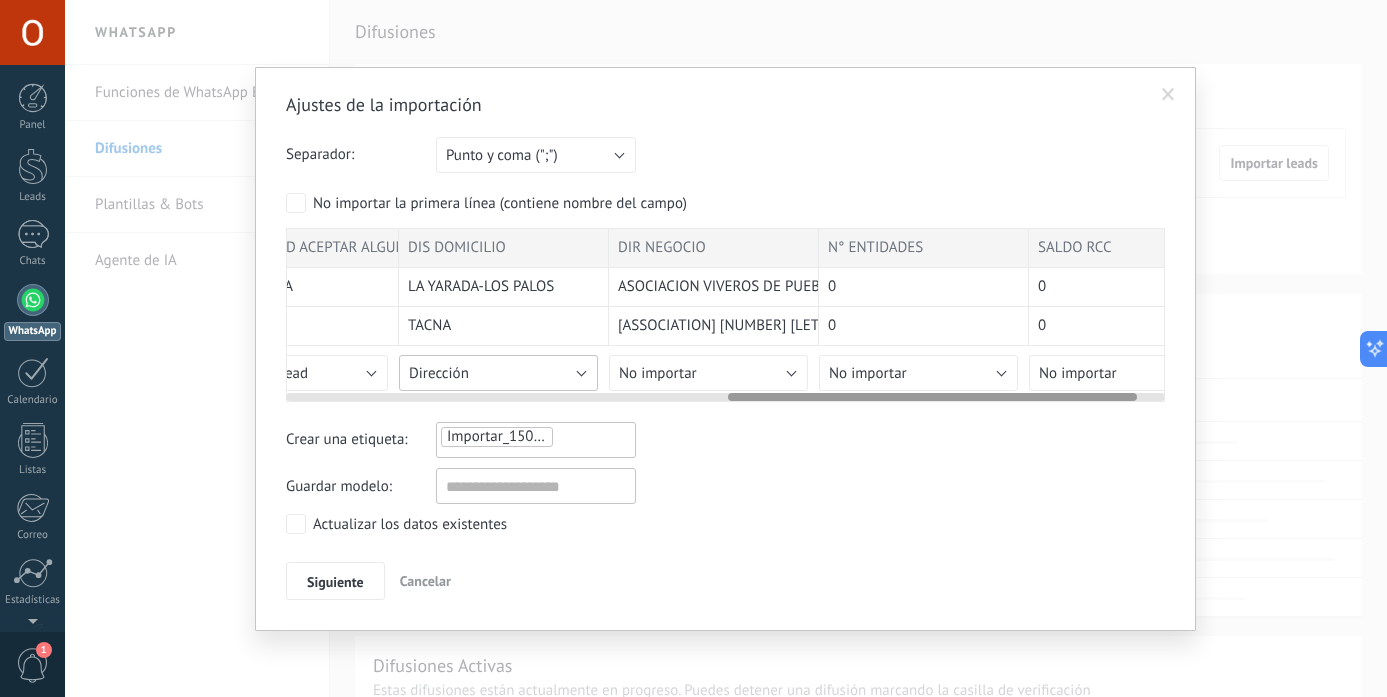 scroll, scrollTop: 0, scrollLeft: 1011, axis: horizontal 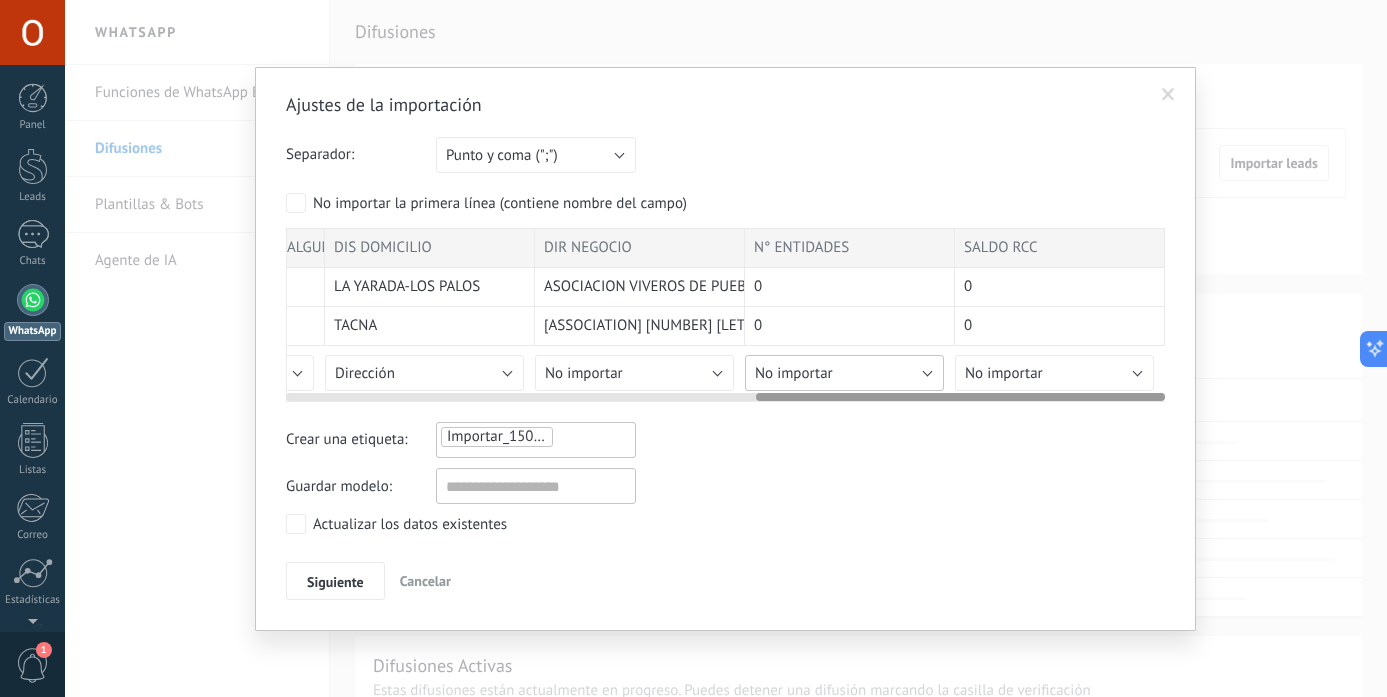 click on "No importar" at bounding box center [844, 373] 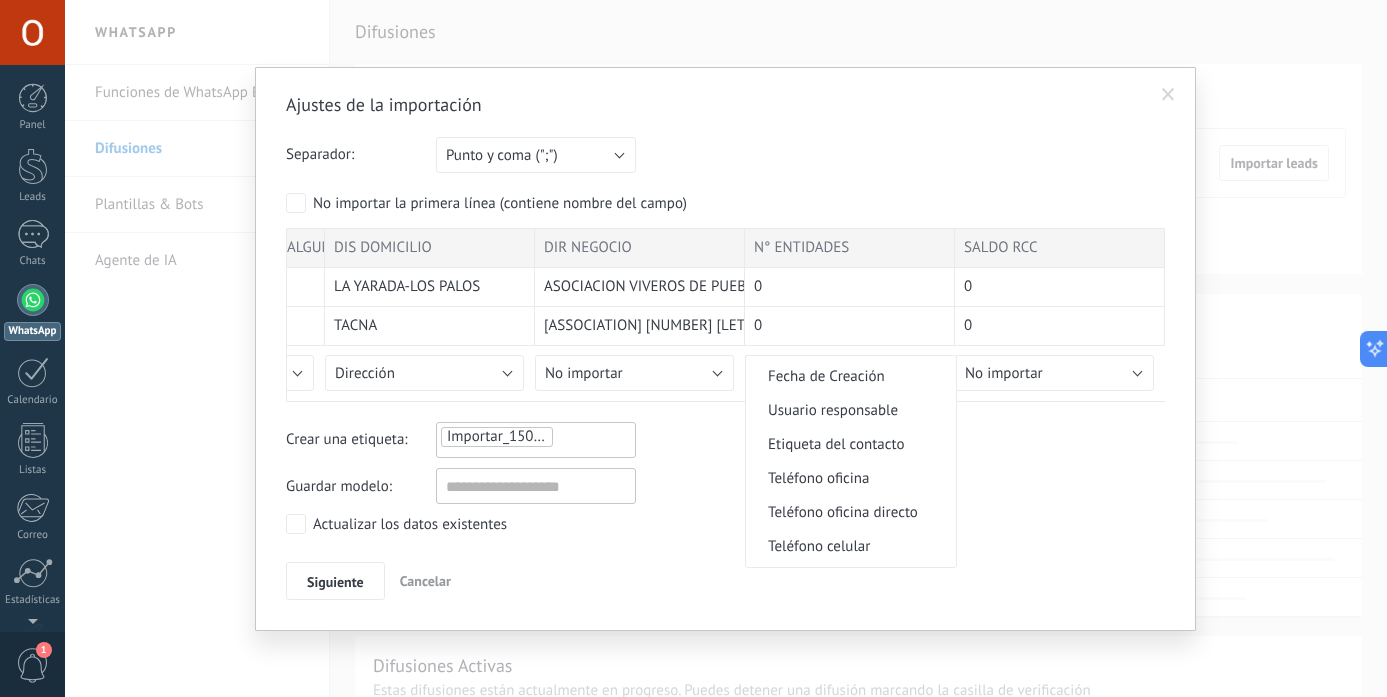 scroll, scrollTop: 328, scrollLeft: 0, axis: vertical 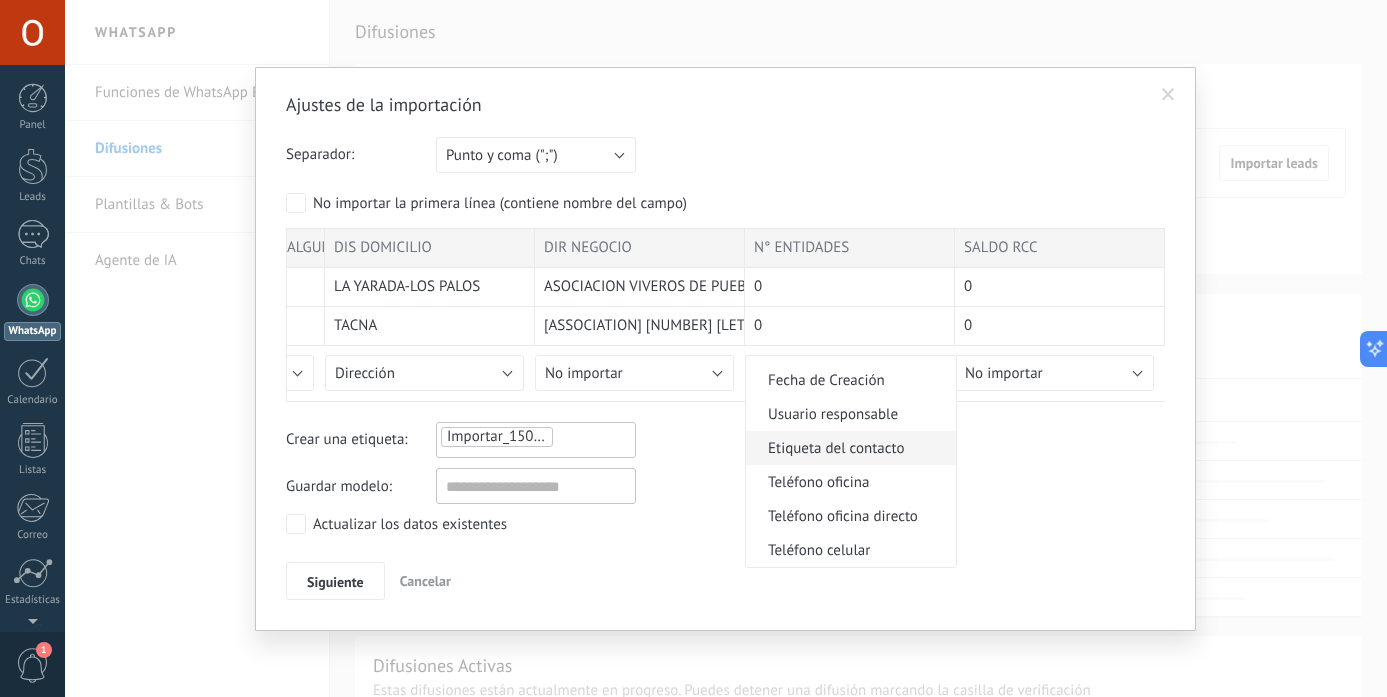 click on "Etiqueta del contacto" at bounding box center [848, 448] 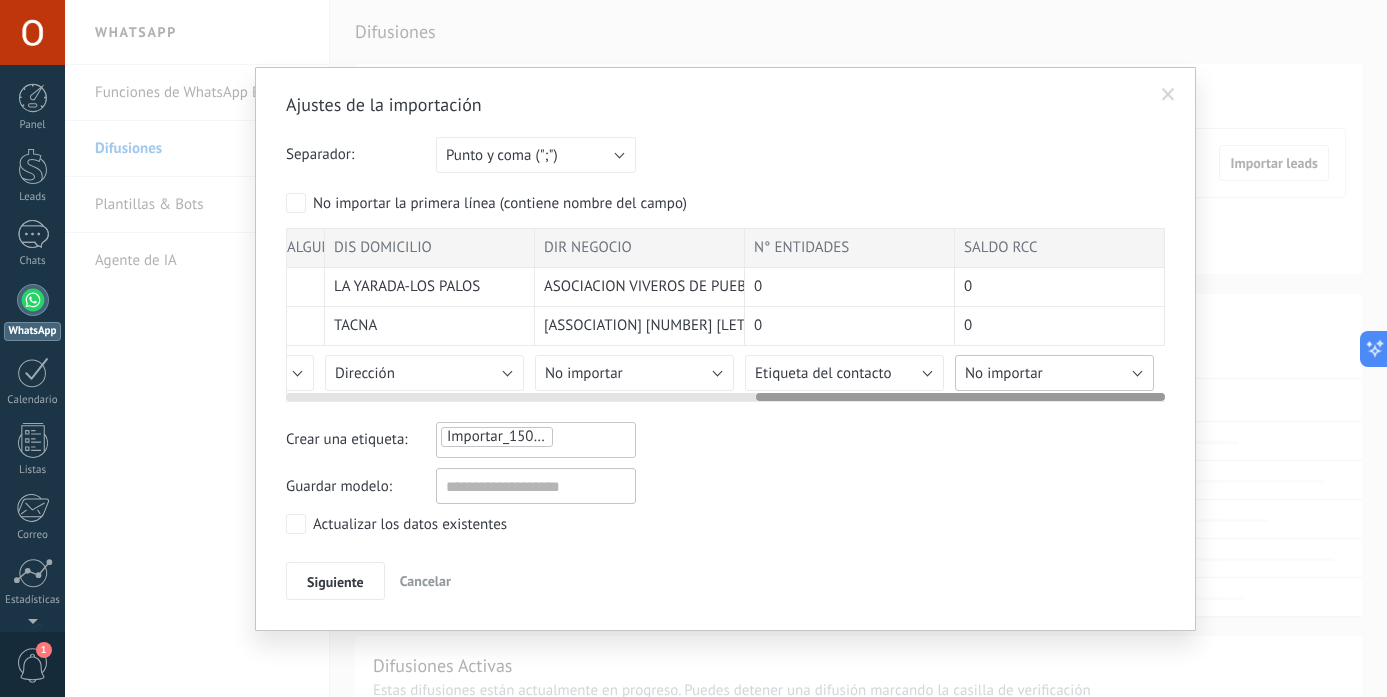 click on "No importar" at bounding box center [1004, 373] 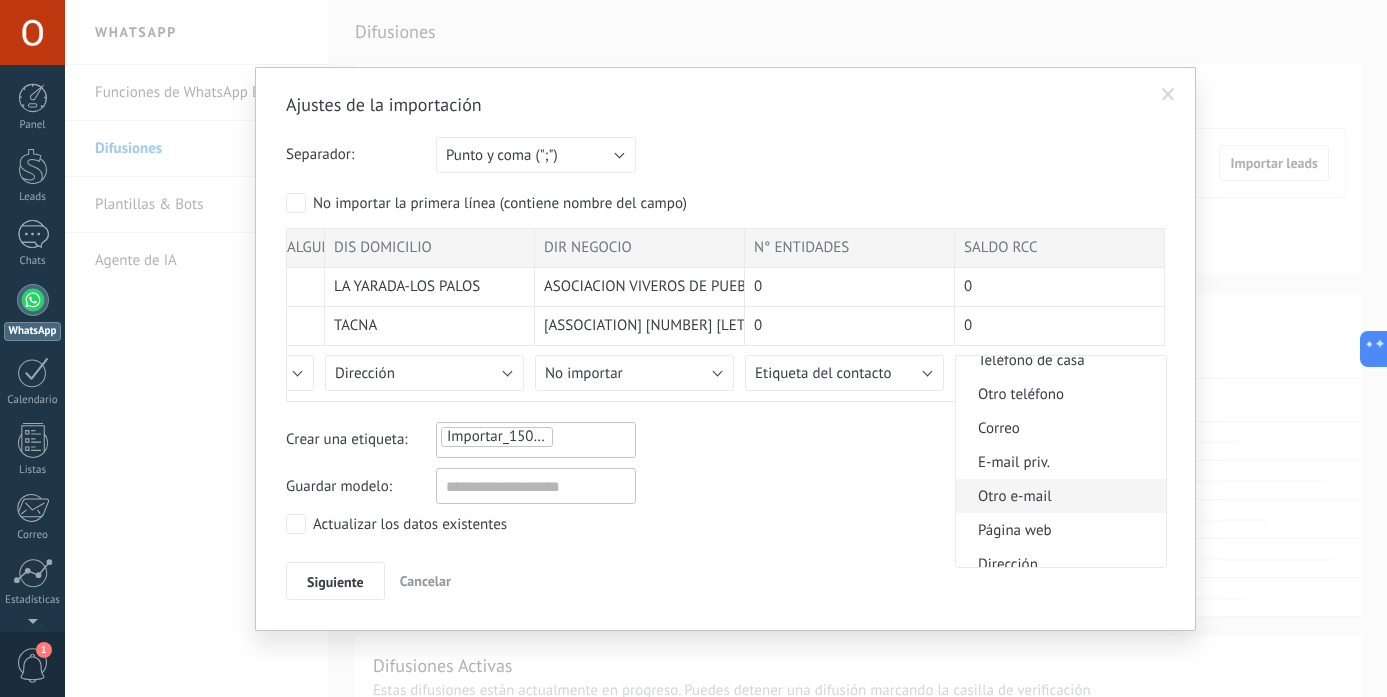 scroll, scrollTop: 1929, scrollLeft: 0, axis: vertical 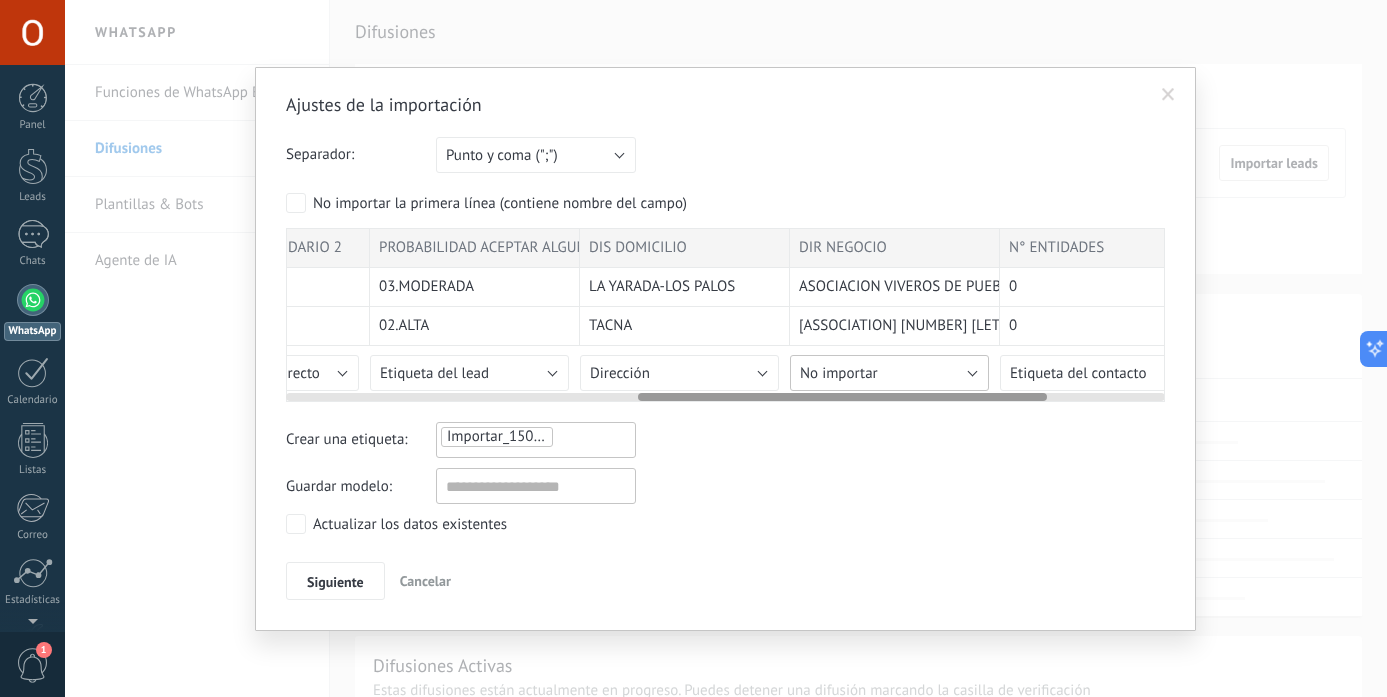 click on "No importar" at bounding box center [889, 373] 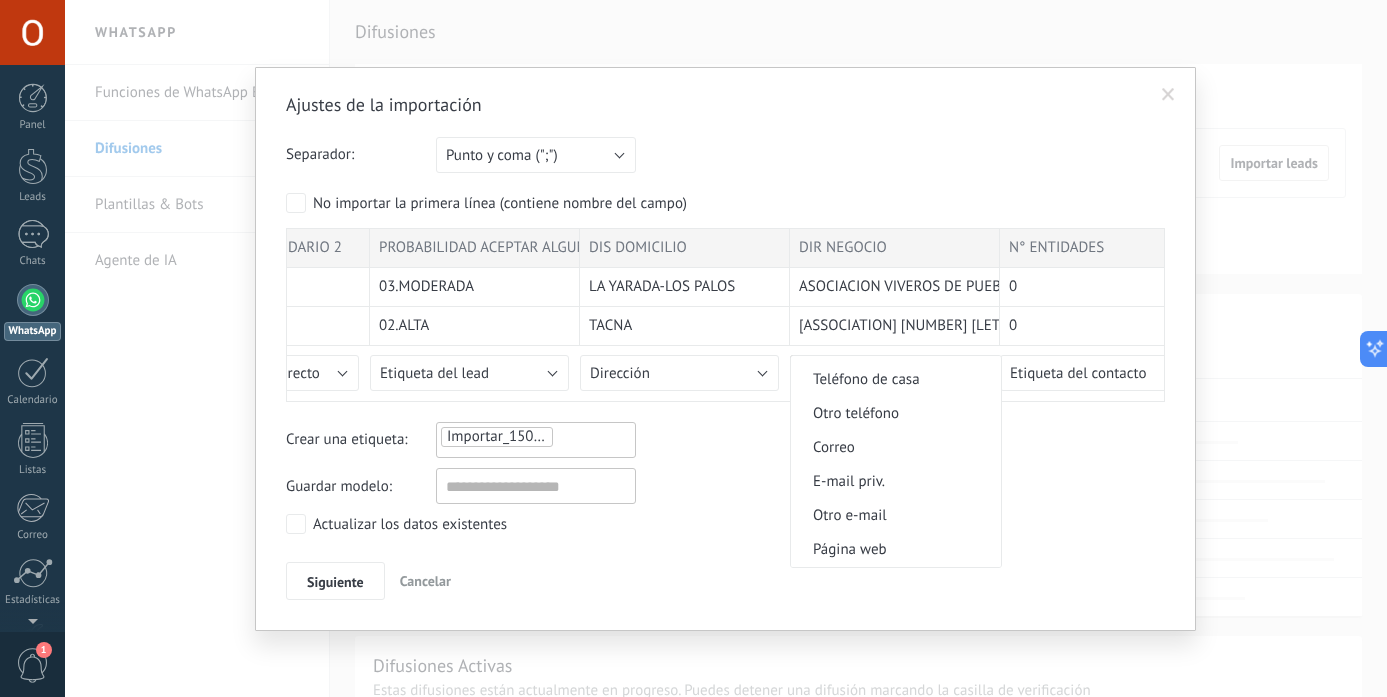 scroll, scrollTop: 1980, scrollLeft: 0, axis: vertical 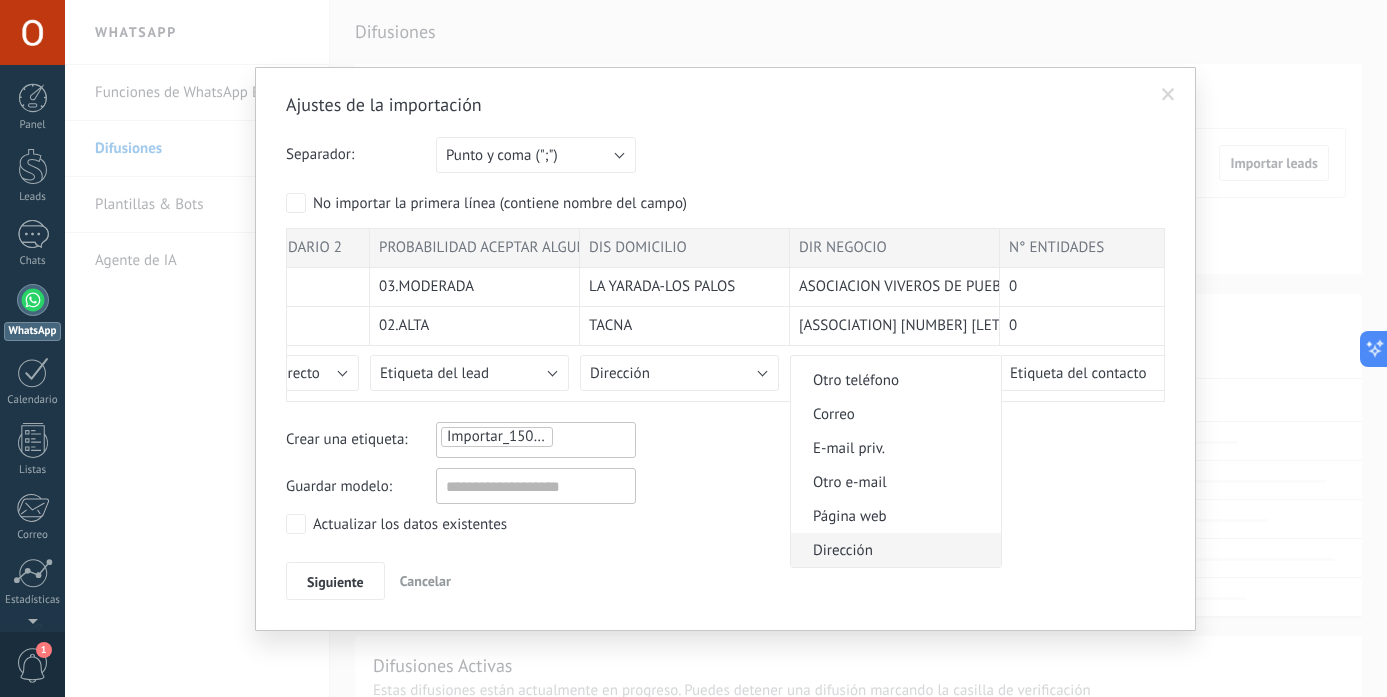 click on "Dirección" at bounding box center (893, 550) 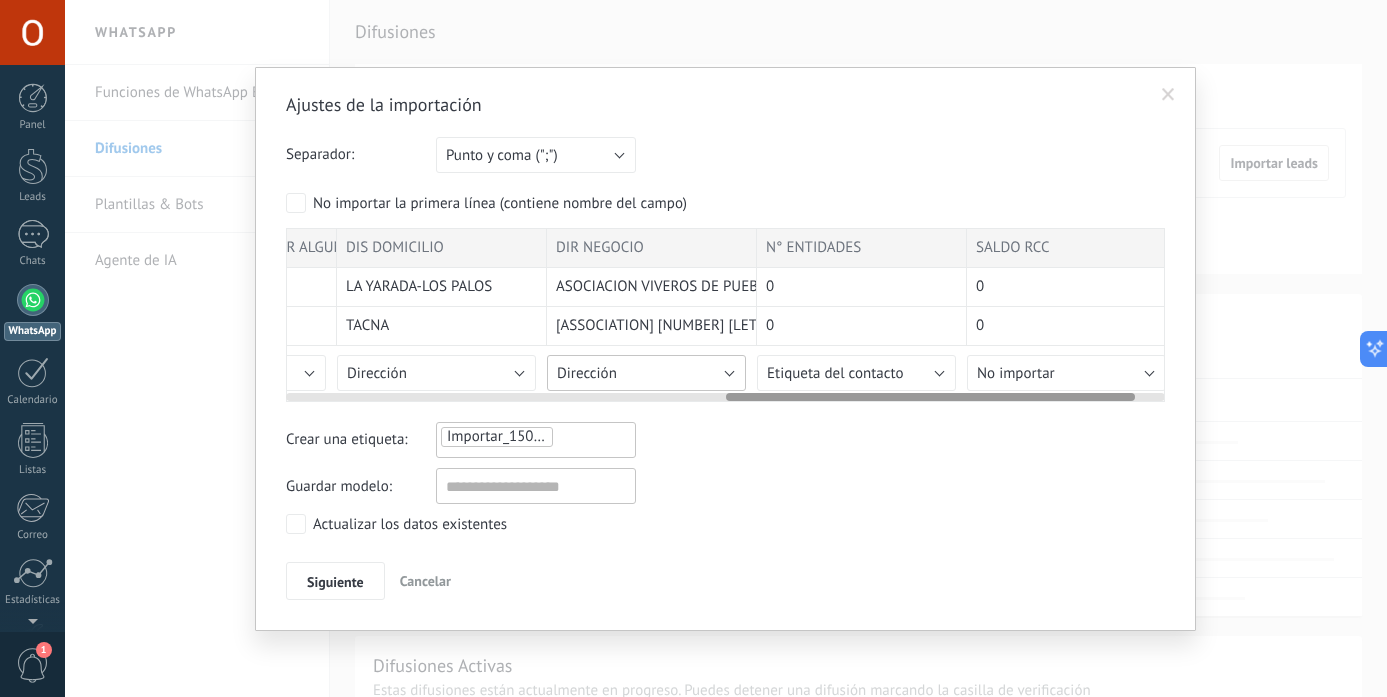scroll, scrollTop: 0, scrollLeft: 1011, axis: horizontal 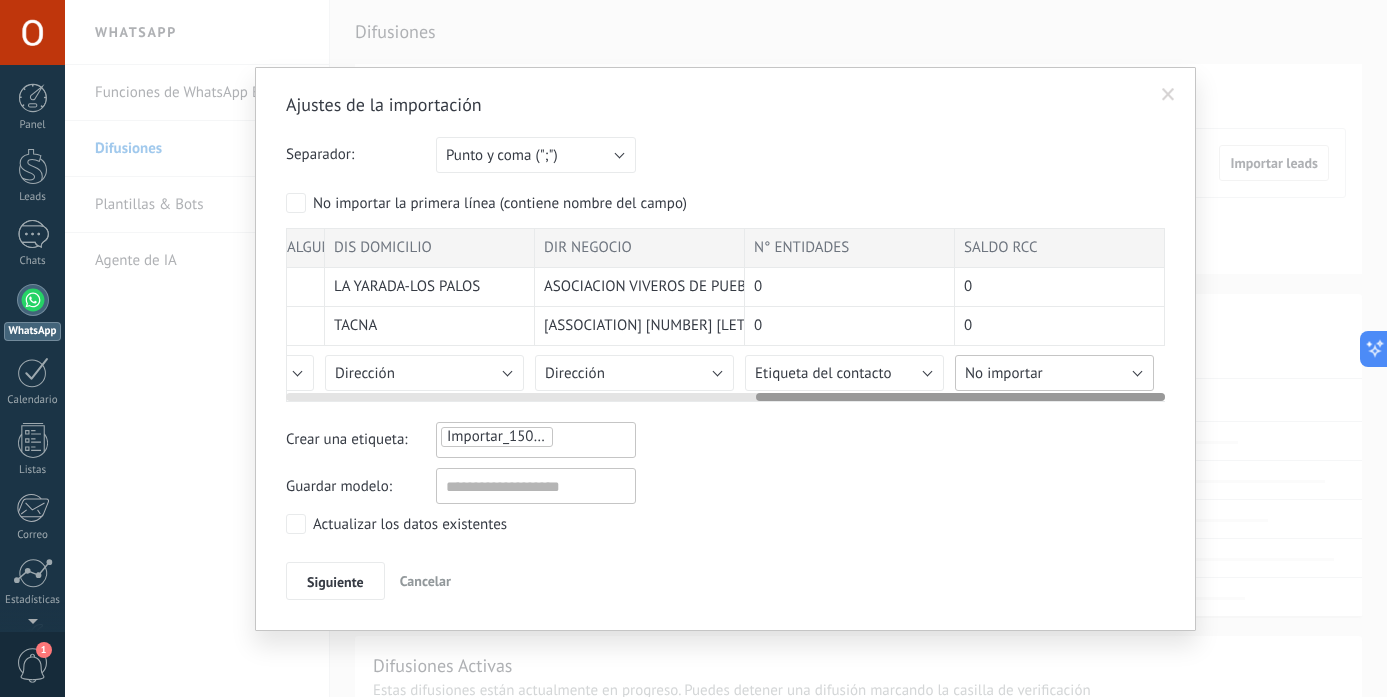 click on "No importar" at bounding box center [1054, 373] 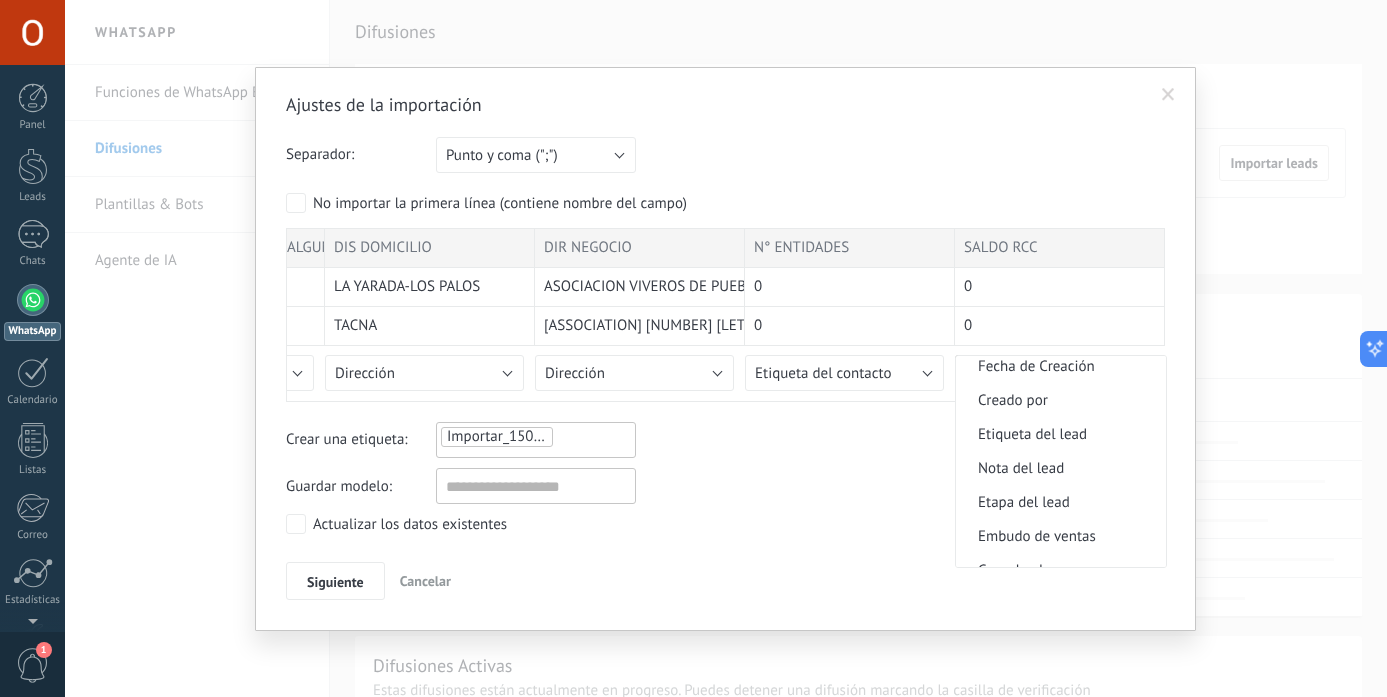 scroll, scrollTop: 954, scrollLeft: 0, axis: vertical 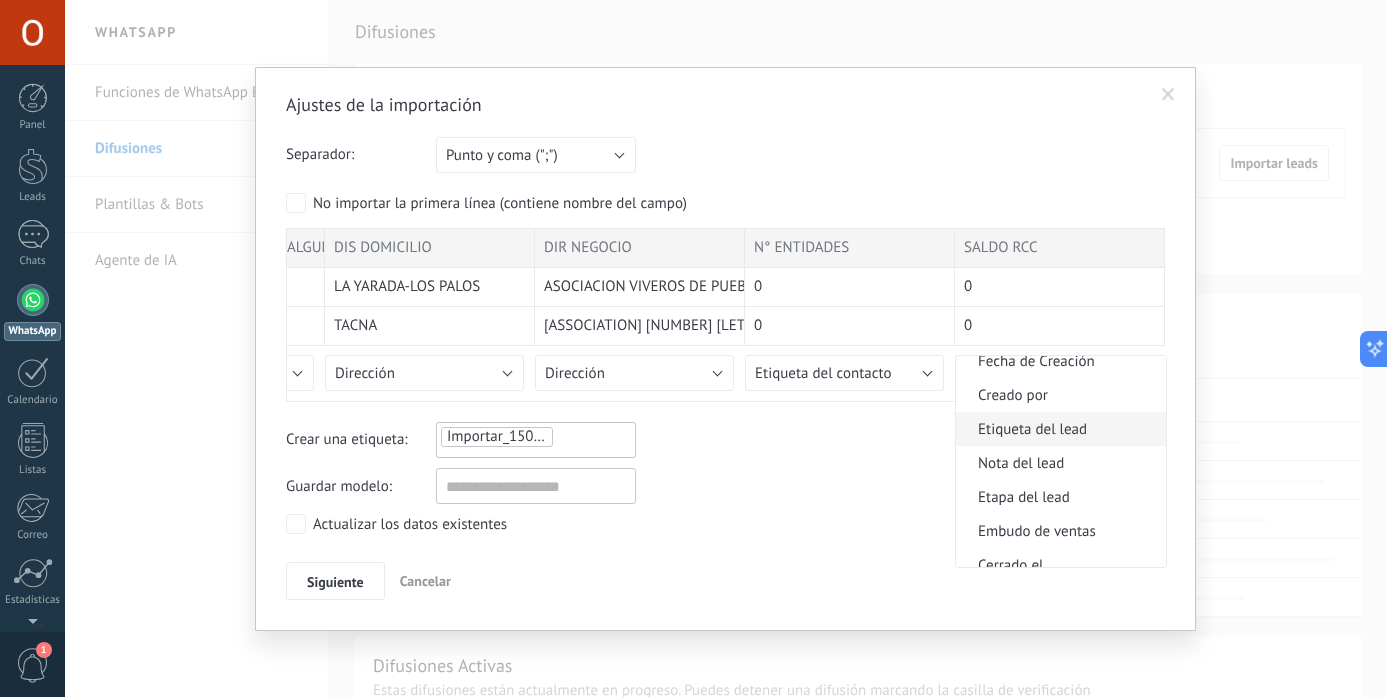 click on "Etiqueta del lead" at bounding box center (1058, 429) 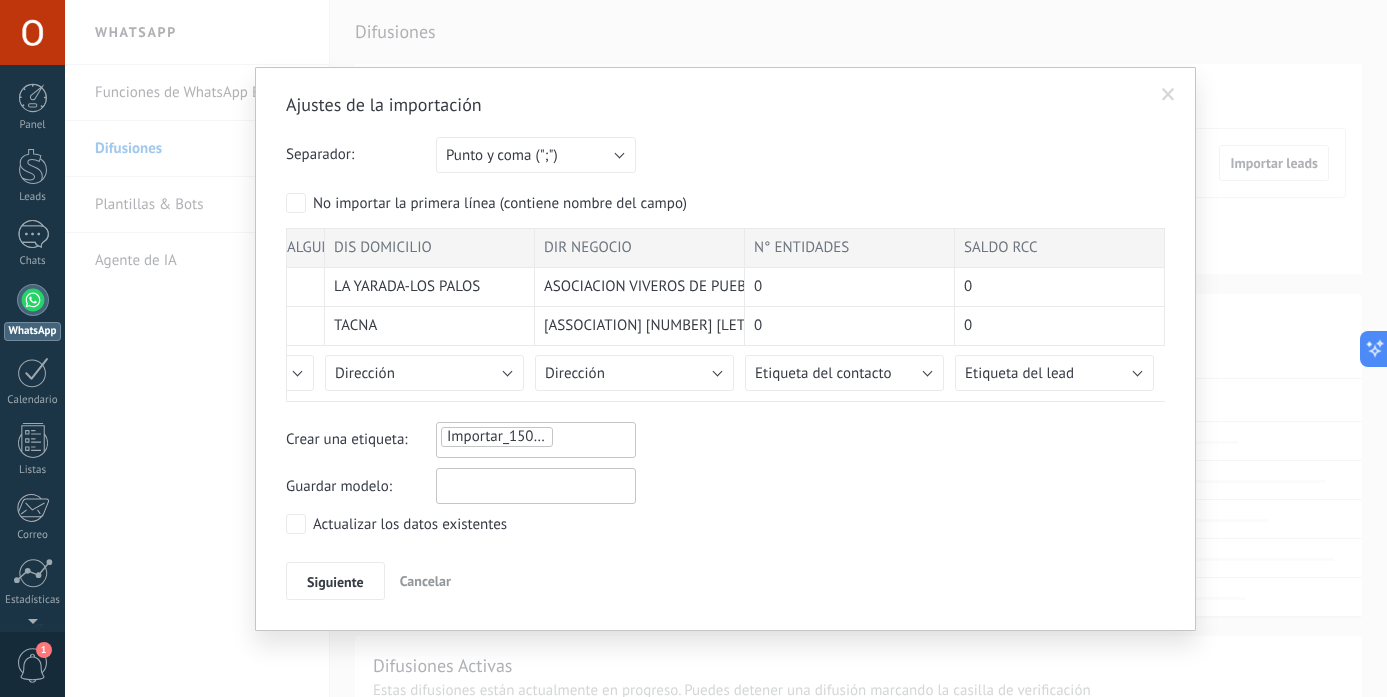 click at bounding box center (536, 486) 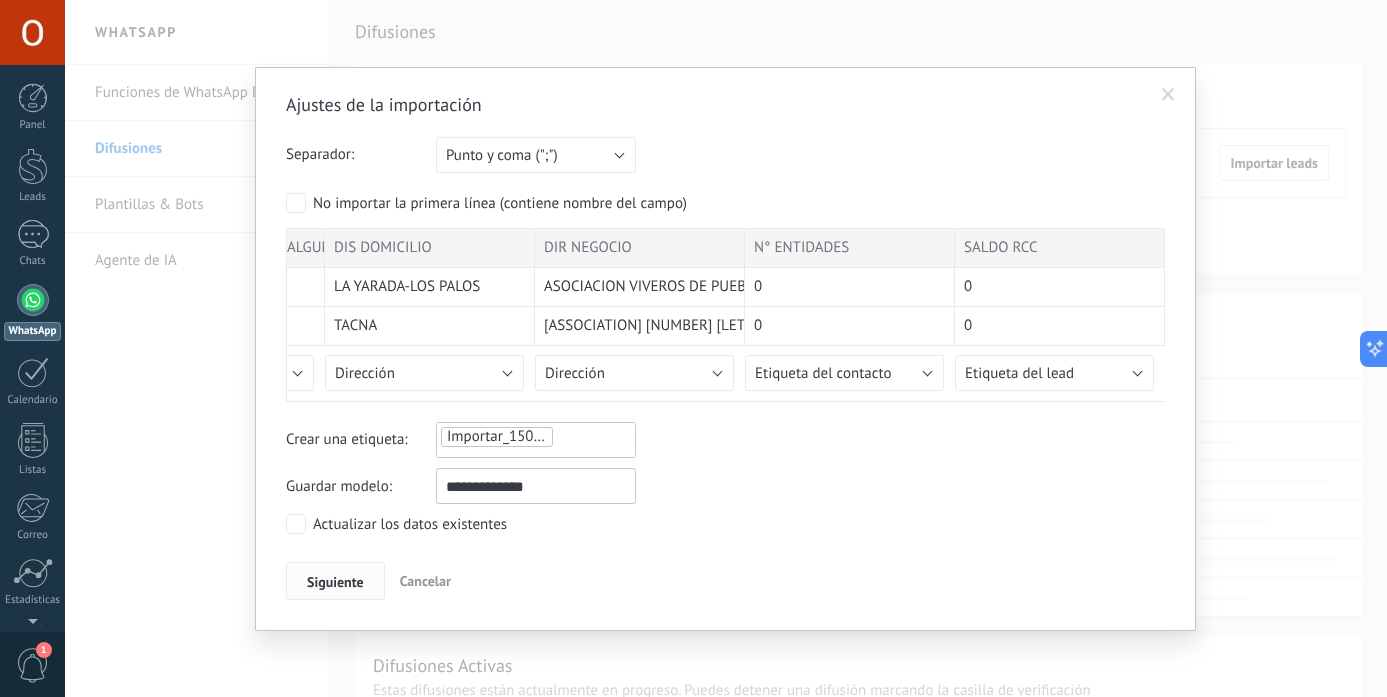 type on "**********" 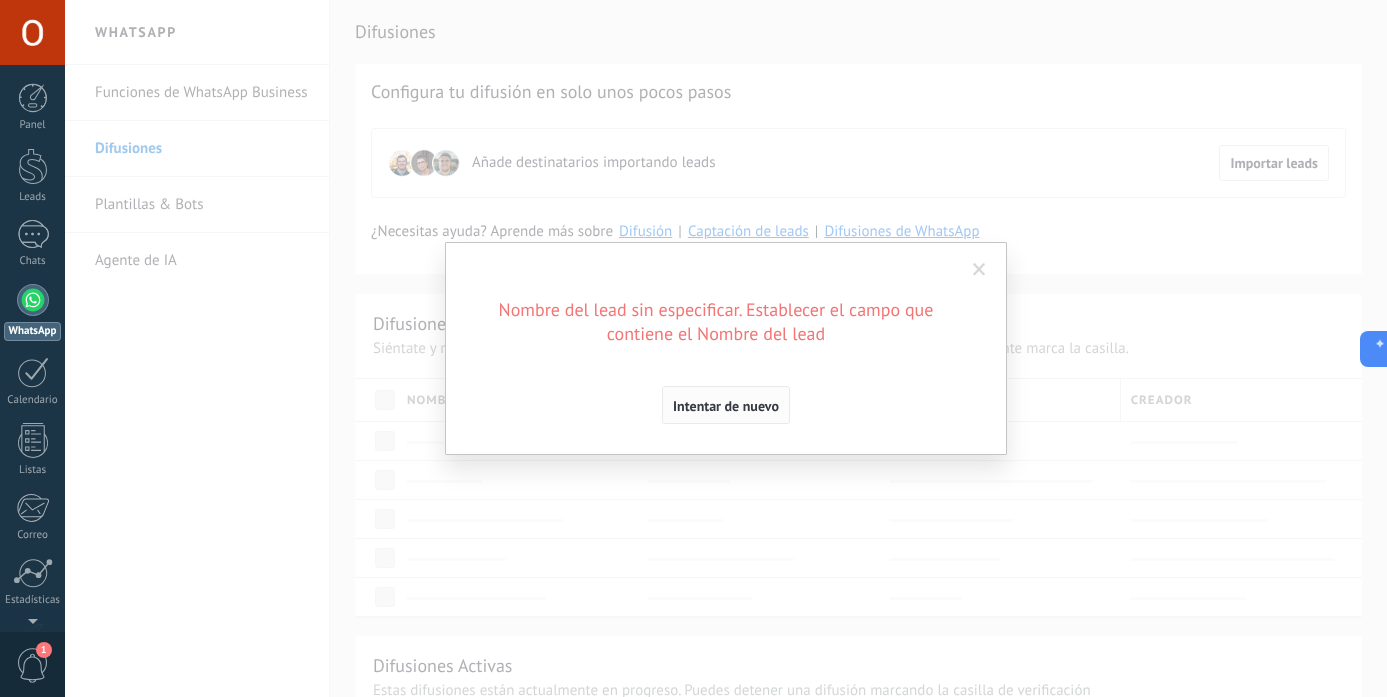click on "Intentar de nuevo" at bounding box center (726, 406) 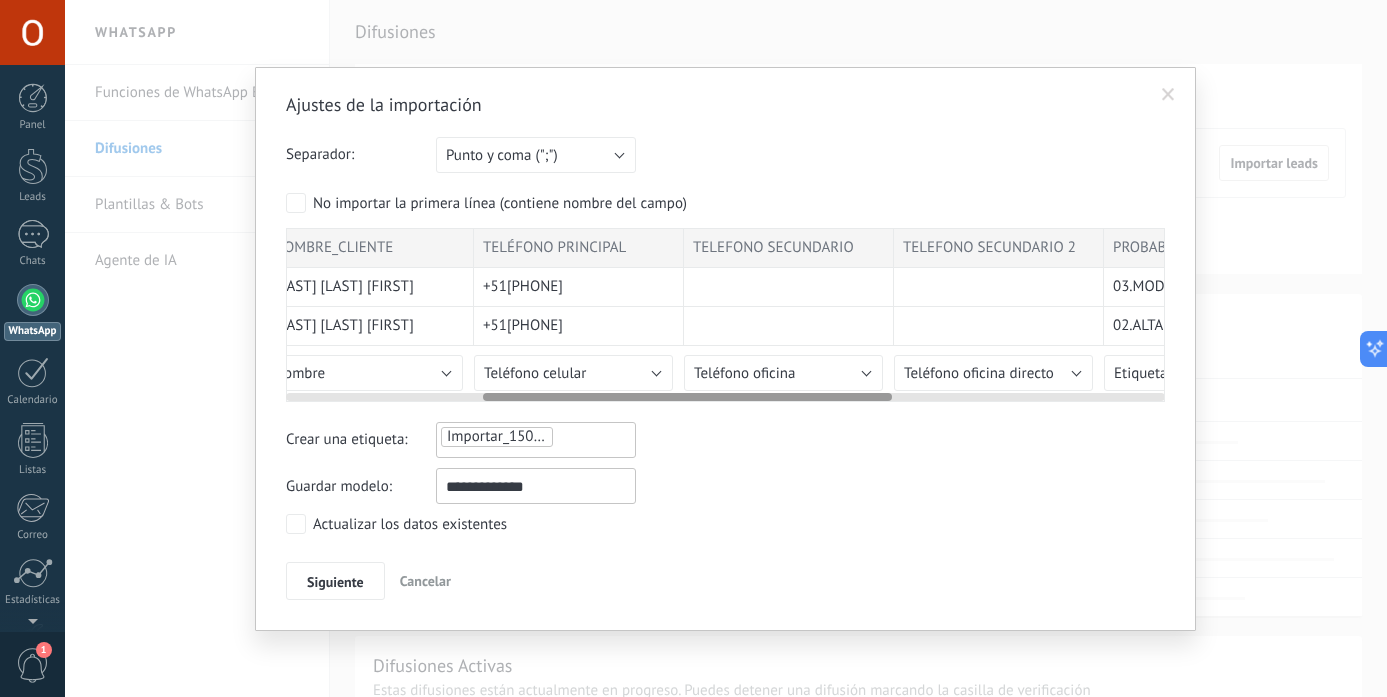 scroll, scrollTop: 0, scrollLeft: 0, axis: both 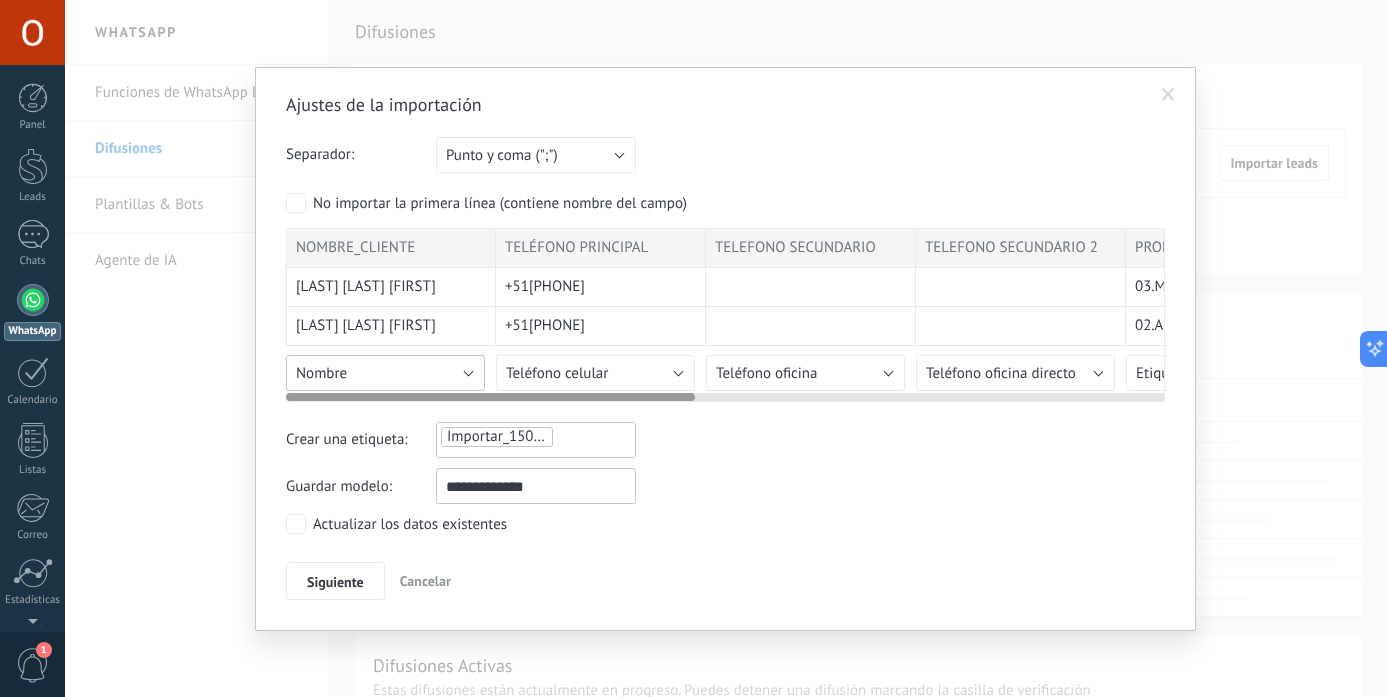 click on "Nombre" at bounding box center [385, 373] 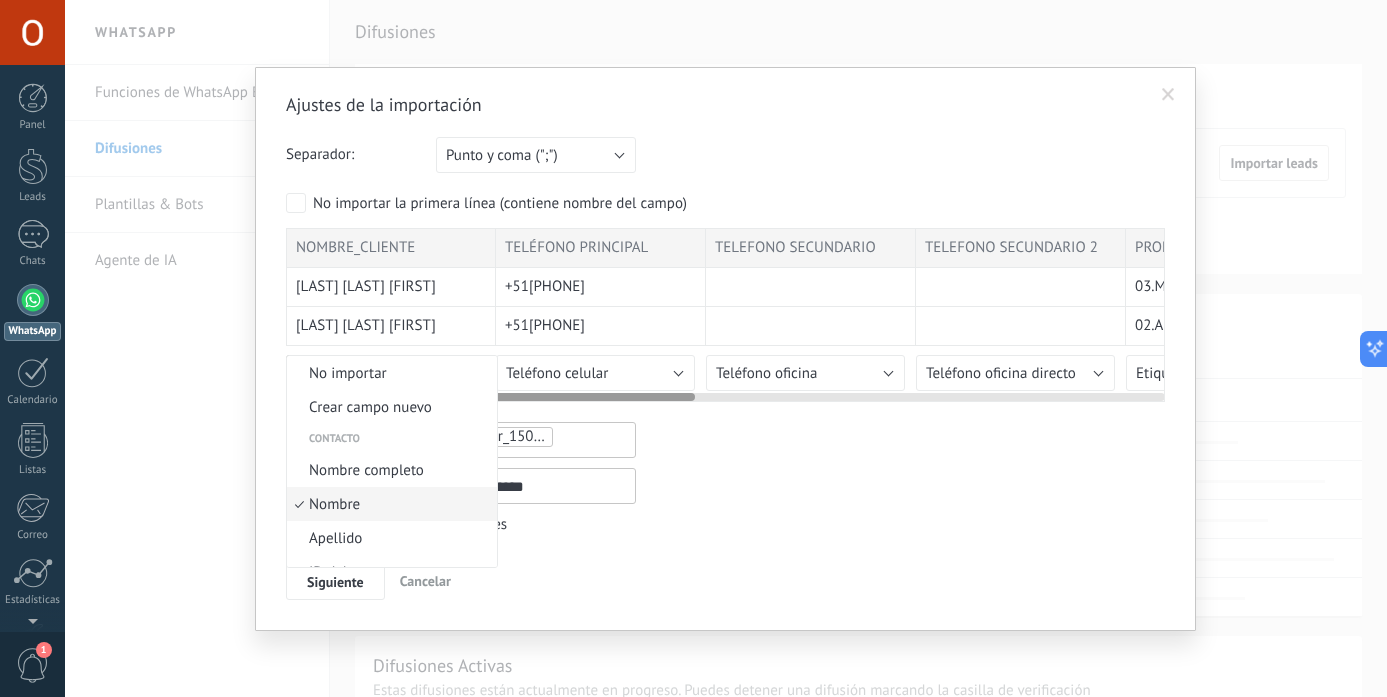 scroll, scrollTop: 47, scrollLeft: 0, axis: vertical 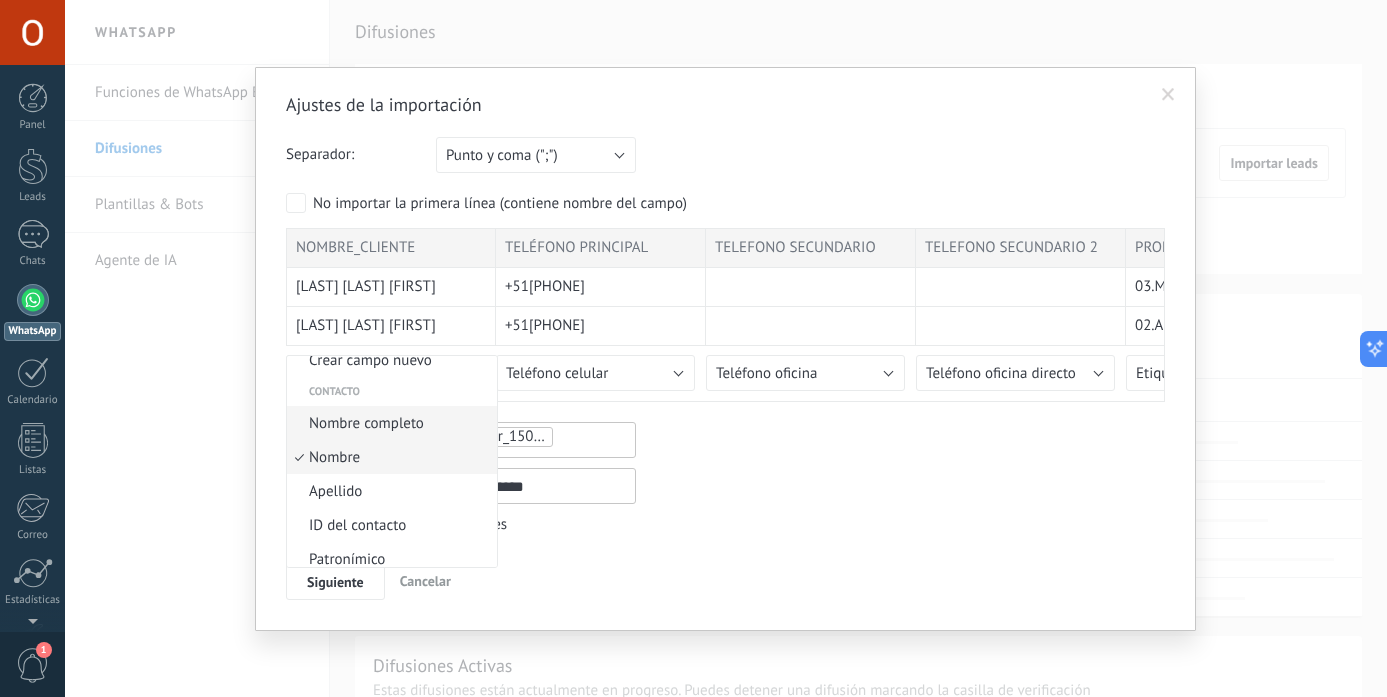 click on "Nombre completo" at bounding box center [389, 423] 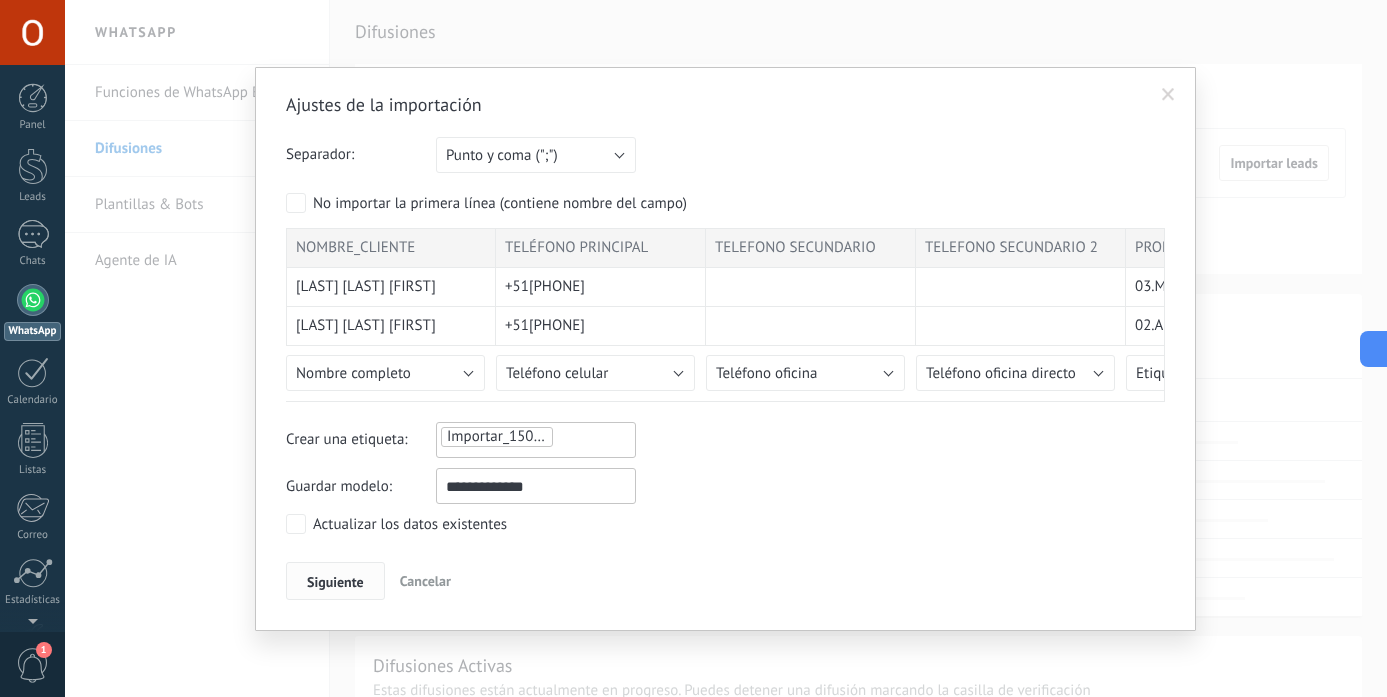click on "Siguiente" at bounding box center (335, 581) 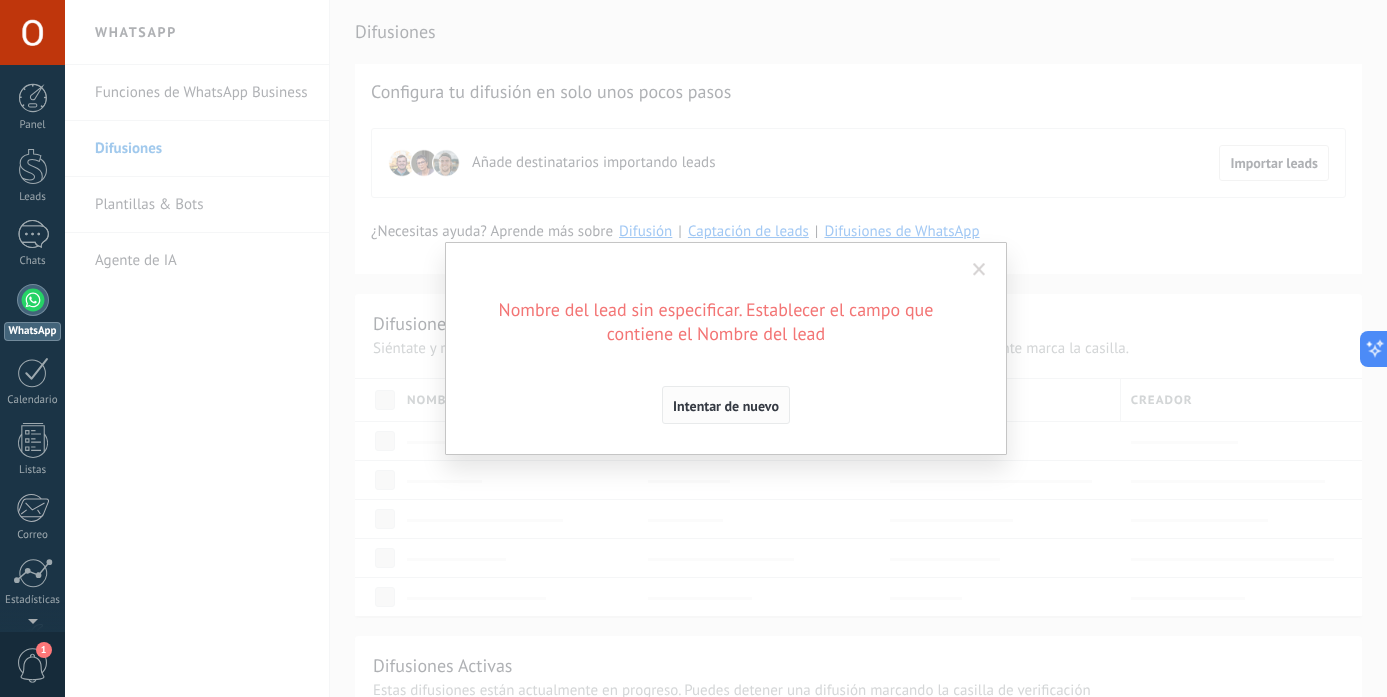 click on "Intentar de nuevo" at bounding box center (726, 406) 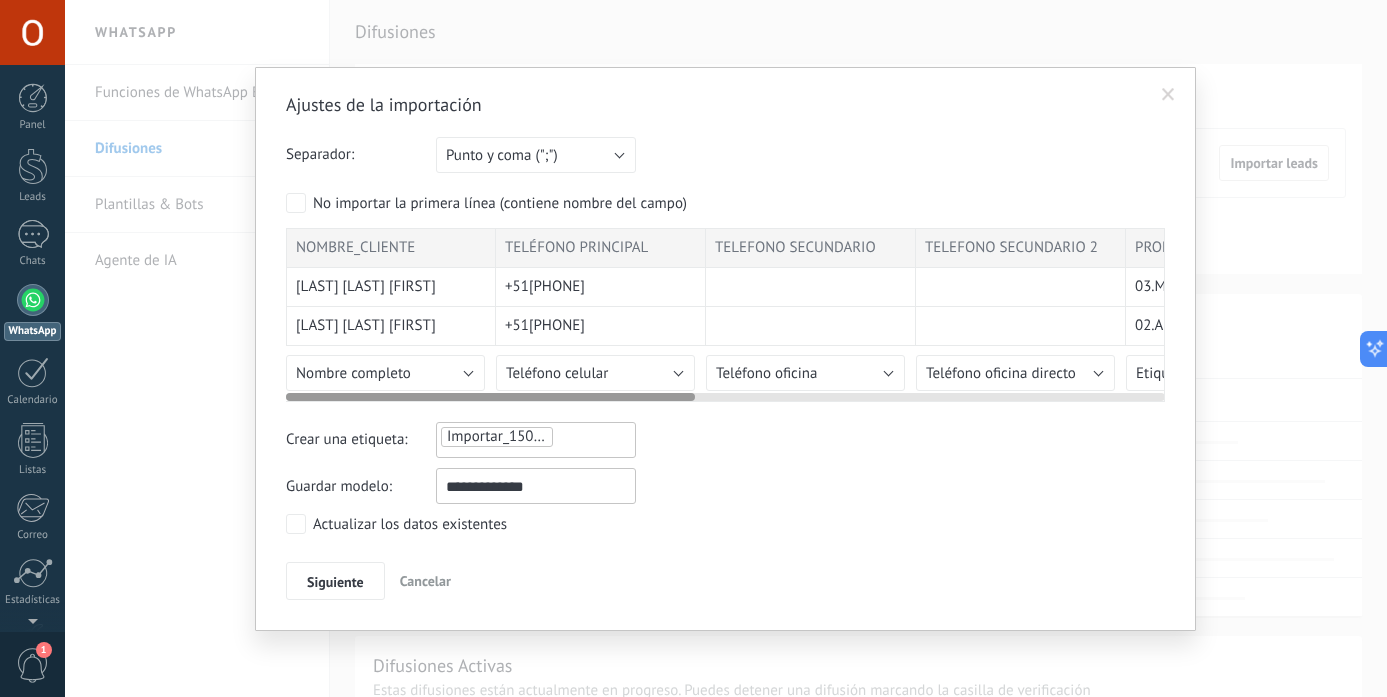 click on "NOMBRE_CLIENTE" at bounding box center (391, 248) 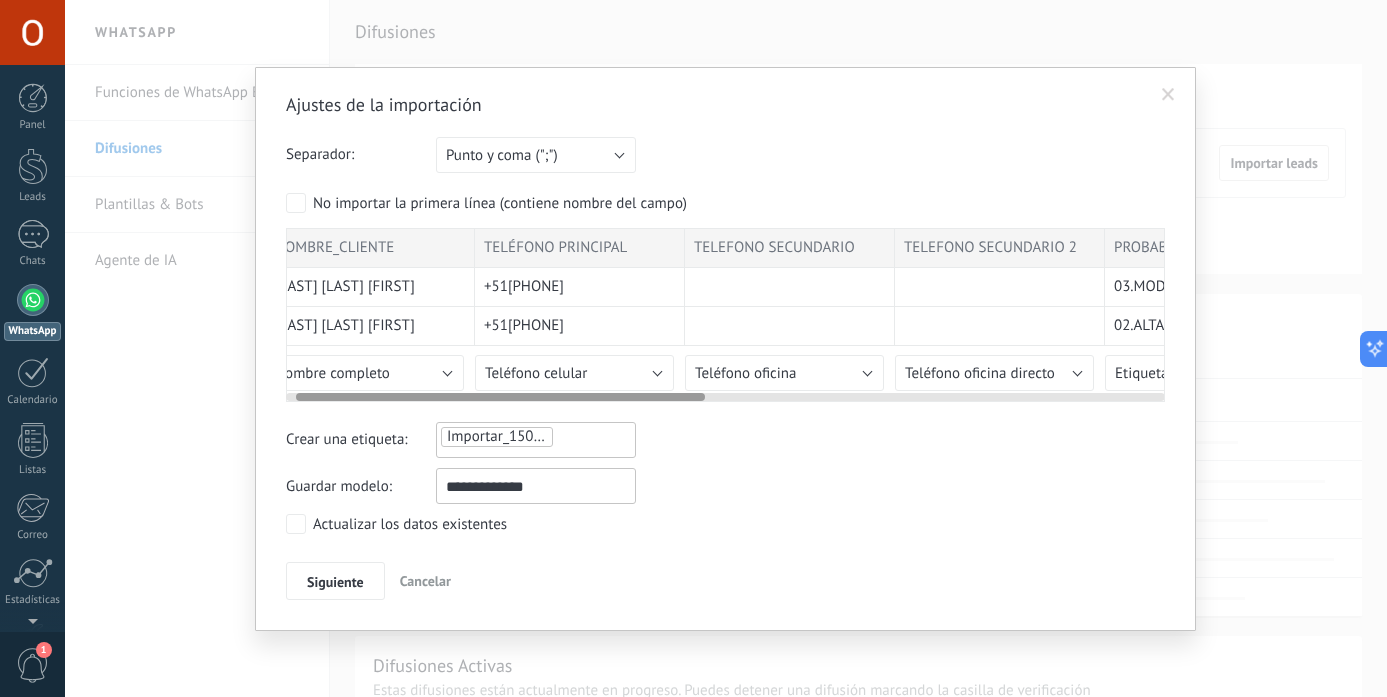 scroll, scrollTop: 0, scrollLeft: 95, axis: horizontal 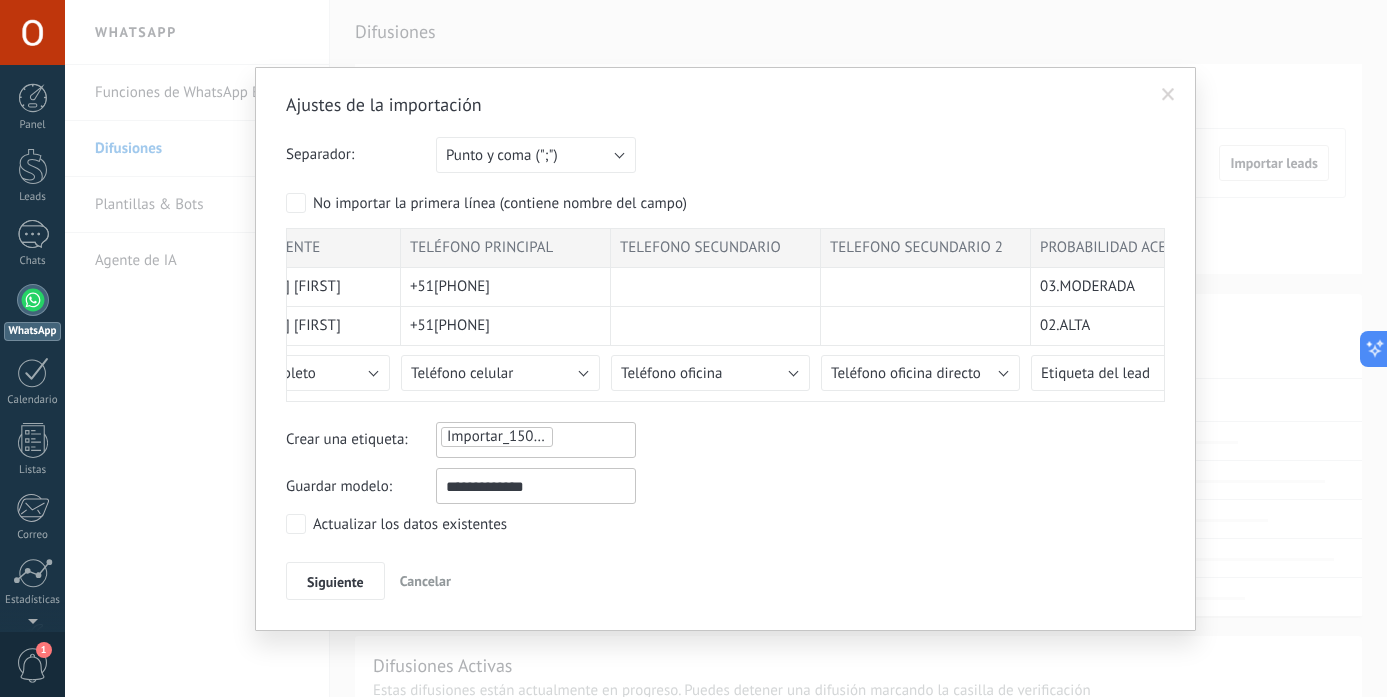 drag, startPoint x: 453, startPoint y: 247, endPoint x: 611, endPoint y: 417, distance: 232.0862 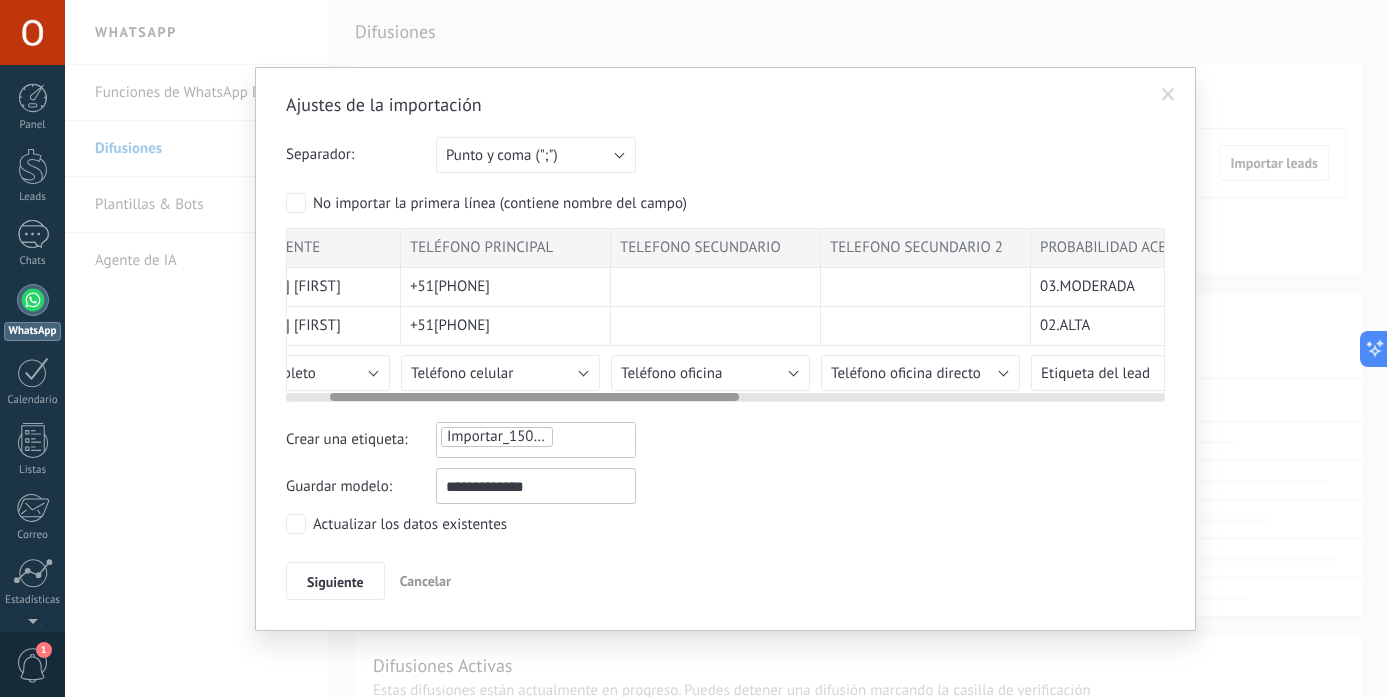 scroll, scrollTop: 0, scrollLeft: 0, axis: both 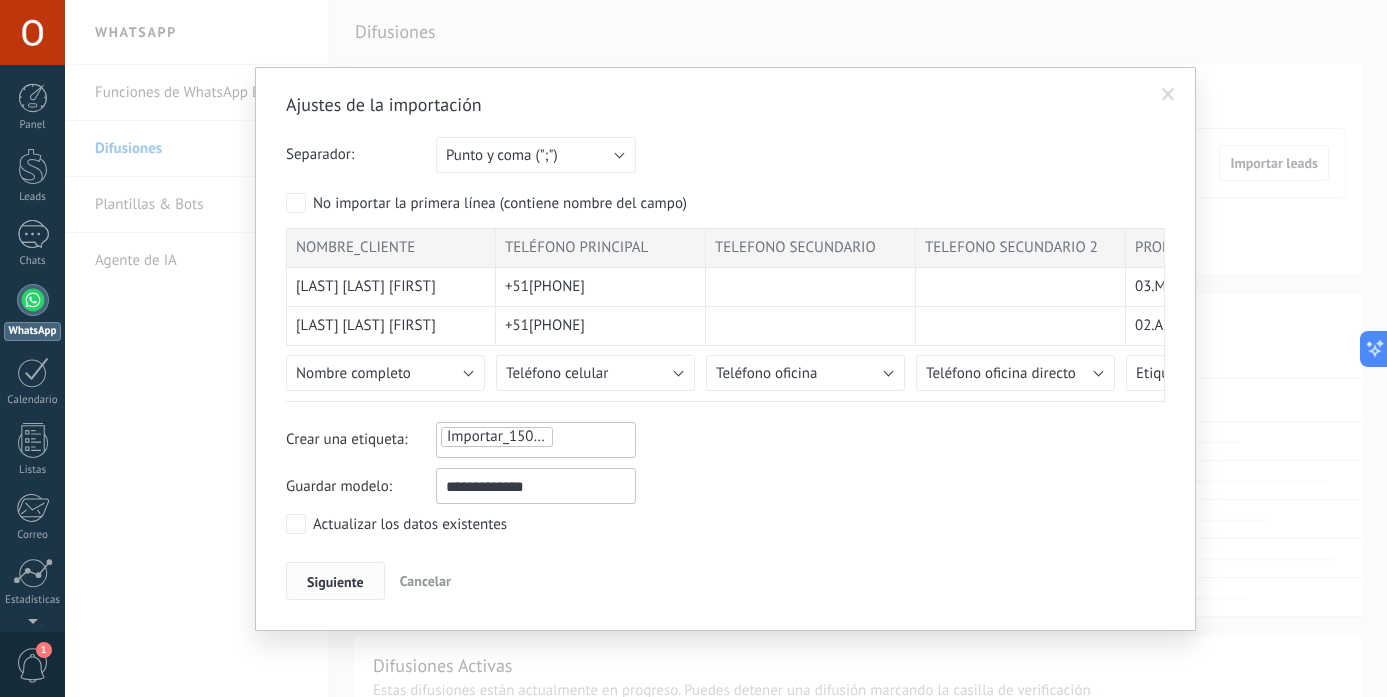 click on "Siguiente" at bounding box center [335, 582] 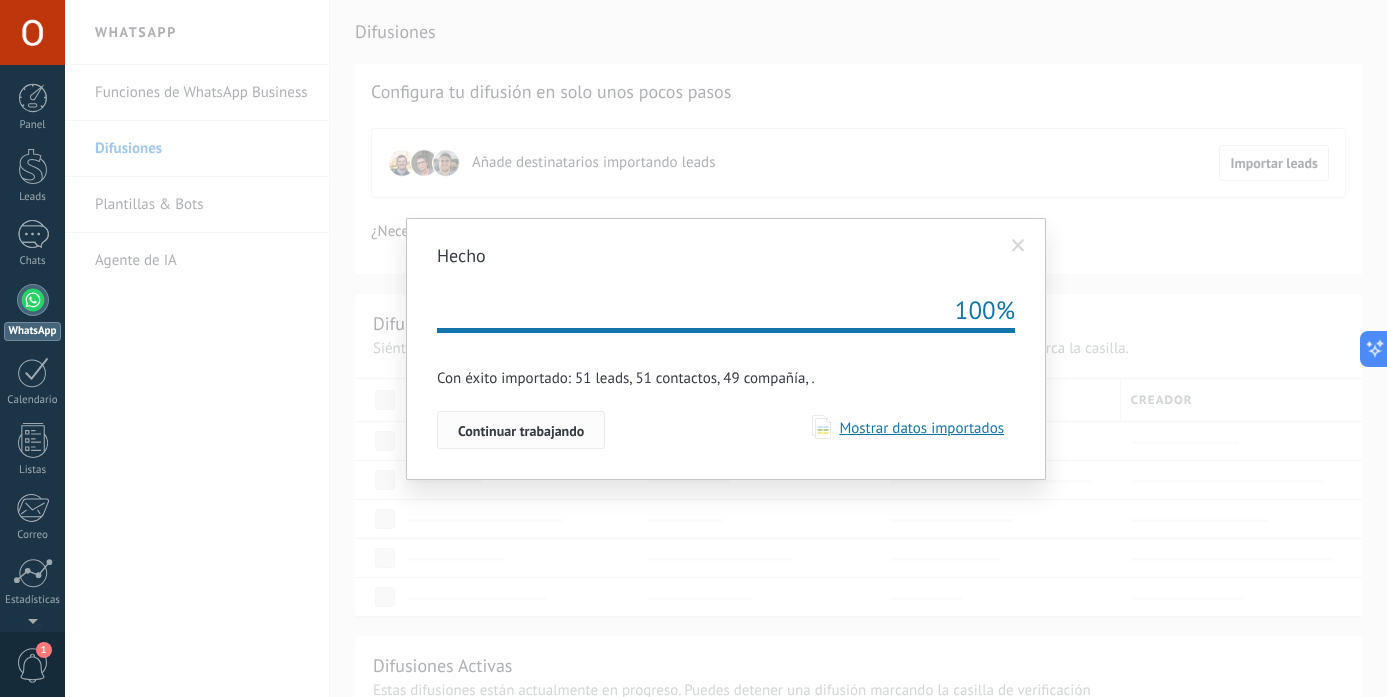 click on "Continuar trabajando" at bounding box center (521, 431) 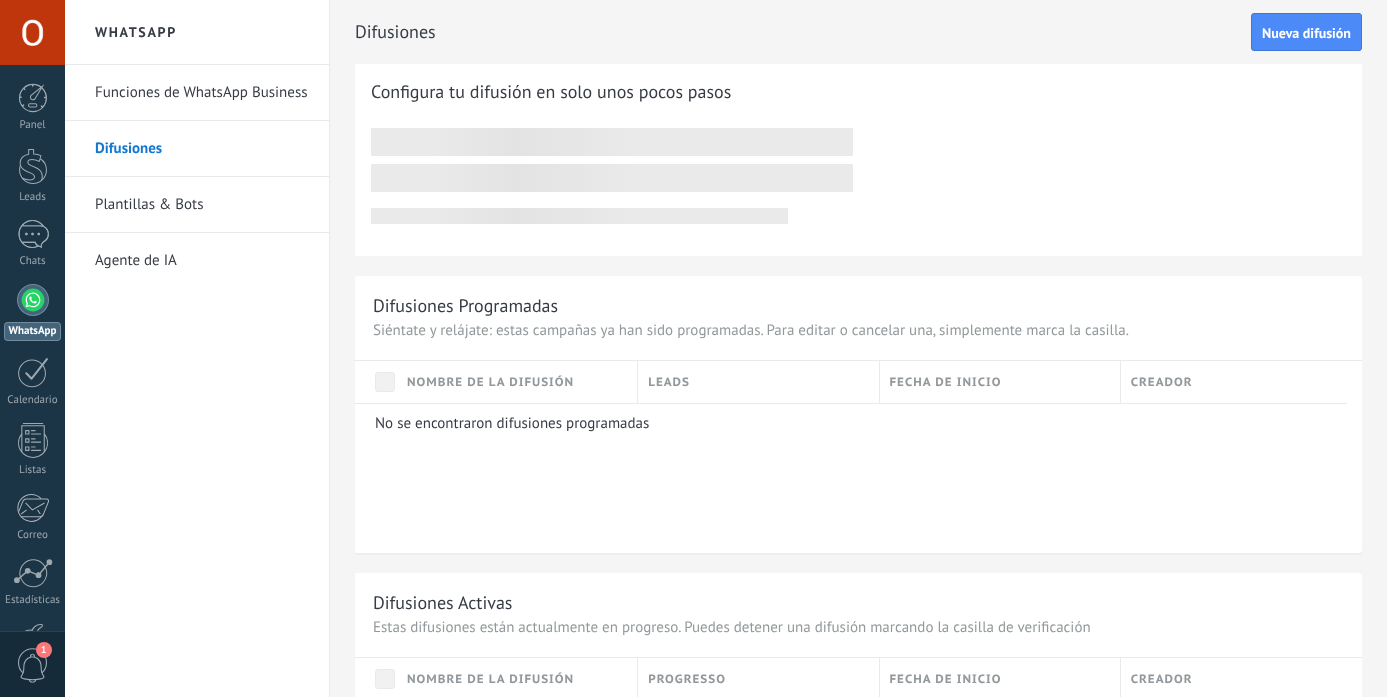 scroll, scrollTop: 0, scrollLeft: 0, axis: both 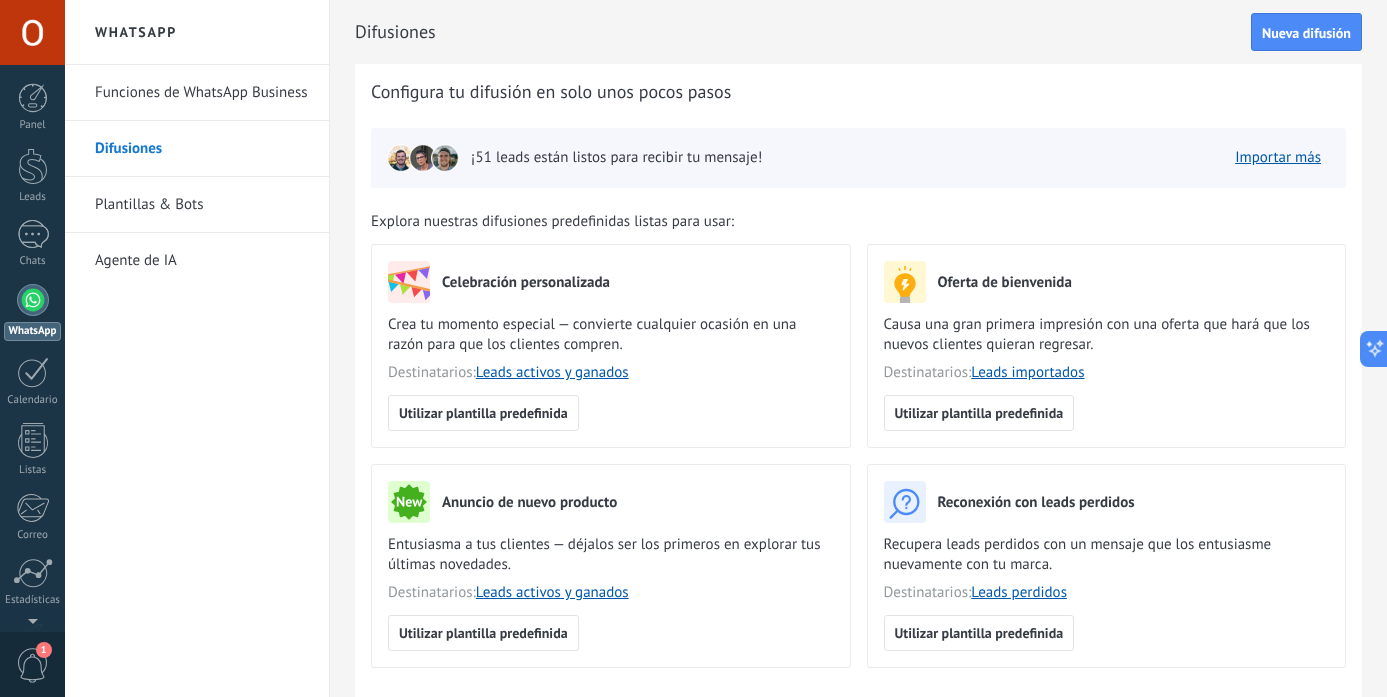 click on "1" at bounding box center (33, 665) 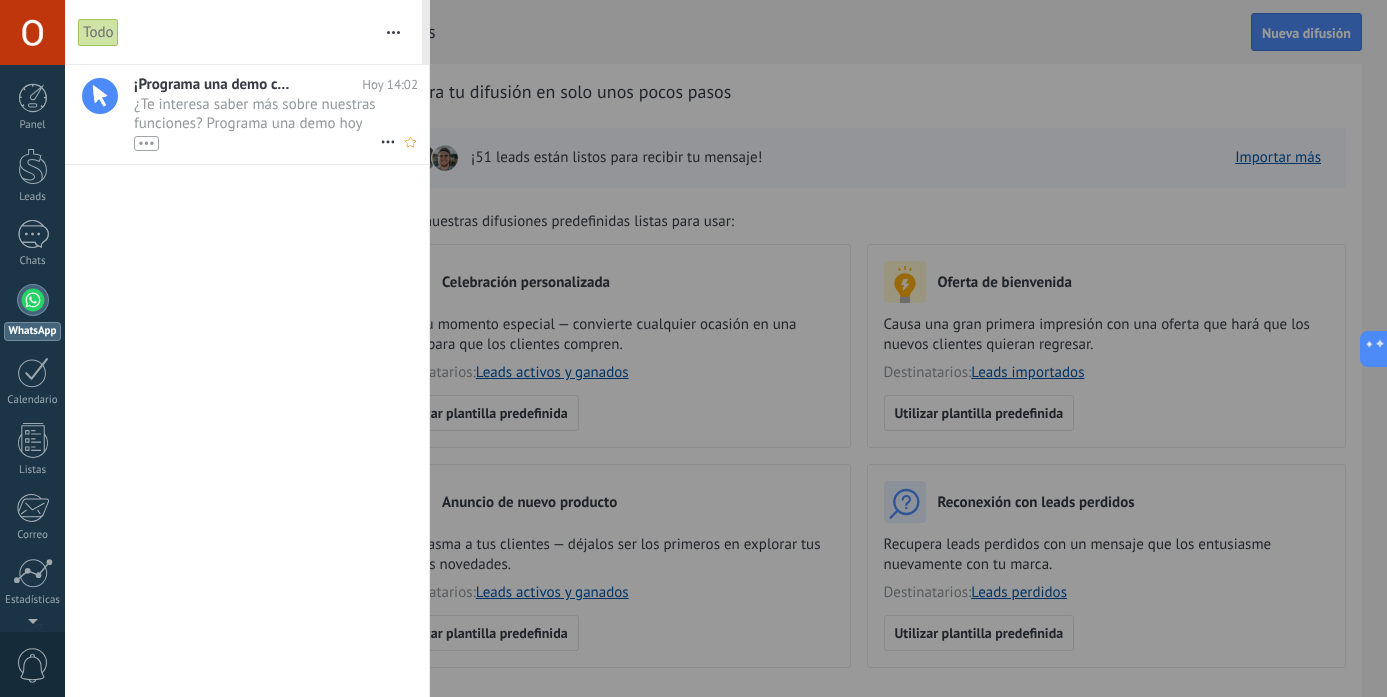 click on "¿Te interesa saber más sobre nuestras funciones? Programa una demo hoy mismo!
•••" at bounding box center [257, 123] 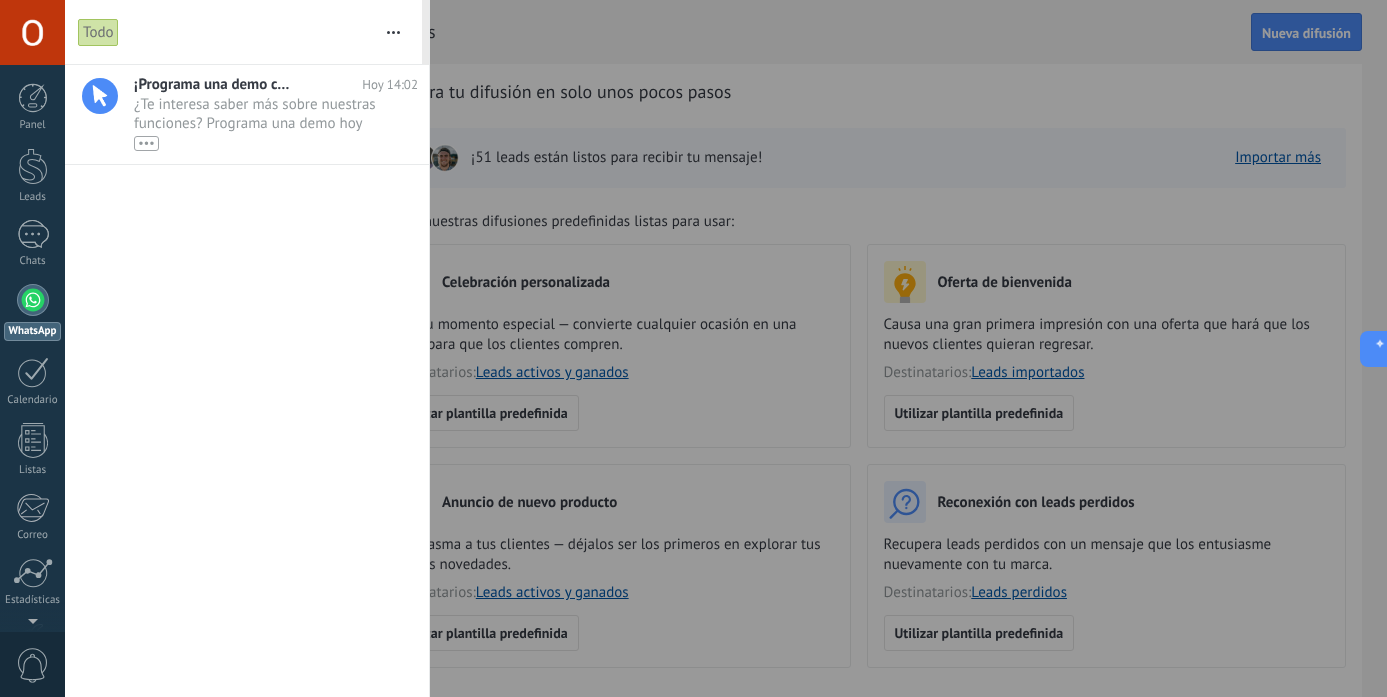 click at bounding box center [693, 348] 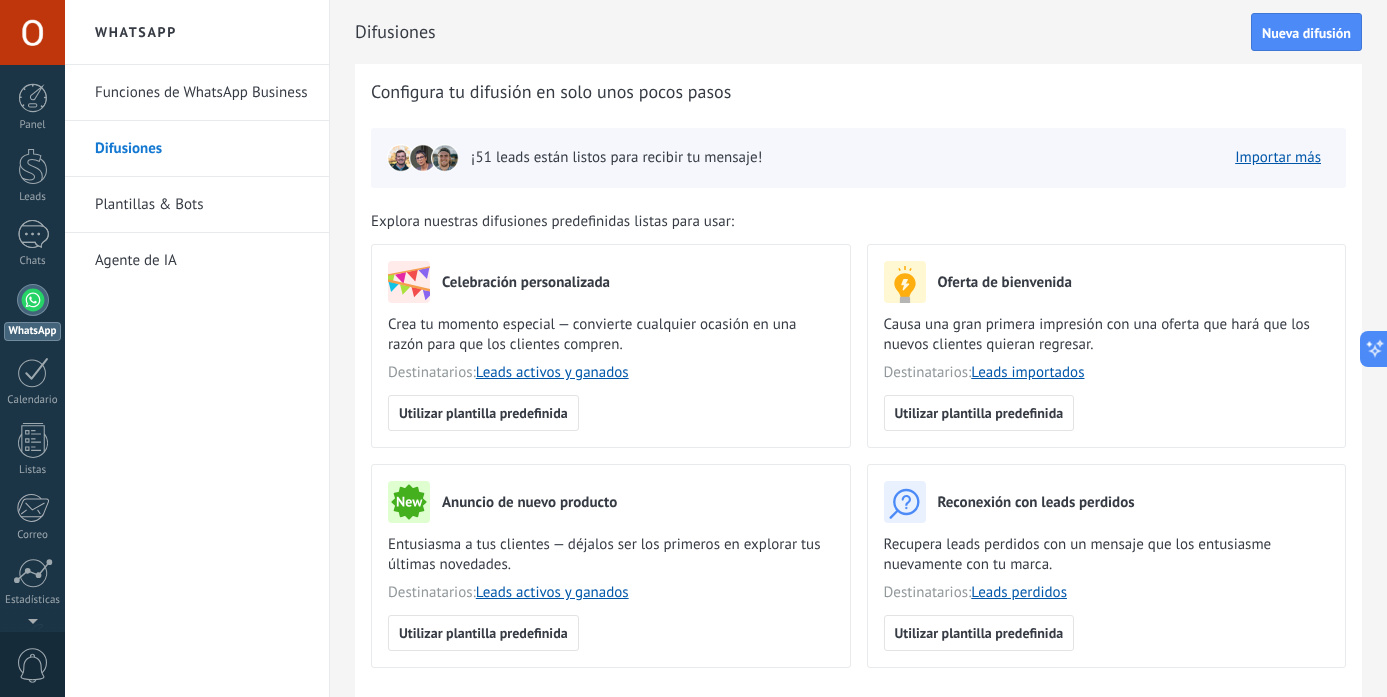 click on "Funciones de WhatsApp Business" at bounding box center [202, 93] 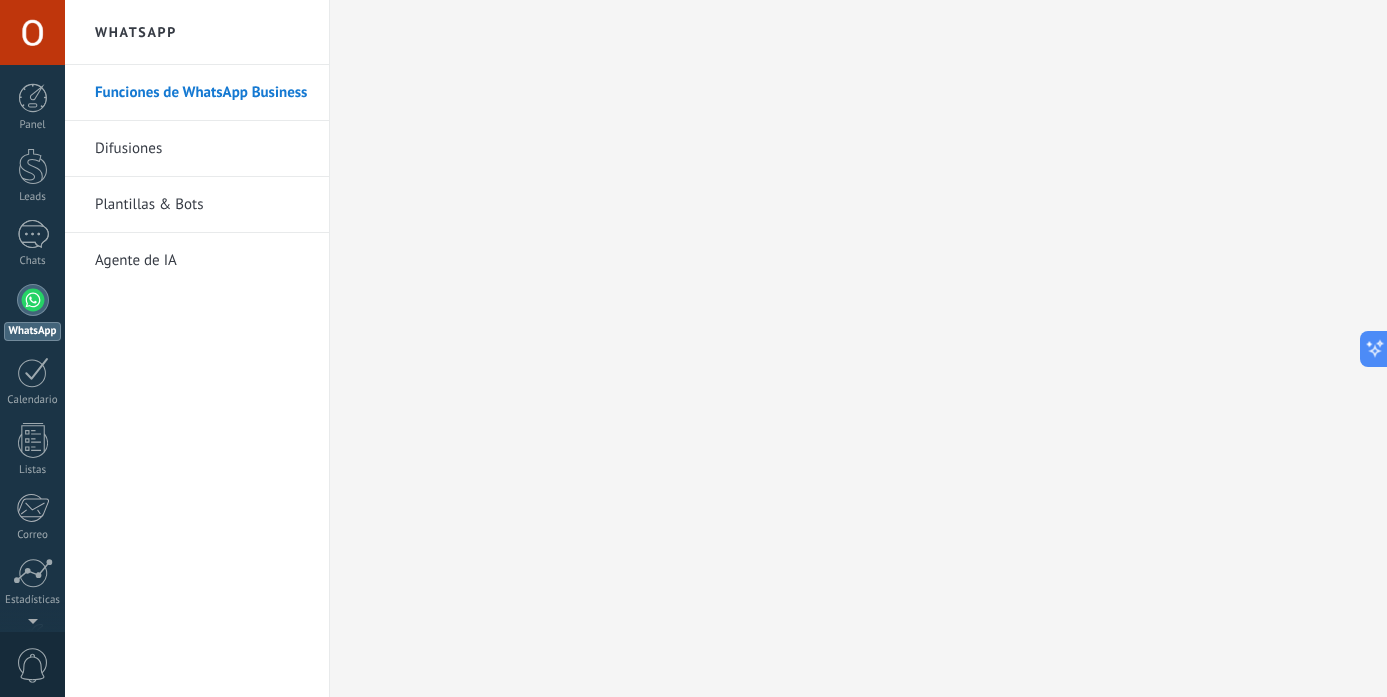 click on "Difusiones" at bounding box center (202, 149) 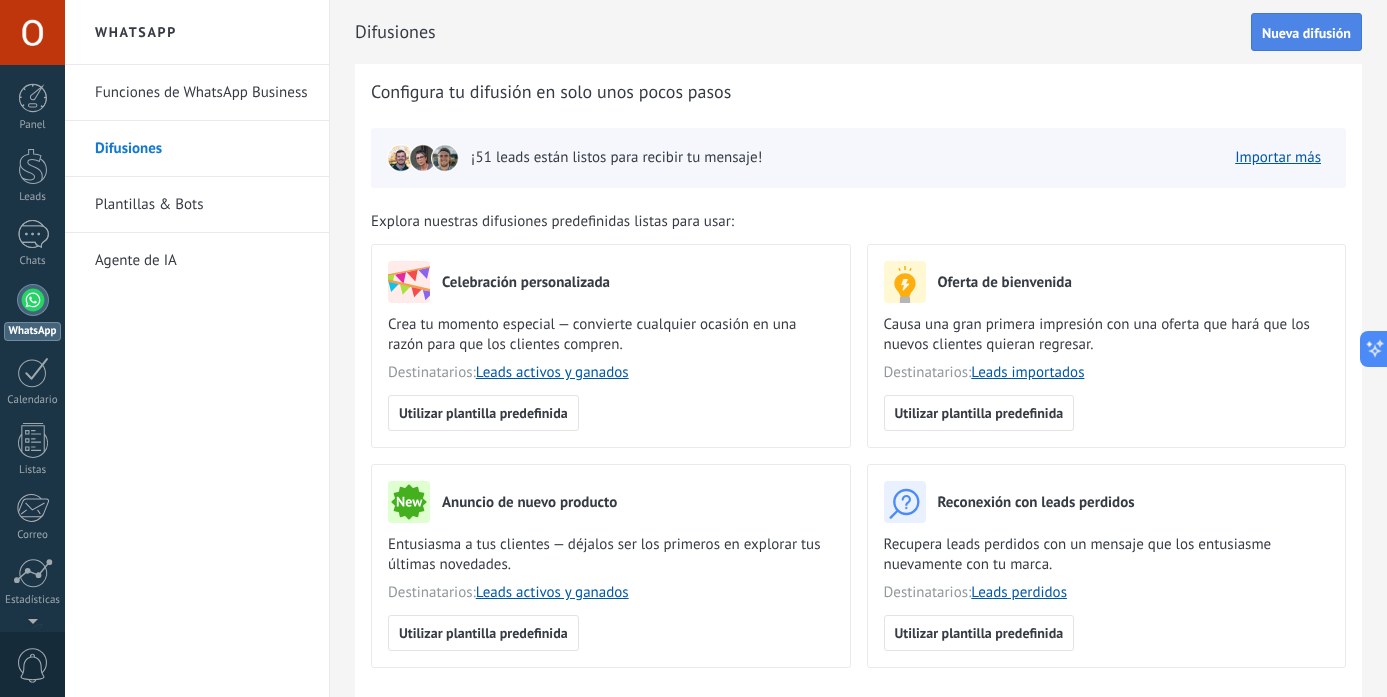 click on "Nueva difusión" at bounding box center (1306, 33) 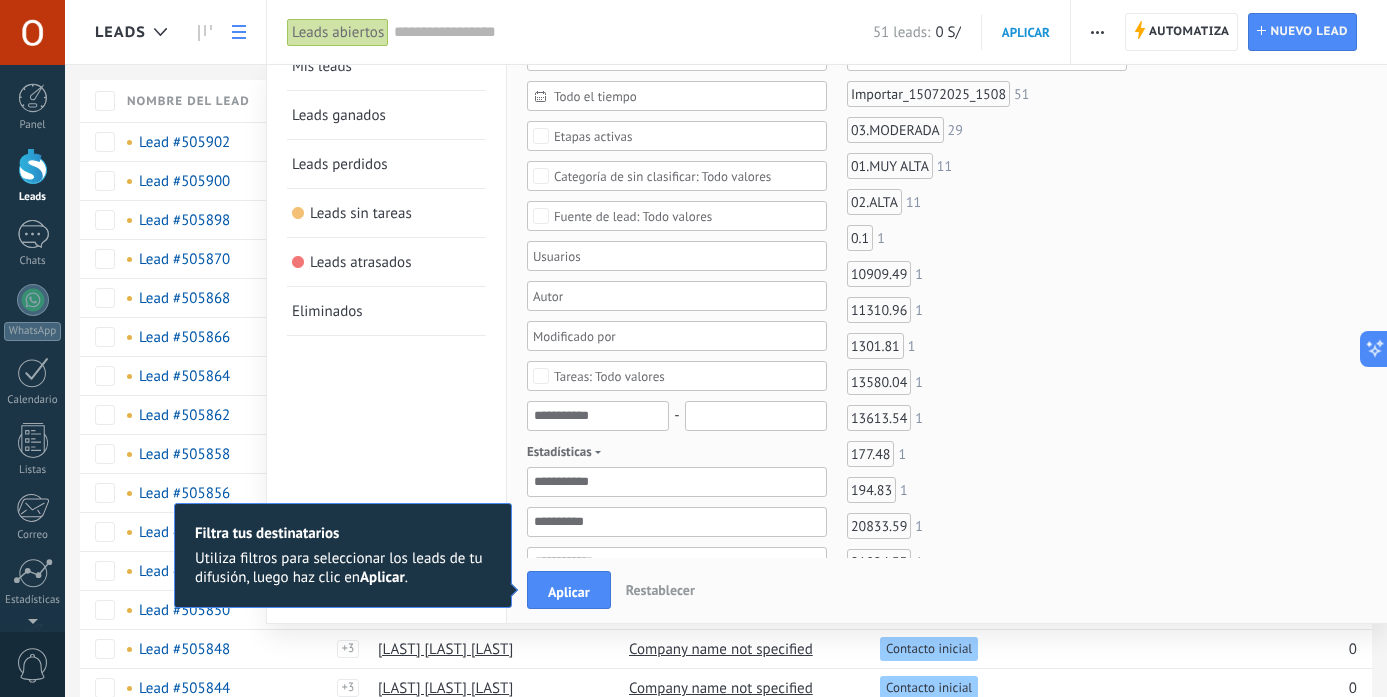 scroll, scrollTop: 0, scrollLeft: 0, axis: both 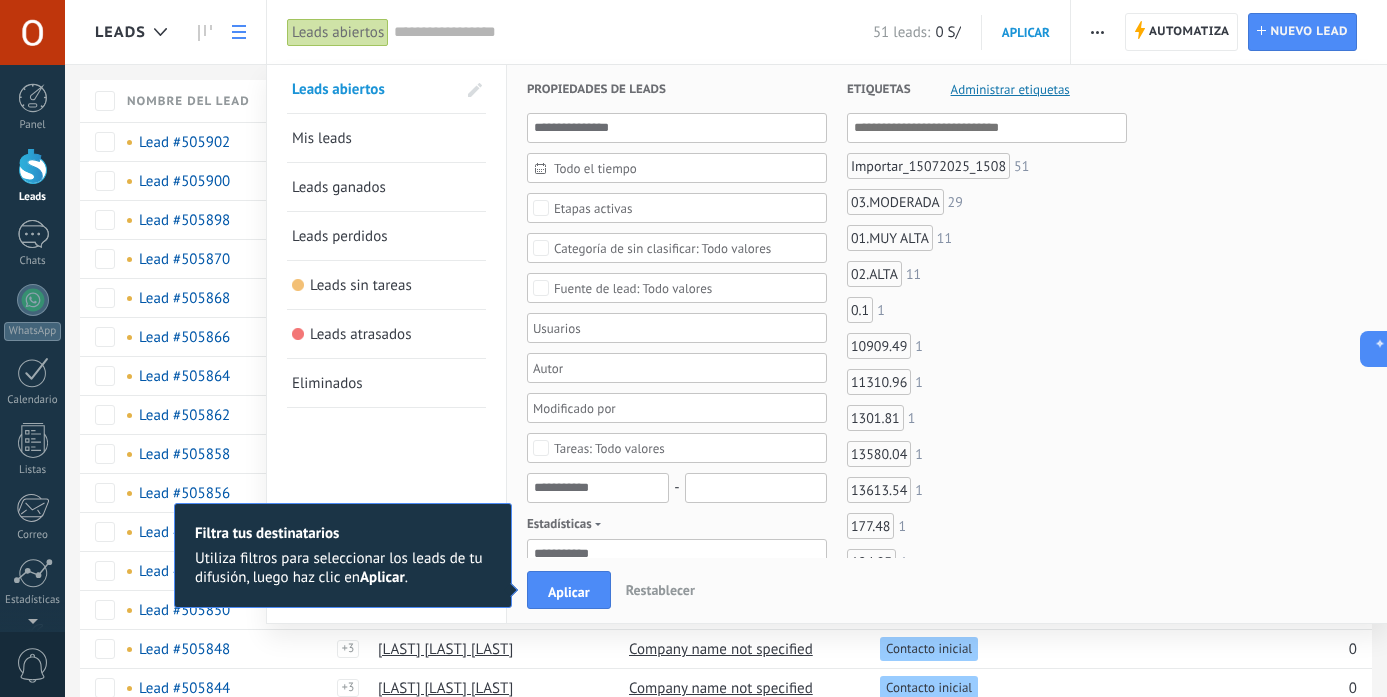 click on "Leads abiertos Mis leads Leads ganados Leads perdidos Leads sin tareas Leads atrasados Eliminados Guardar" at bounding box center [387, 879] 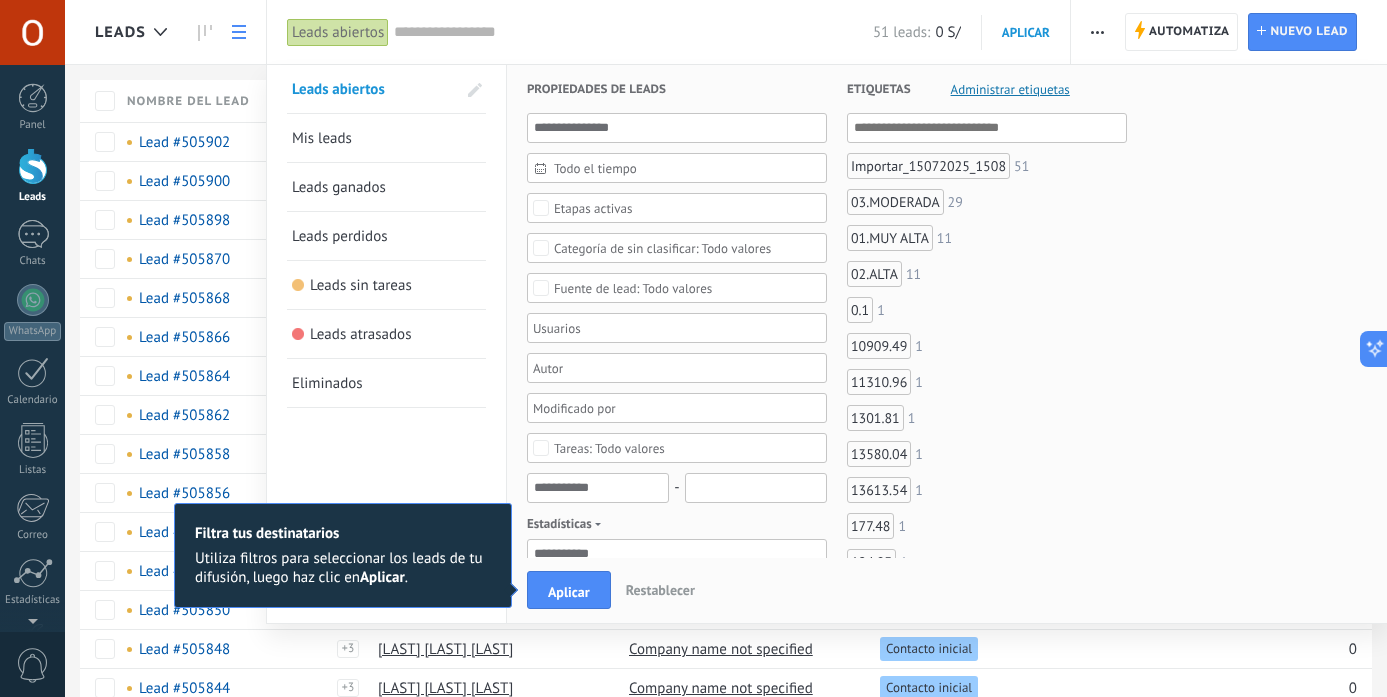 click on "Leads Automatiza Nueva difusión Editar embudo Imprimir Ajustes de la lista Importar Exportar Buscar duplicados Automatiza Automatiza Lead Nuevo lead Leads abiertos Aplicar 51 leads: 0 S/ Leads abiertos Mis leads Leads ganados Leads perdidos Leads sin tareas Leads atrasados Eliminados Guardar Propiedades de leads Todo el tiempo Todo el tiempo Hoy Ayer Últimos ** 30 dias Esta semana La última semana Este mes El mes pasado Este trimestre Este año Ninguno Incoming leads Contacto inicial Negociación Debate contractual Discusión de contrato Logrado con éxito Venta Perdido Etapas activas Seleccionar todo Presupuesto insuficiente No hay necesidad para el producto No satisfecho con las condiciones Comprado del competidor Razón no definida Razones de pérdidas Seleccionar todo Tel. Correo Formulario Chat Todo valores Seleccionar todo [FIRST] [LAST] Importar Todo valores Seleccionar todo Hoy Mañana Esta semana Este mes Este trimestre No hay tareas atrasadas Todo valores - Estadísticas utm_content **" at bounding box center (726, 1088) 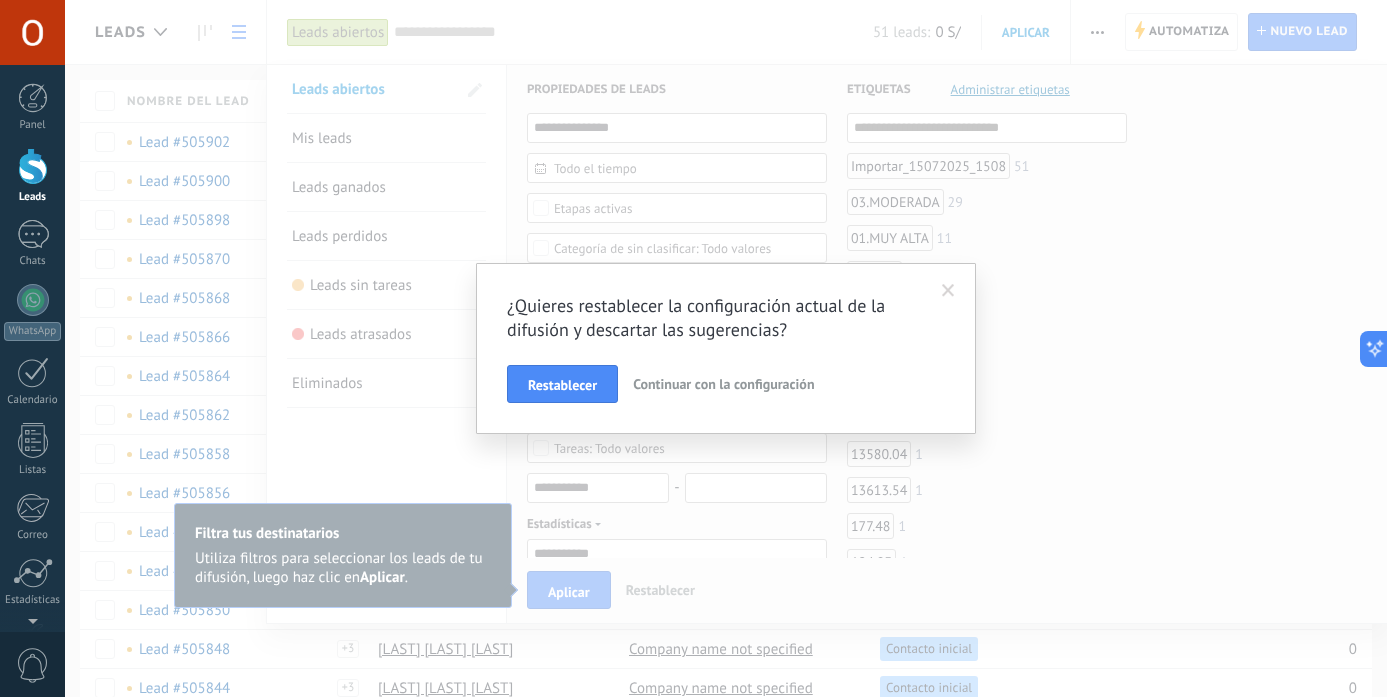 click at bounding box center (948, 291) 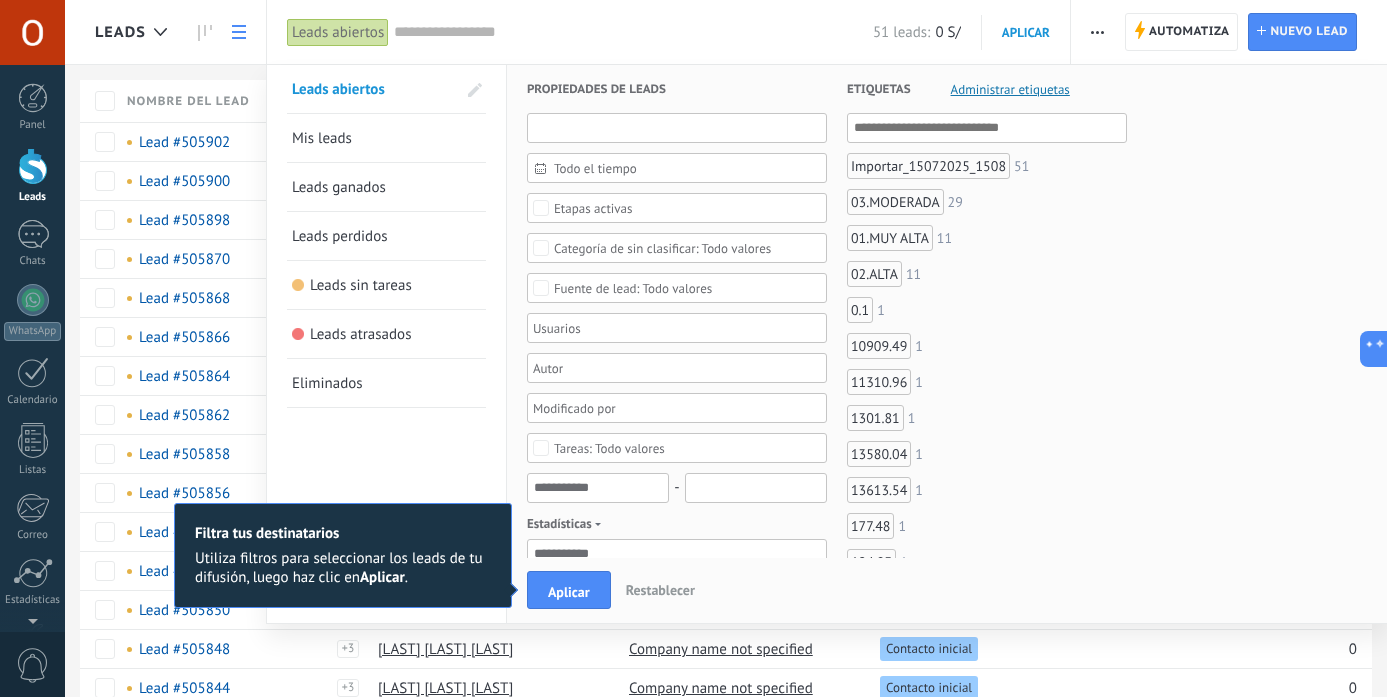 click at bounding box center (677, 128) 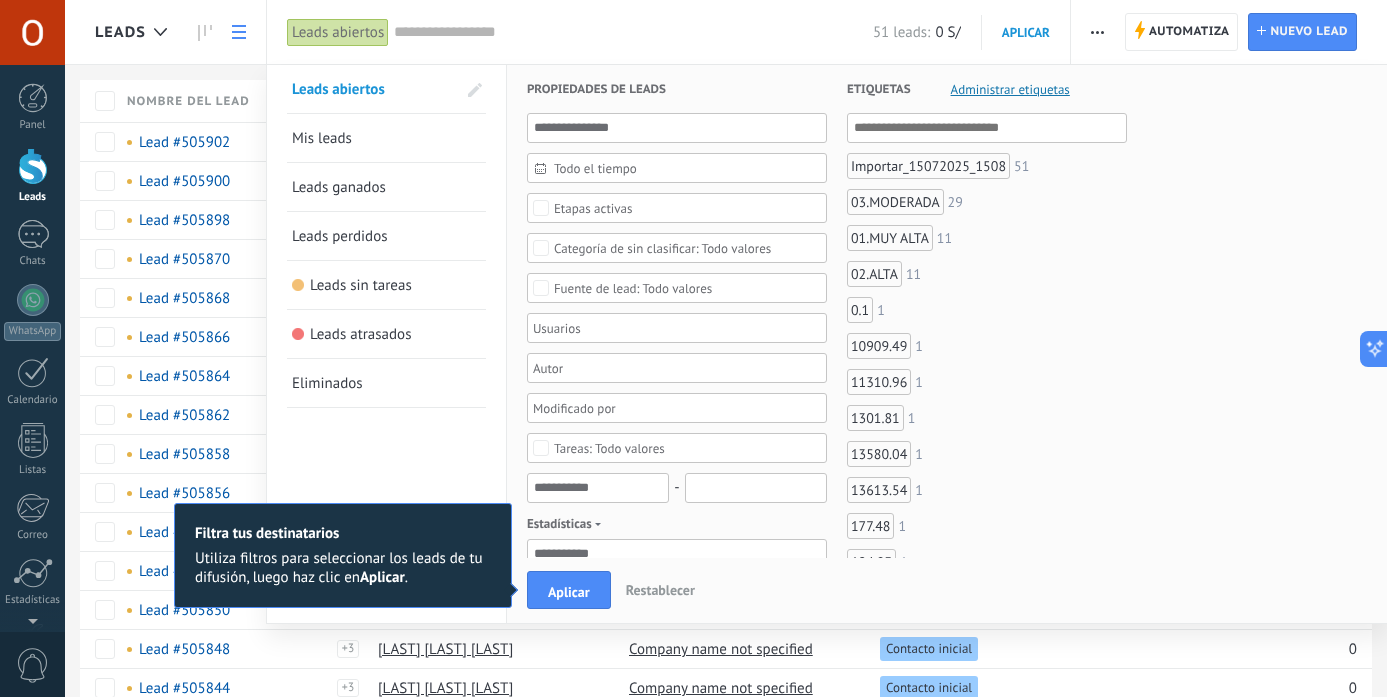 click on "Propiedades de leads Todo el tiempo Todo el tiempo Hoy Ayer Últimos ** 30 dias Esta semana La última semana Este mes El mes pasado Este trimestre Este año Ninguno Incoming leads Contacto inicial Negociación Debate contractual Discusión de contrato Logrado con éxito Venta Perdido Etapas activas Seleccionar todo Presupuesto insuficiente No hay necesidad para el producto No satisfecho con las condiciones Comprado del competidor Razón no definida Razones de pérdidas Seleccionar todo Tel. Correo Formulario Chat Todo valores Seleccionar todo [FIRST] [LAST] Importar Todo valores Seleccionar todo Hoy Mañana Esta semana Este mes Este trimestre No hay tareas atrasadas Todo valores - Estadísticas Seleccionar campo utm_content utm_medium utm_campaign utm_source utm_term utm_referrer referrer gclientid gclid fbclid Seleccionar campo Conversaciones Seleccionar todo Sin conversaciones En curso Cerrada Todo valores Seleccionar todo Leer No leído Todo valores Seleccionar todo Entrantes Salientes Hoy Ayer Y" at bounding box center (947, 854) 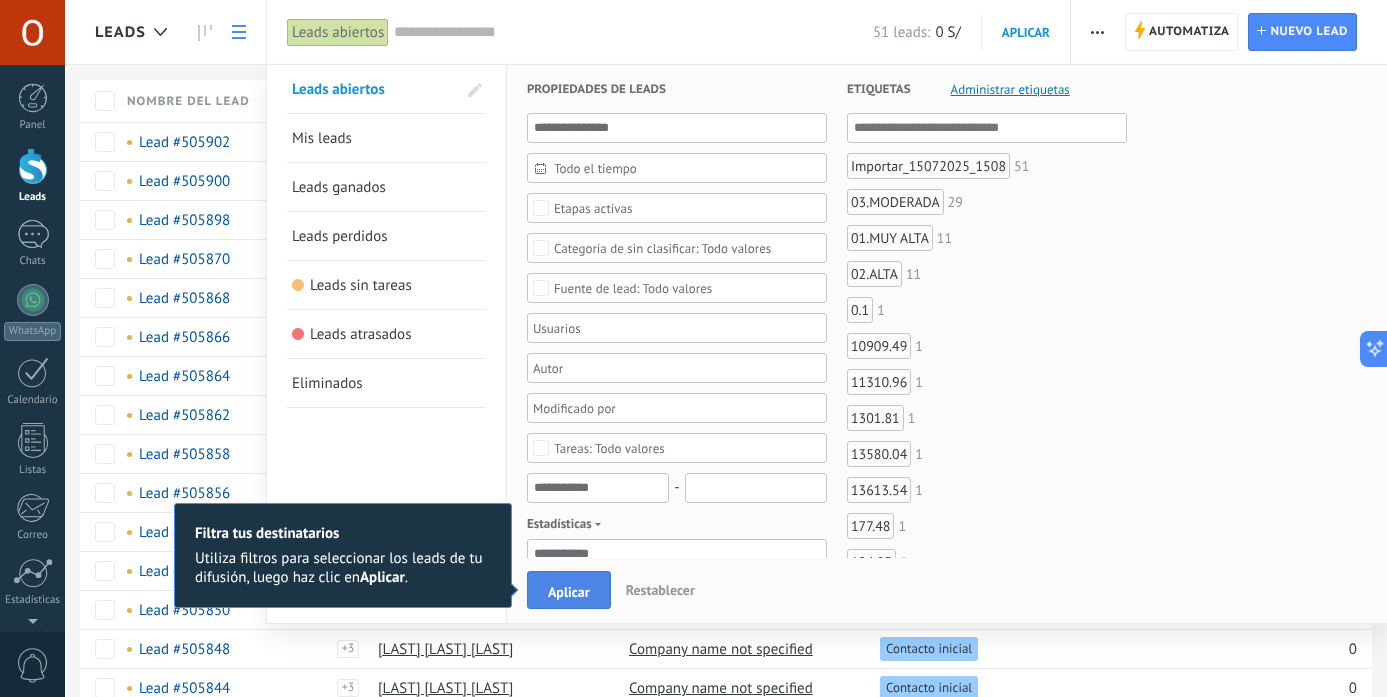 click on "Aplicar" at bounding box center (569, 592) 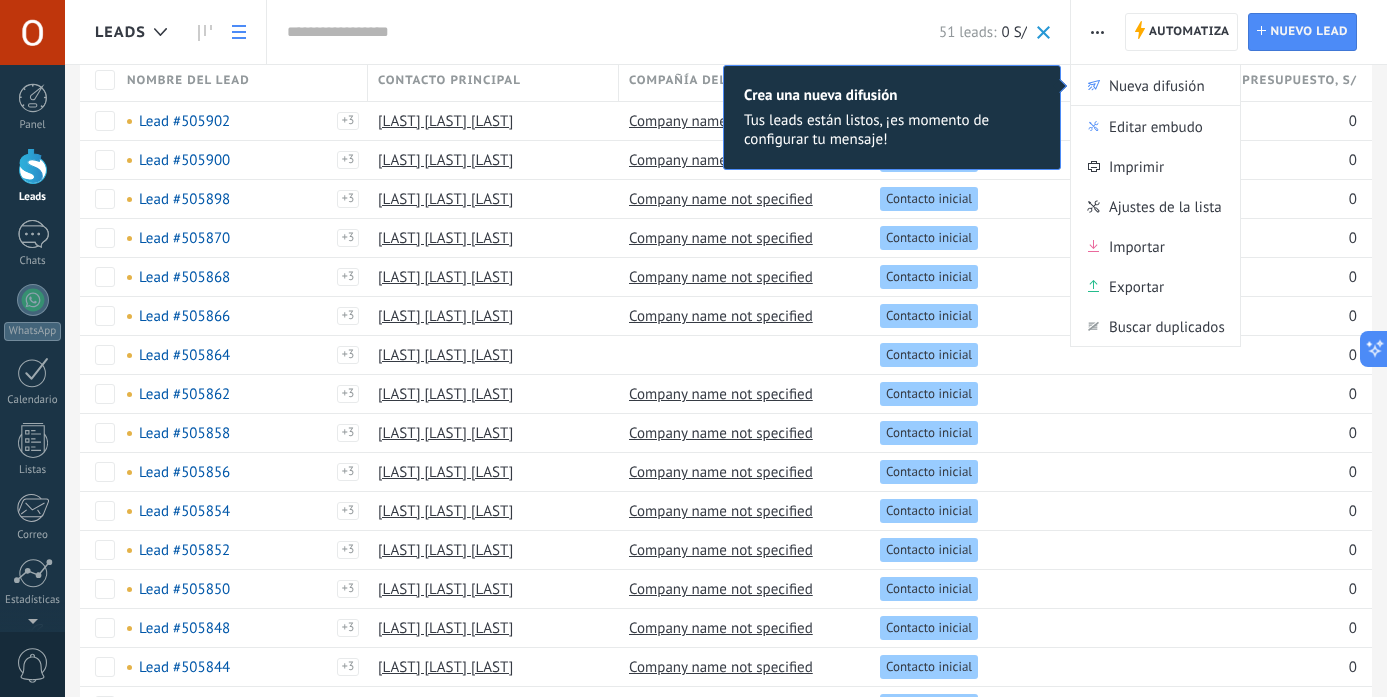 scroll, scrollTop: 0, scrollLeft: 0, axis: both 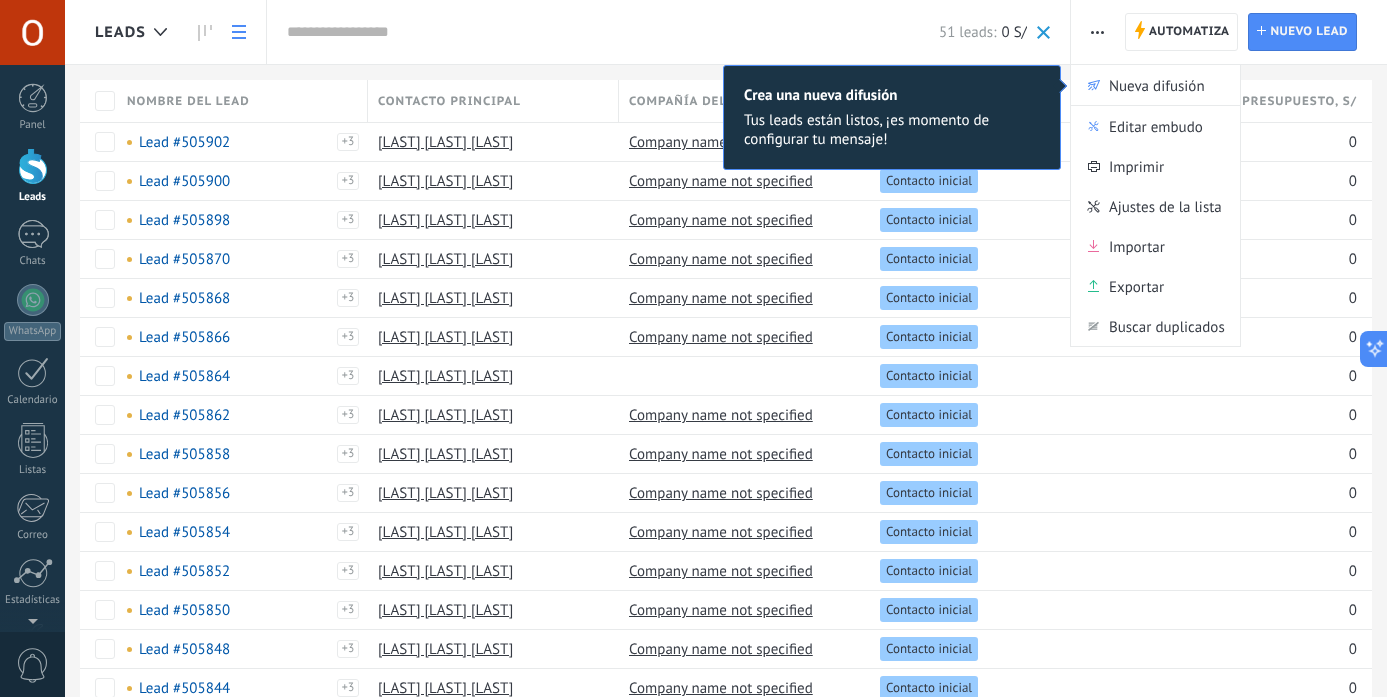 click on "× Crea una nueva difusión Tus leads están listos, ¡es momento de configurar tu mensaje! ← Previous Next →" at bounding box center [892, 117] 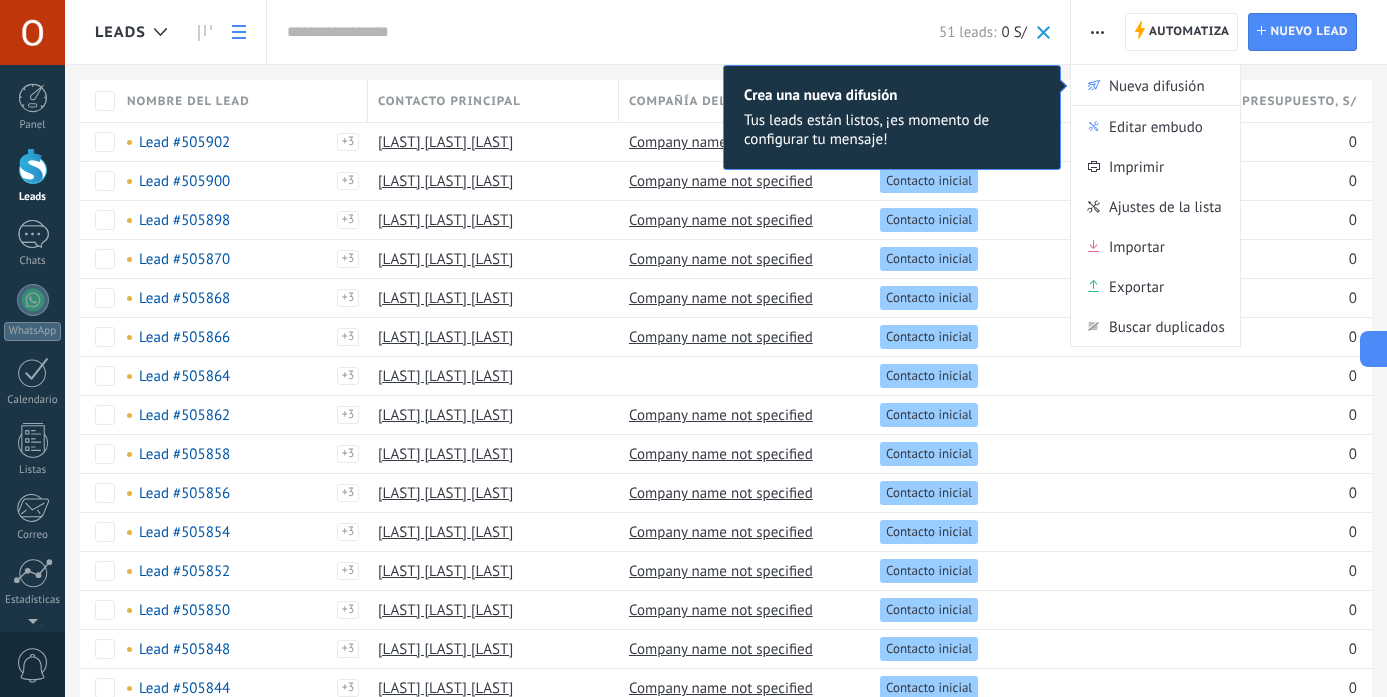 click at bounding box center [613, 32] 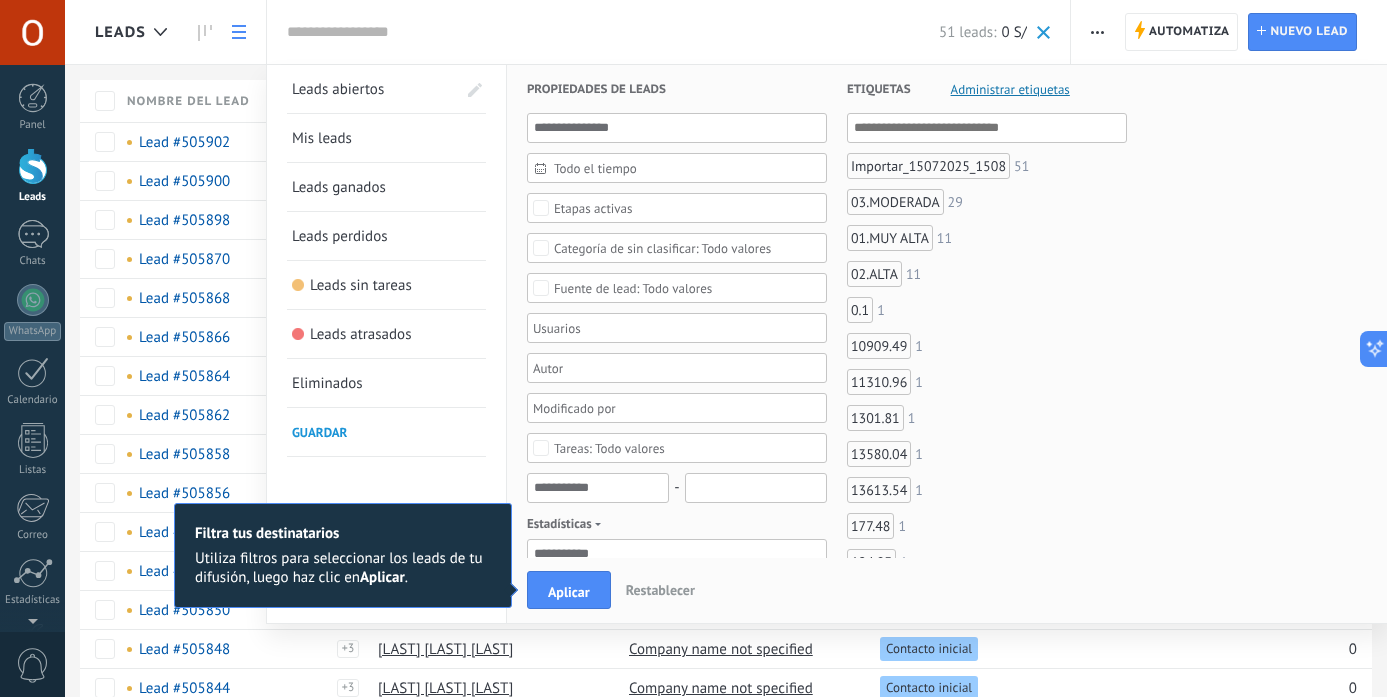 click on "Leads Automatiza Nueva difusión Editar embudo Imprimir Ajustes de la lista Importar Exportar Buscar duplicados Automatiza Automatiza Lead Nuevo lead Leads abiertos Aplicar 51 leads: 0 S/ Leads abiertos Mis leads Leads ganados Leads perdidos Leads sin tareas Leads atrasados Eliminados Guardar Propiedades de leads Todo el tiempo Todo el tiempo Hoy Ayer Últimos ** 30 dias Esta semana La última semana Este mes El mes pasado Este trimestre Este año Ninguno Incoming leads Contacto inicial Negociación Debate contractual Discusión de contrato Logrado con éxito Venta Perdido Etapas activas Seleccionar todo Presupuesto insuficiente No hay necesidad para el producto No satisfecho con las condiciones Comprado del competidor Razón no definida Razones de pérdidas Seleccionar todo Tel. Correo Formulario Chat Todo valores Seleccionar todo [FIRST] [LAST] Importar Todo valores Seleccionar todo Hoy Mañana Esta semana Este mes Este trimestre No hay tareas atrasadas Todo valores - Estadísticas utm_content **" at bounding box center [726, 1088] 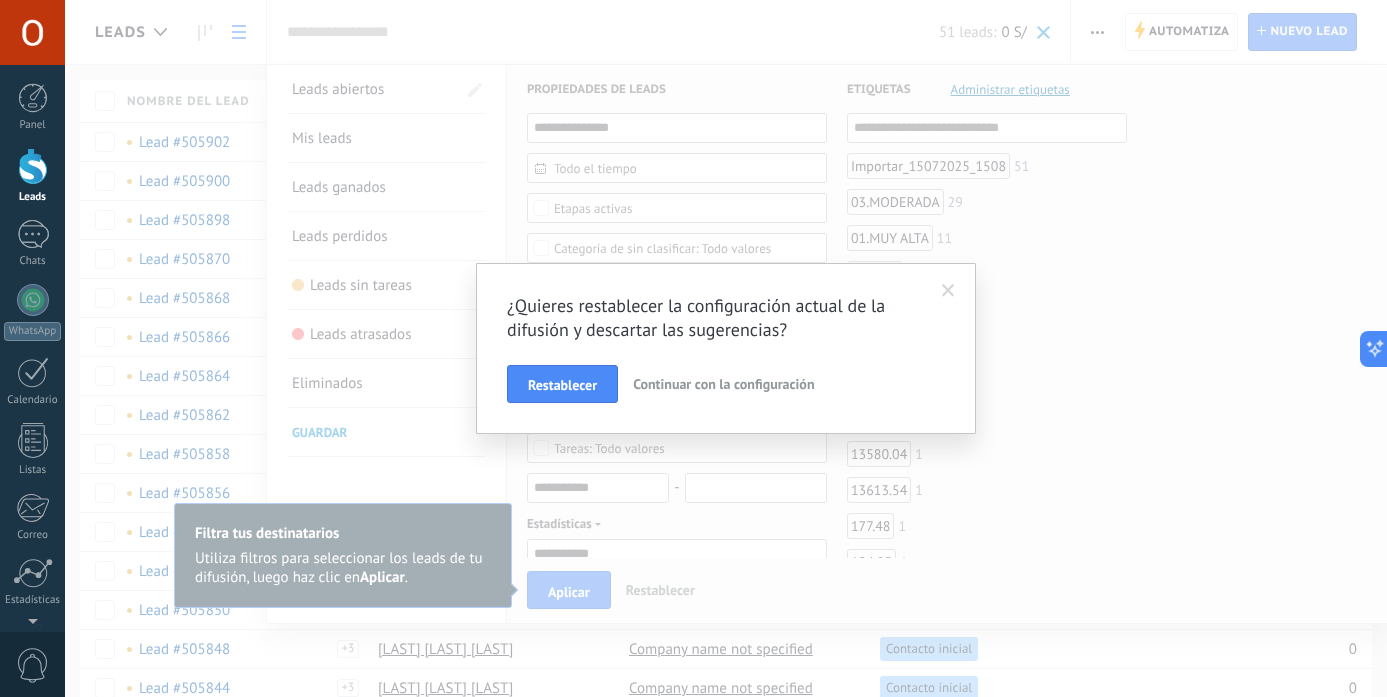click on "Continuar con la configuración" at bounding box center (723, 384) 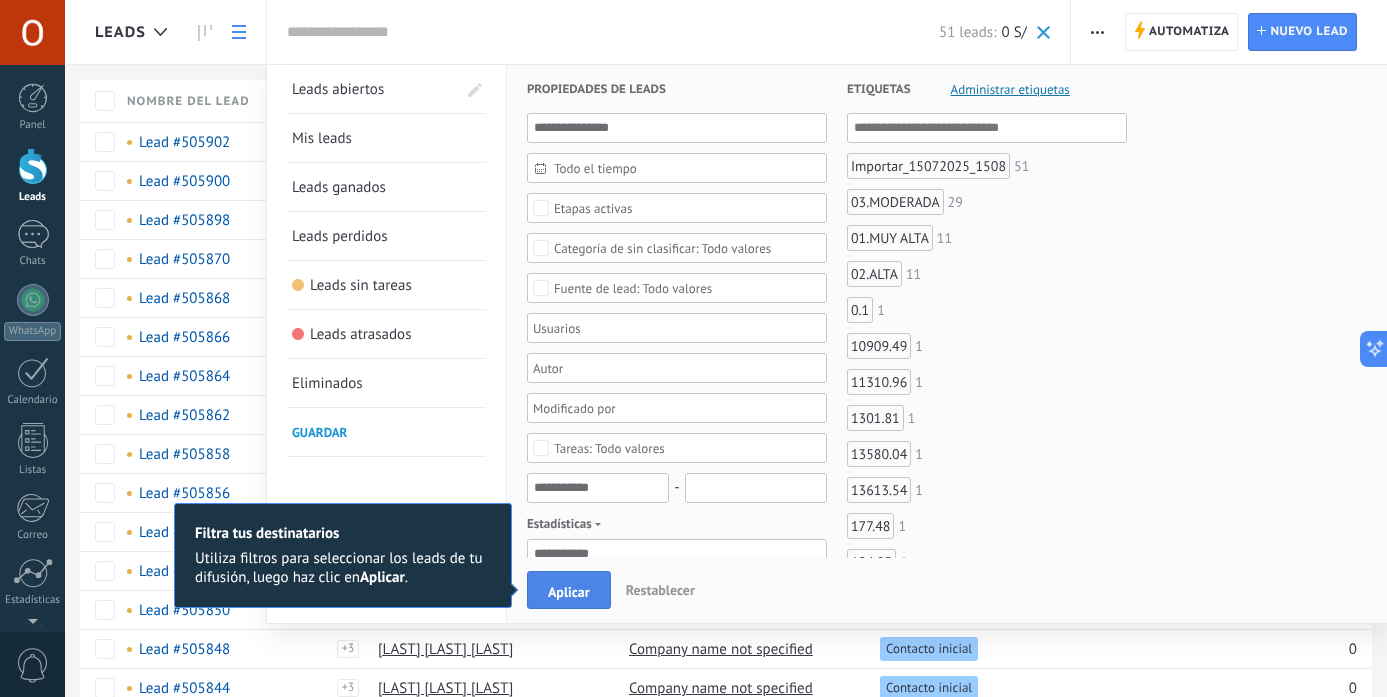 click on "Aplicar" at bounding box center [569, 592] 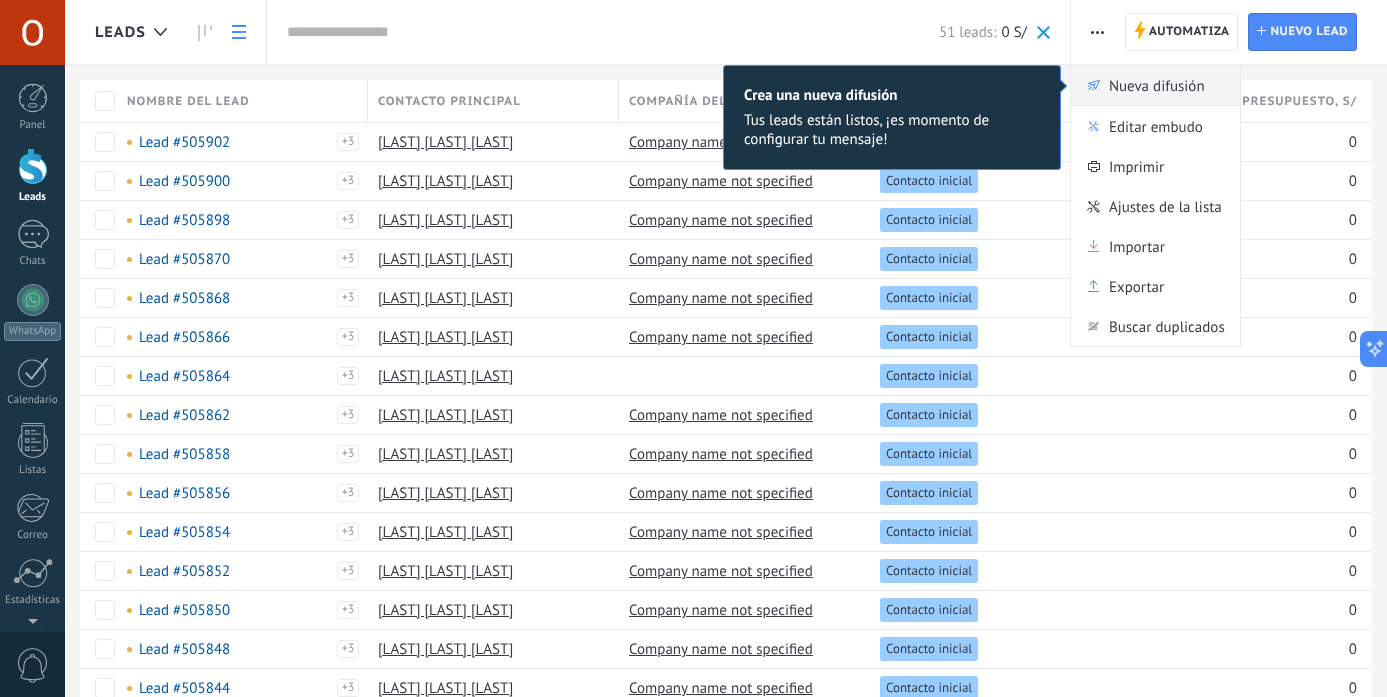 click on "Nueva difusión" at bounding box center [1157, 85] 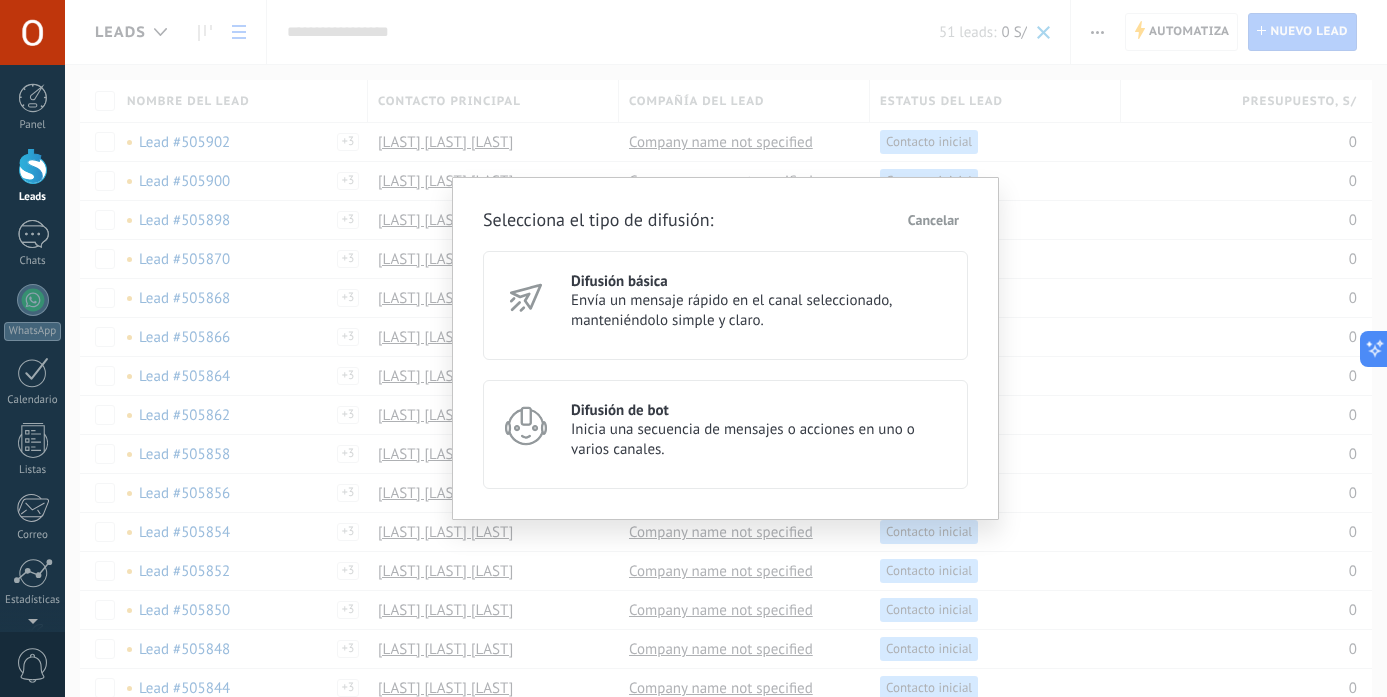 click on "Envía un mensaje rápido en el canal seleccionado, manteniéndolo simple y claro." at bounding box center [760, 311] 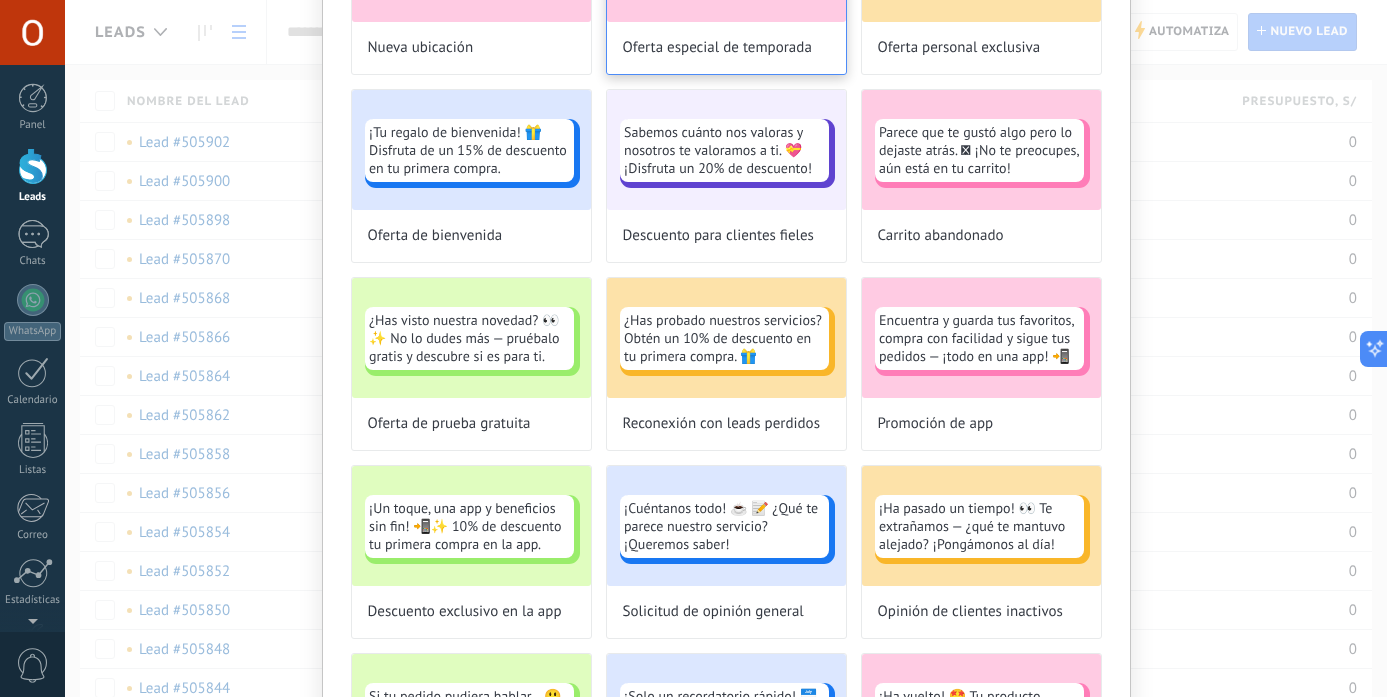 scroll, scrollTop: 0, scrollLeft: 0, axis: both 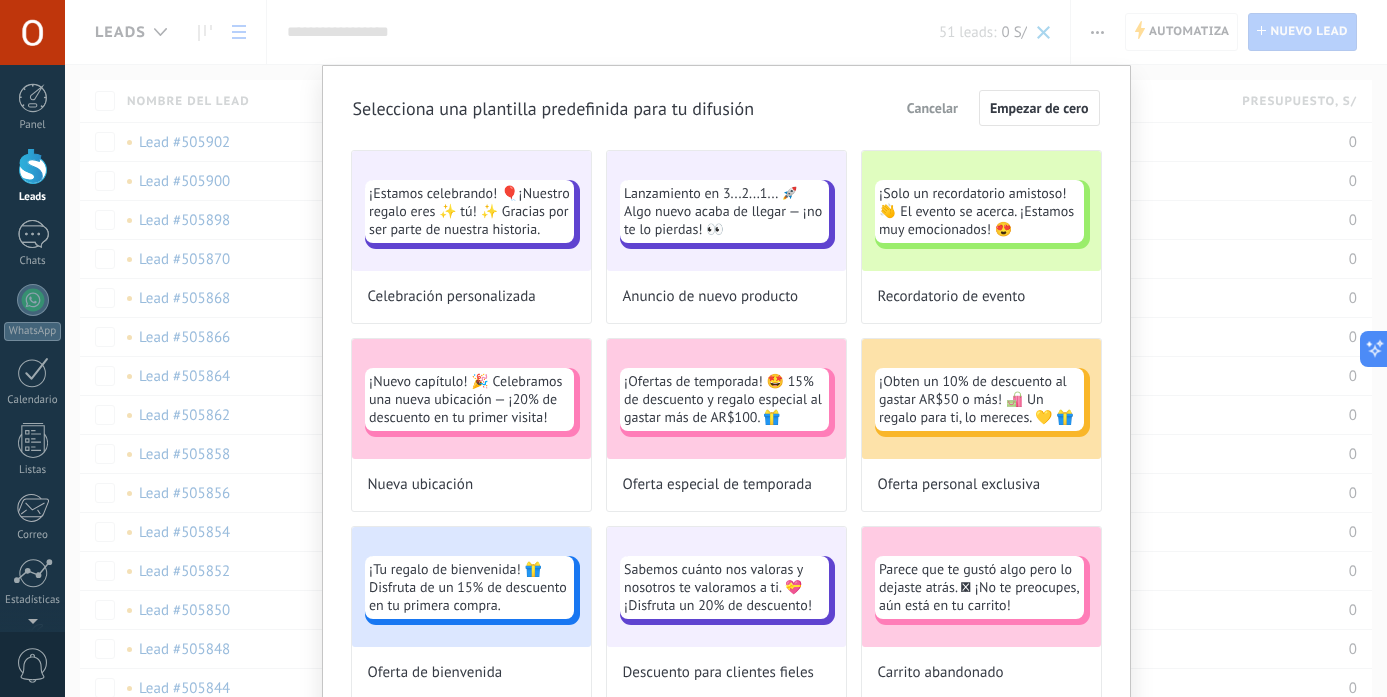 click on "Cancelar" at bounding box center (932, 108) 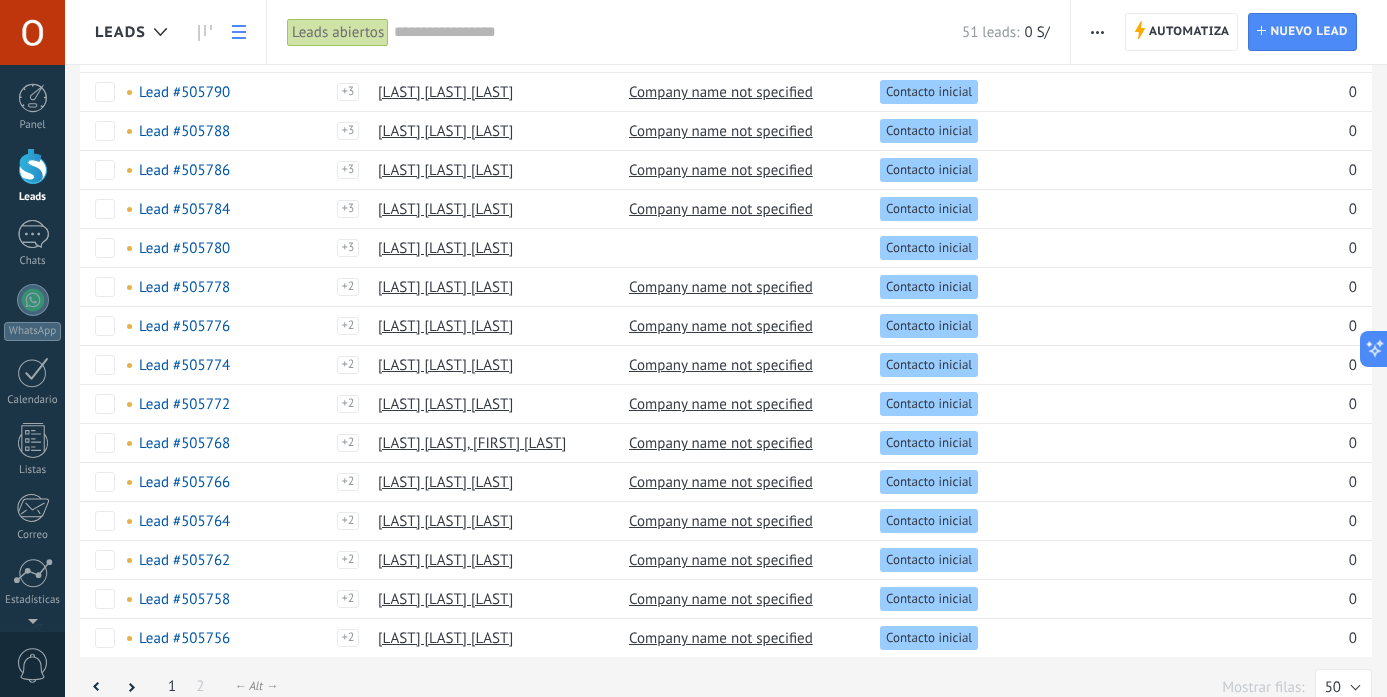 scroll, scrollTop: 1479, scrollLeft: 0, axis: vertical 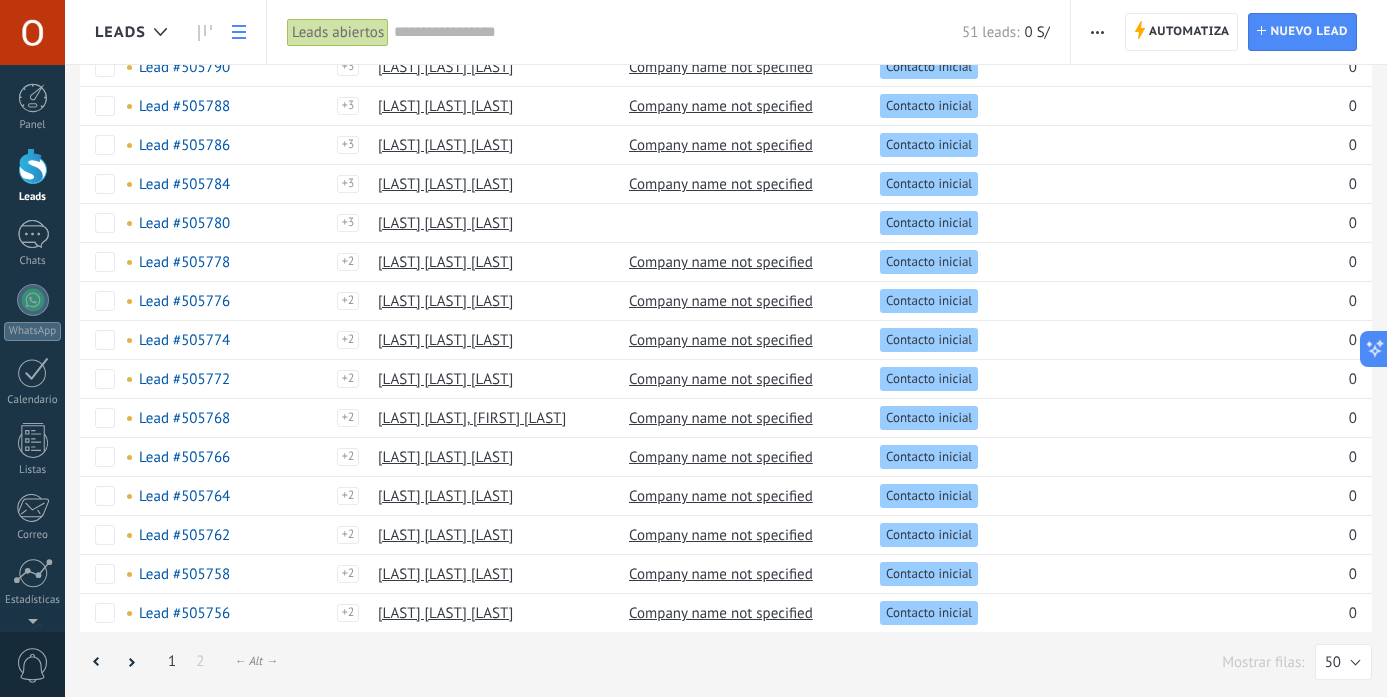 click on "1" at bounding box center (172, 661) 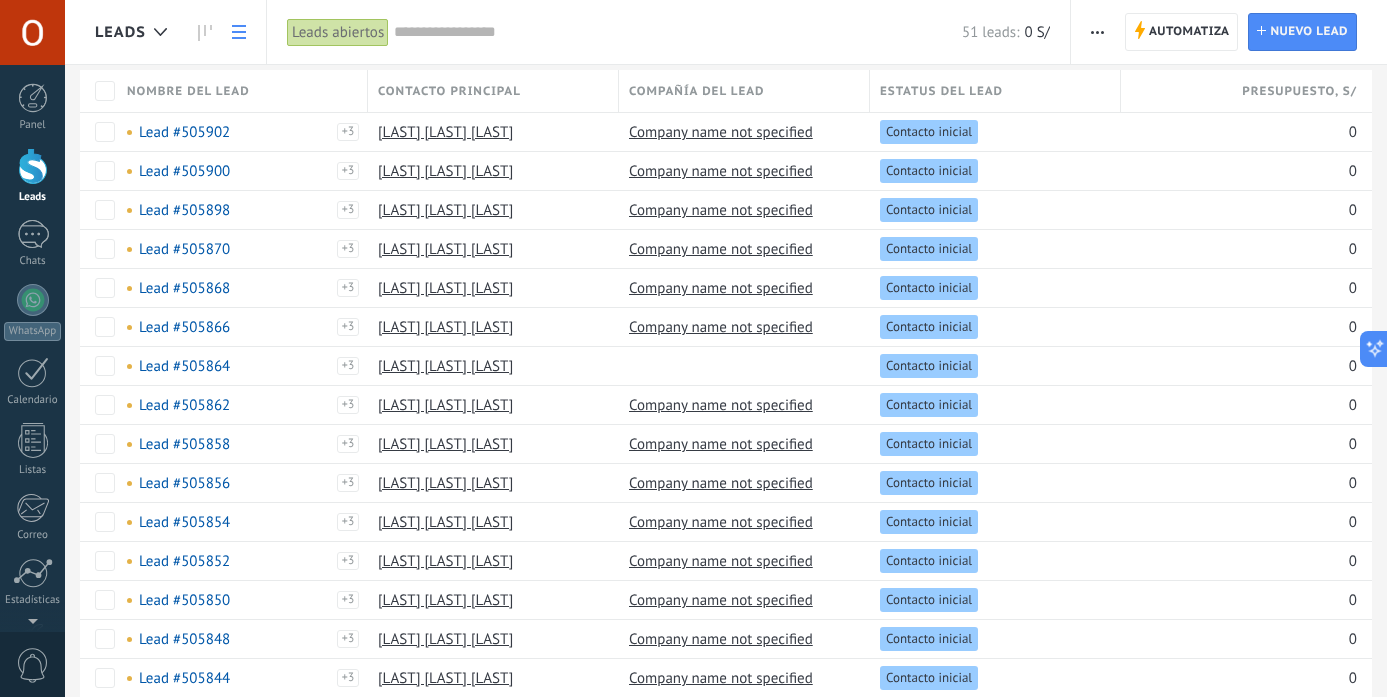 scroll, scrollTop: 0, scrollLeft: 0, axis: both 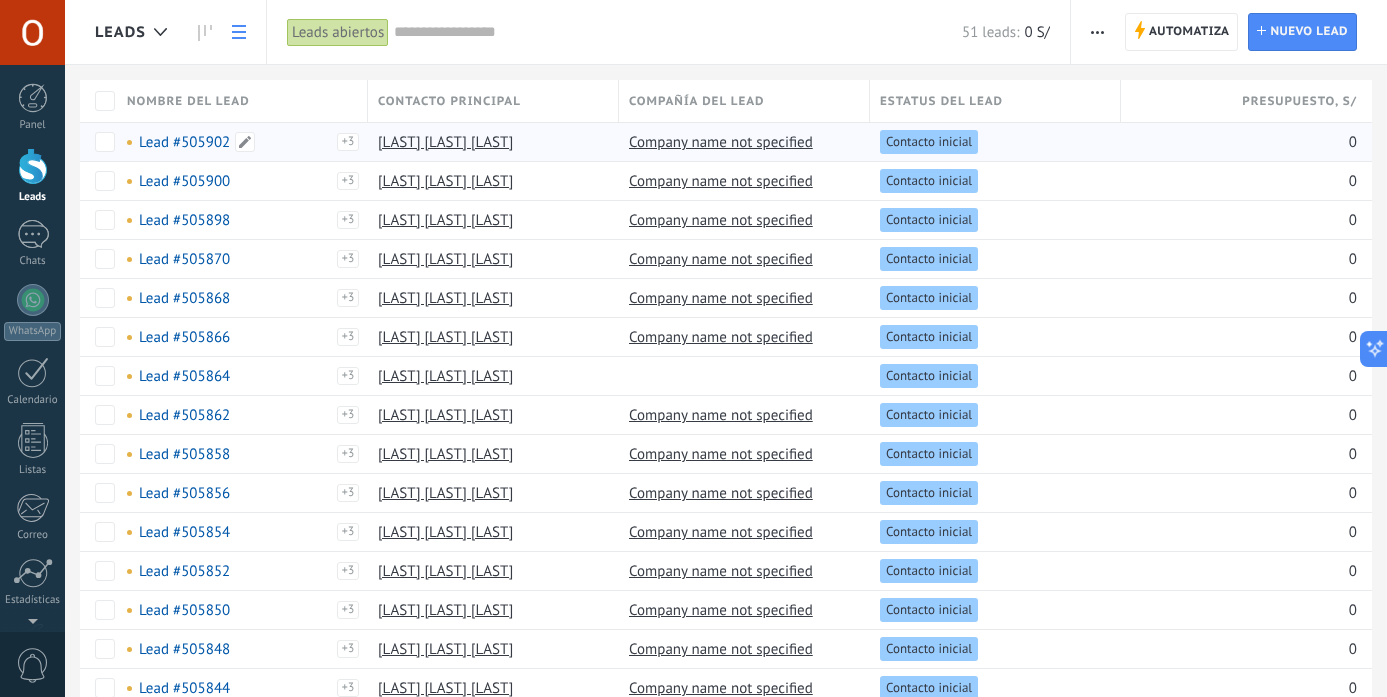 click on "Lead #505902" at bounding box center (184, 142) 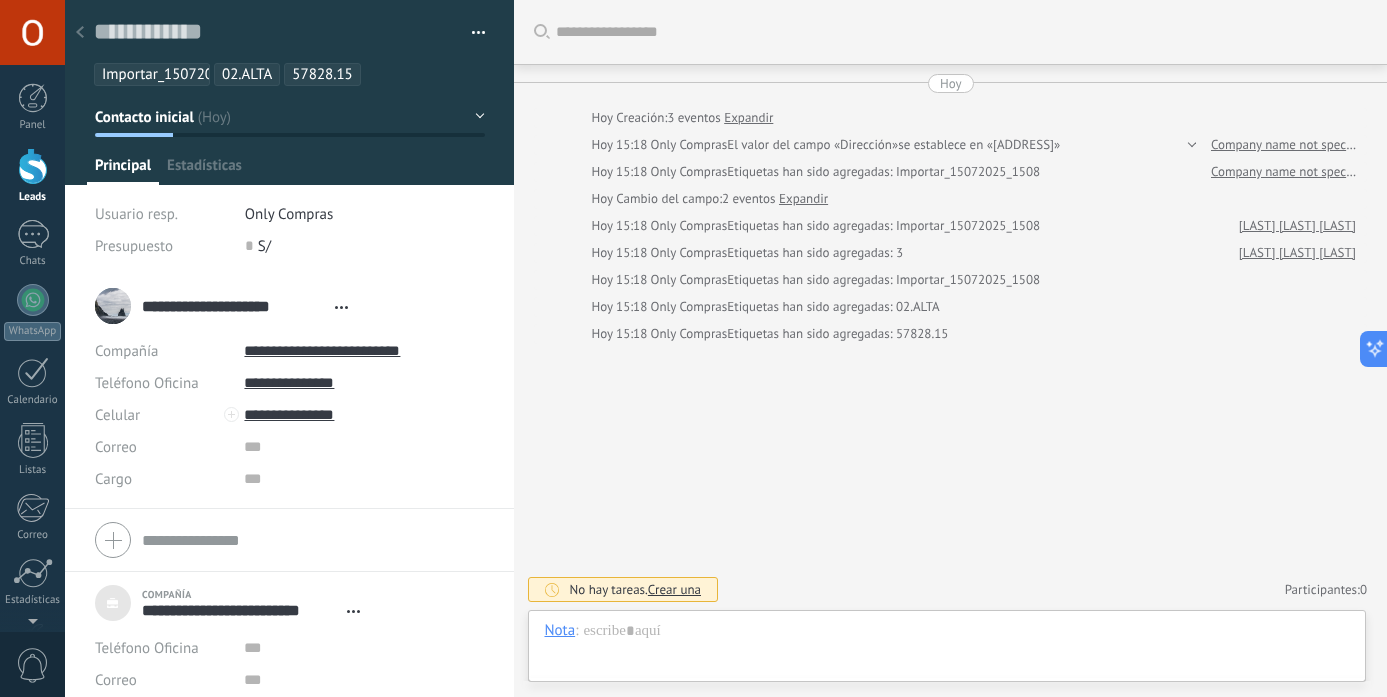 scroll, scrollTop: 60, scrollLeft: 0, axis: vertical 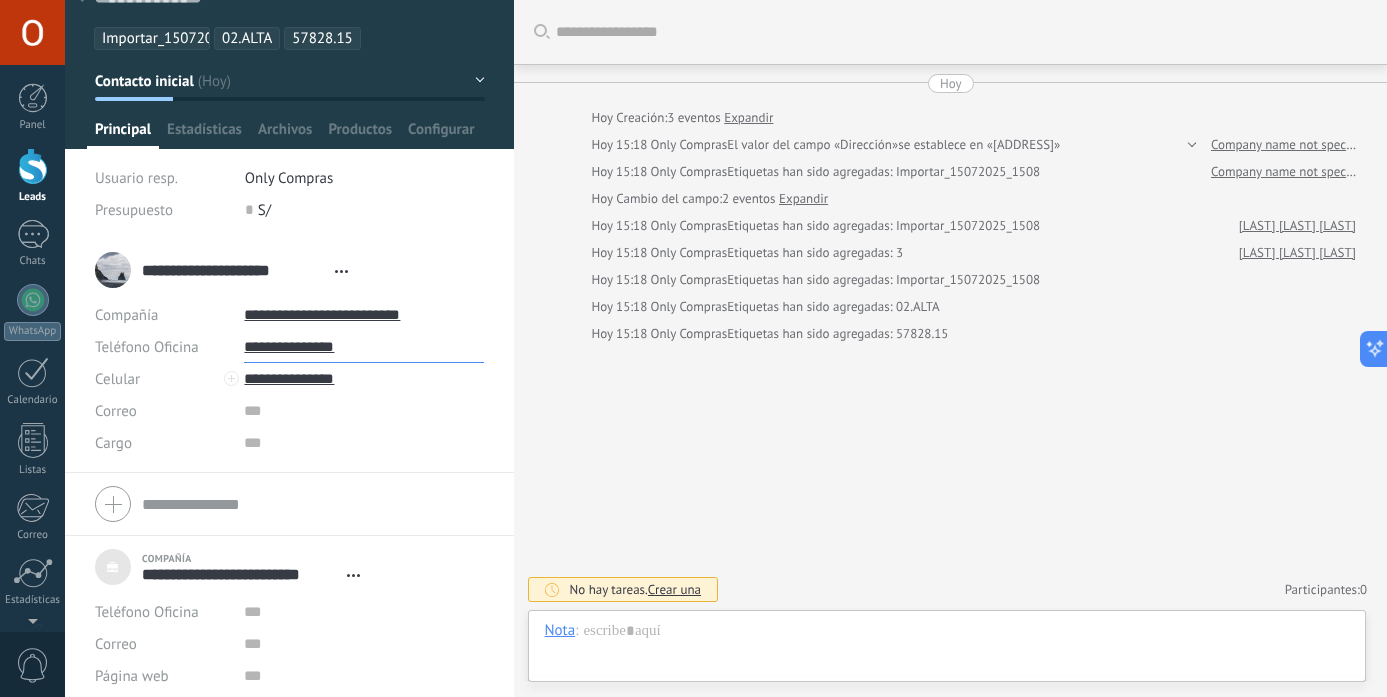 click on "**********" at bounding box center [364, 347] 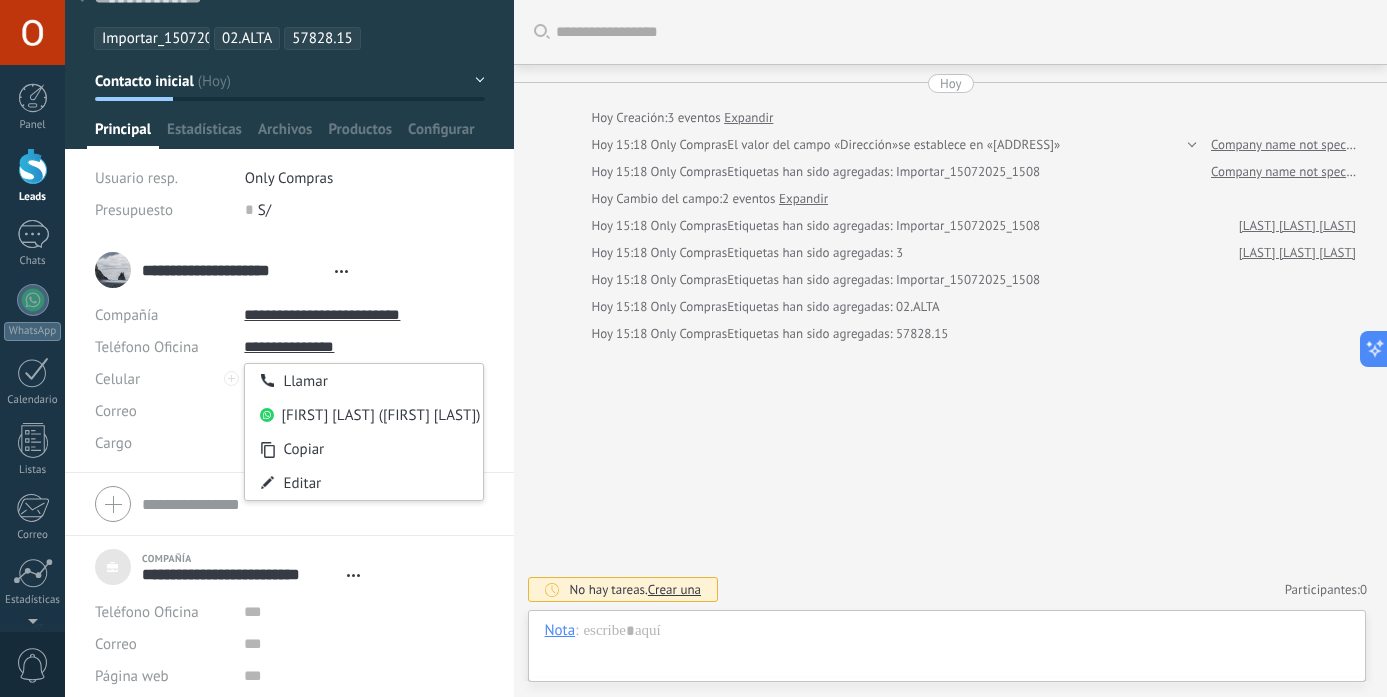 click on "Buscar Carga más Hoy Hoy Creación: 3 eventos Expandir Hoy 15:18 Only Compras El valor del campo «Dirección» se establece en «[ADDRESS]» Company name not specified Hoy 15:18 Only Compras Etiquetas han sido agregadas: Importar_15072025_1508 Company name not specified Hoy Cambio del campo: 2 eventos Expandir Hoy 15:18 Only Compras Etiquetas han sido agregadas: Importar_15072025_1508 [LAST] [LAST] [LAST] Hoy 15:18 Only Compras Etiquetas han sido agregadas: 3 [LAST] [LAST] [LAST] Hoy 15:18 Only Compras Etiquetas han sido agregadas: Importar_15072025_1508 Hoy 15:18 Only Compras Etiquetas han sido agregadas: 02.ALTA Hoy 15:18 Only Compras Etiquetas han sido agregadas: 57828.15 No hay tareas. Crear una Participantes: 0 Agregar usuario Bots: 0" at bounding box center (950, 348) 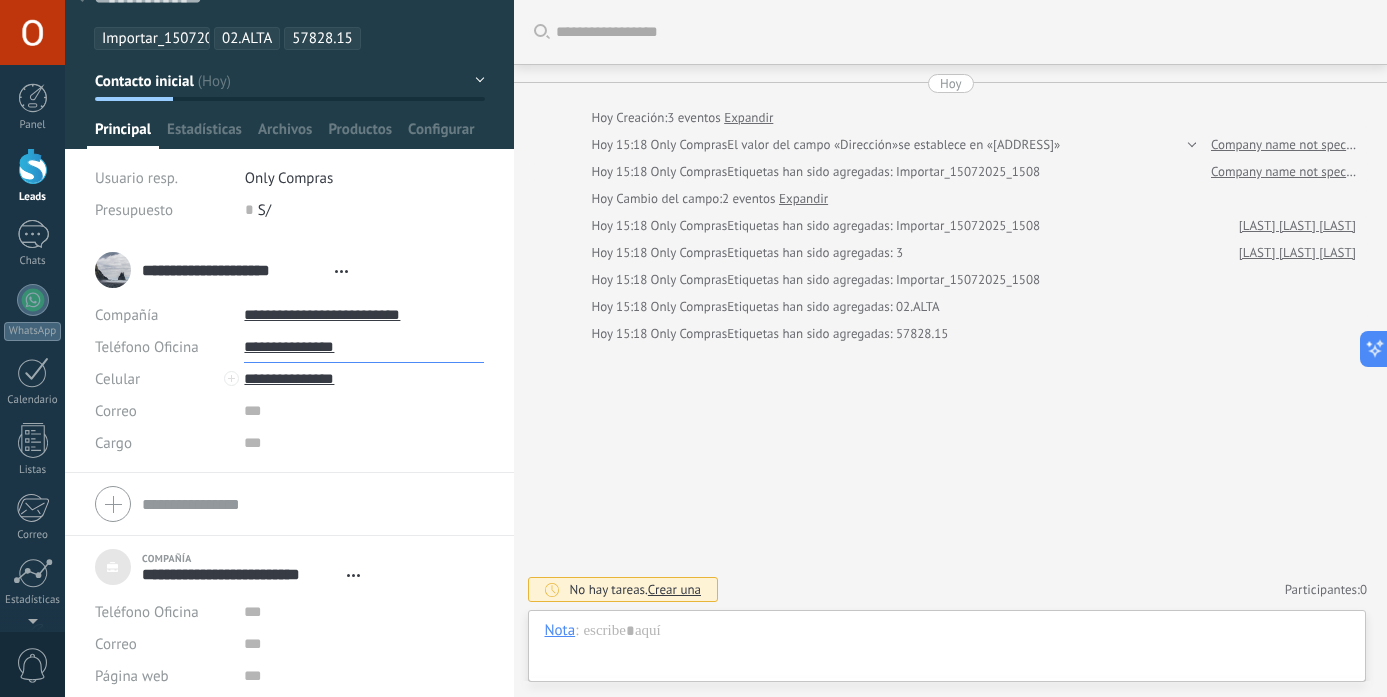click on "**********" at bounding box center (364, 347) 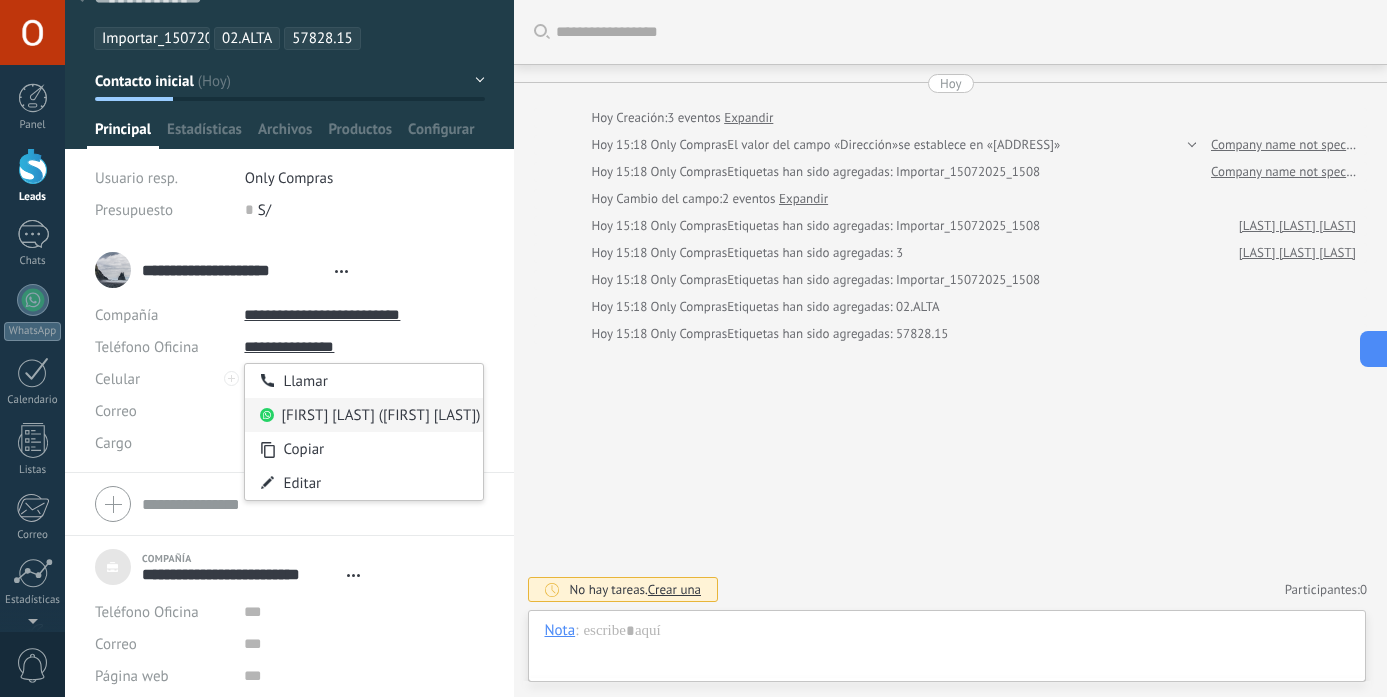 type on "**********" 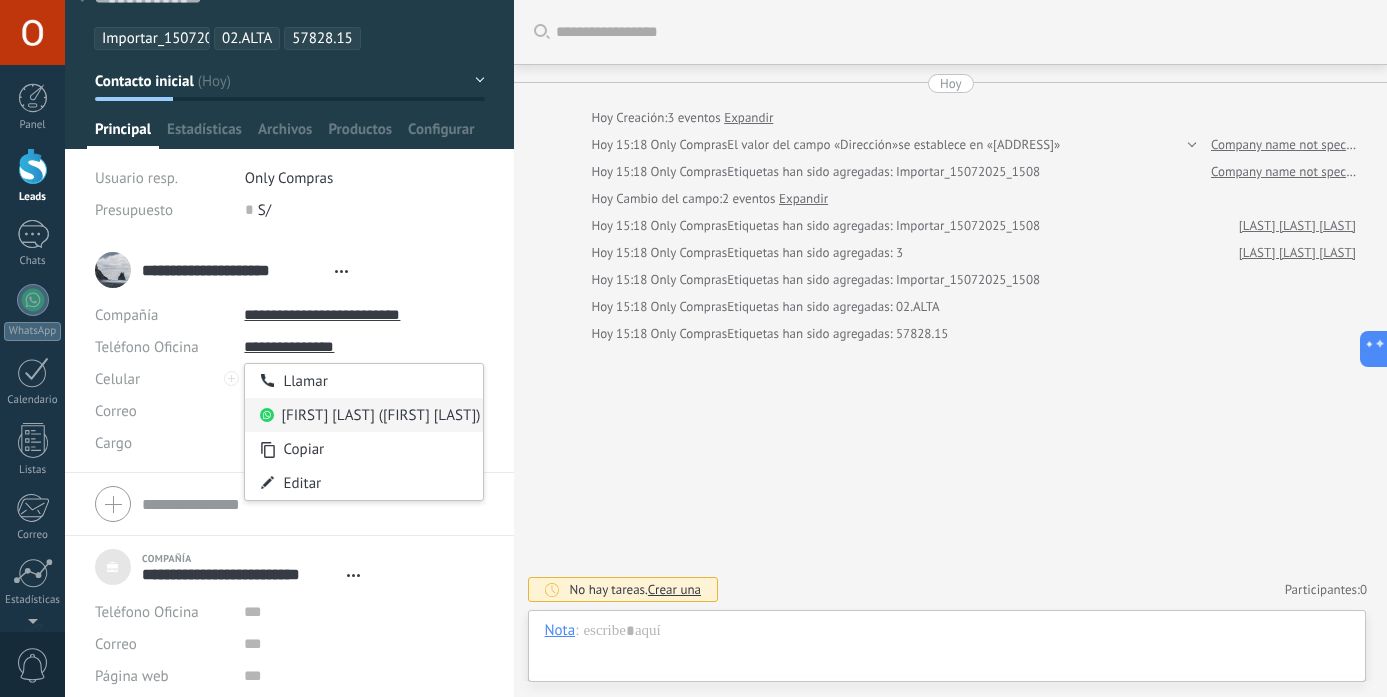 click on "[FIRST] [LAST] ([FIRST] [LAST])" at bounding box center (364, 415) 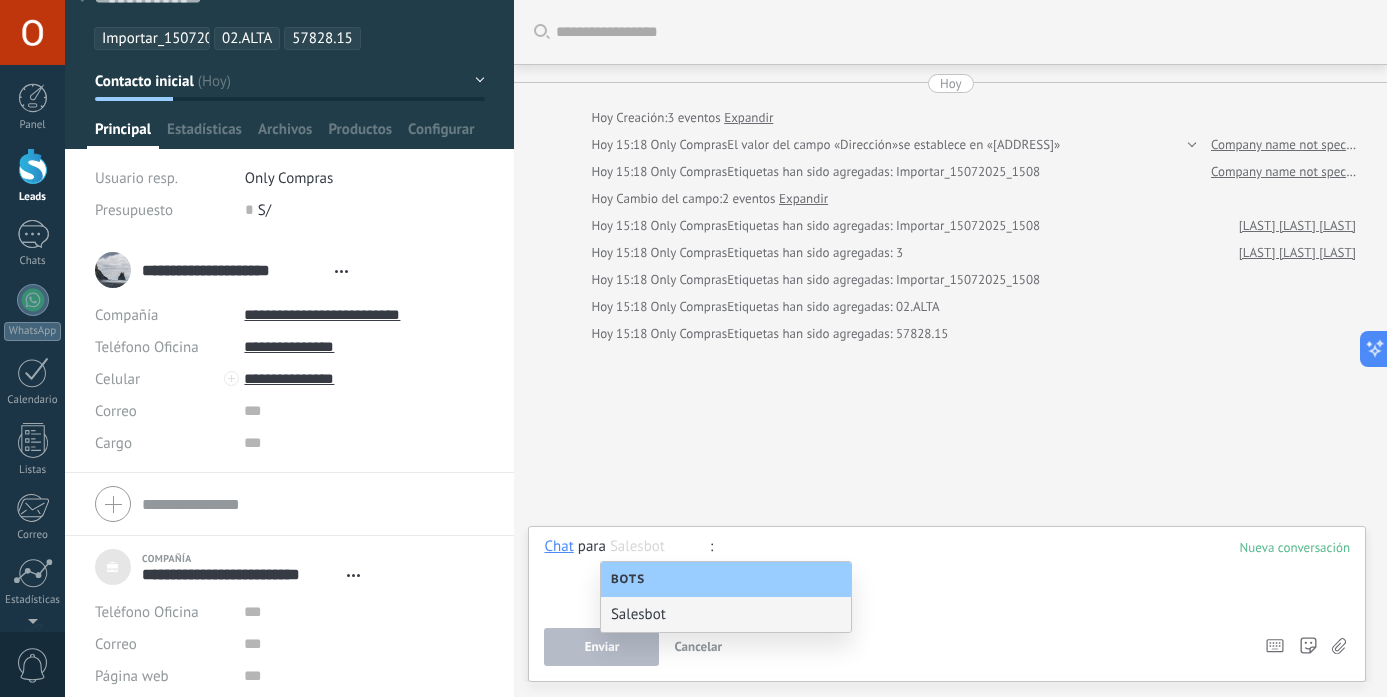 click on "Buscar Carga más Hoy Hoy Creación: 3 eventos Expandir Hoy 15:18 Only Compras El valor del campo «Dirección» se establece en «[ADDRESS]» Company name not specified Hoy 15:18 Only Compras Etiquetas han sido agregadas: Importar_15072025_1508 Company name not specified Hoy Cambio del campo: 2 eventos Expandir Hoy 15:18 Only Compras Etiquetas han sido agregadas: Importar_15072025_1508 [LAST] [LAST] [LAST] Hoy 15:18 Only Compras Etiquetas han sido agregadas: 3 [LAST] [LAST] [LAST] Hoy 15:18 Only Compras Etiquetas han sido agregadas: Importar_15072025_1508 Hoy 15:18 Only Compras Etiquetas han sido agregadas: 02.ALTA Hoy 15:18 Only Compras Etiquetas han sido agregadas: 57828.15 No hay tareas. Crear una Participantes: 0 Agregar usuario Bots: 0" at bounding box center (950, 348) 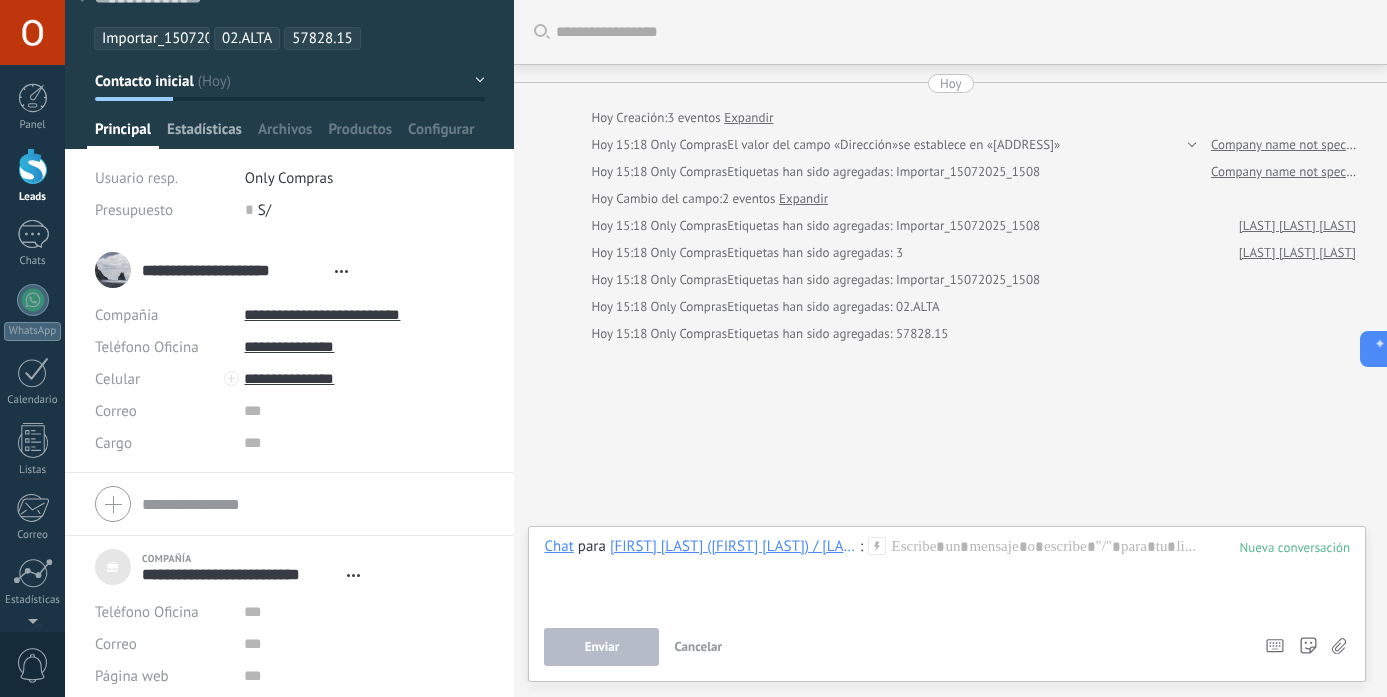 click on "Estadísticas" at bounding box center (204, 134) 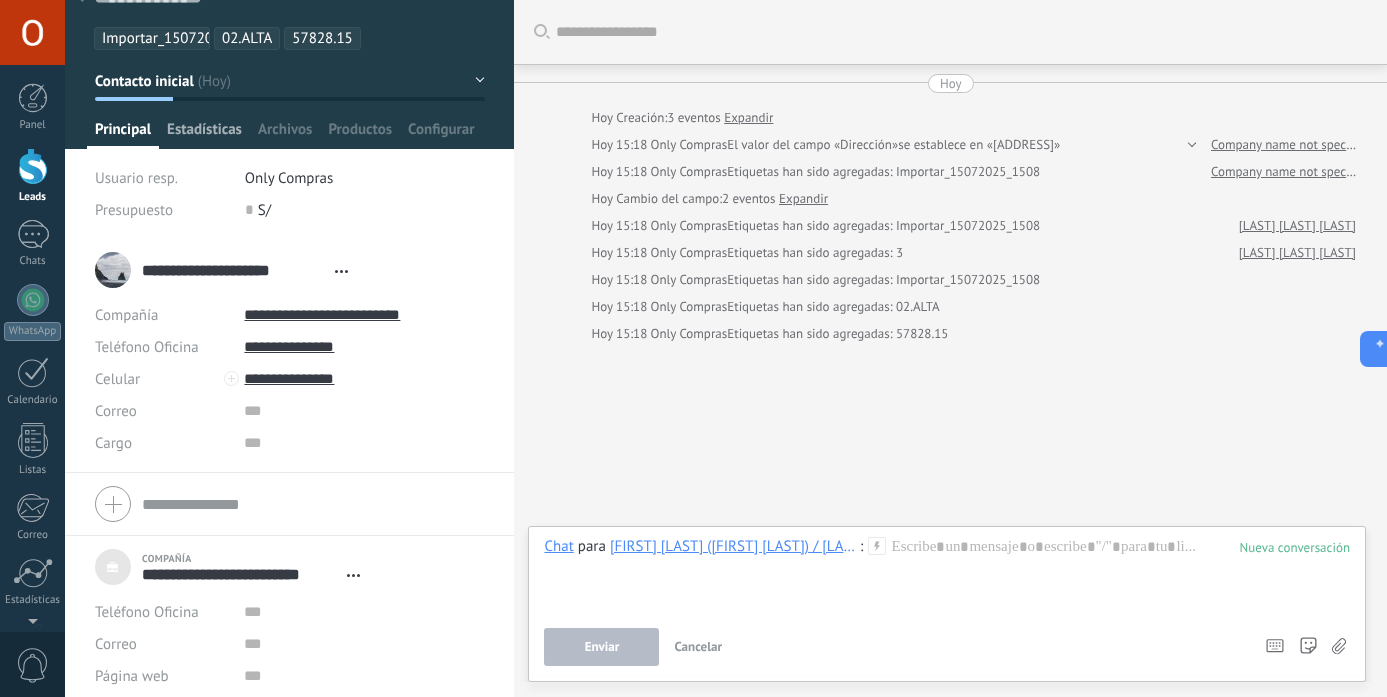scroll, scrollTop: 0, scrollLeft: 0, axis: both 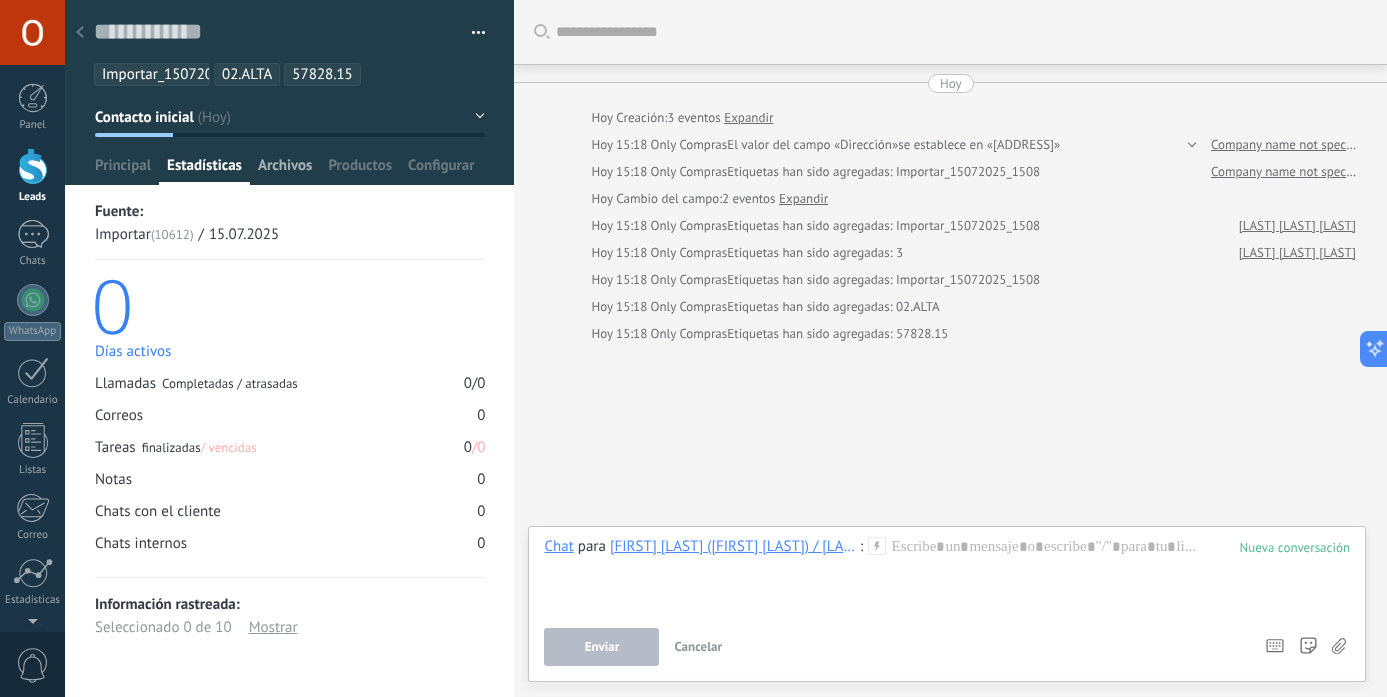 click on "Archivos" at bounding box center (285, 170) 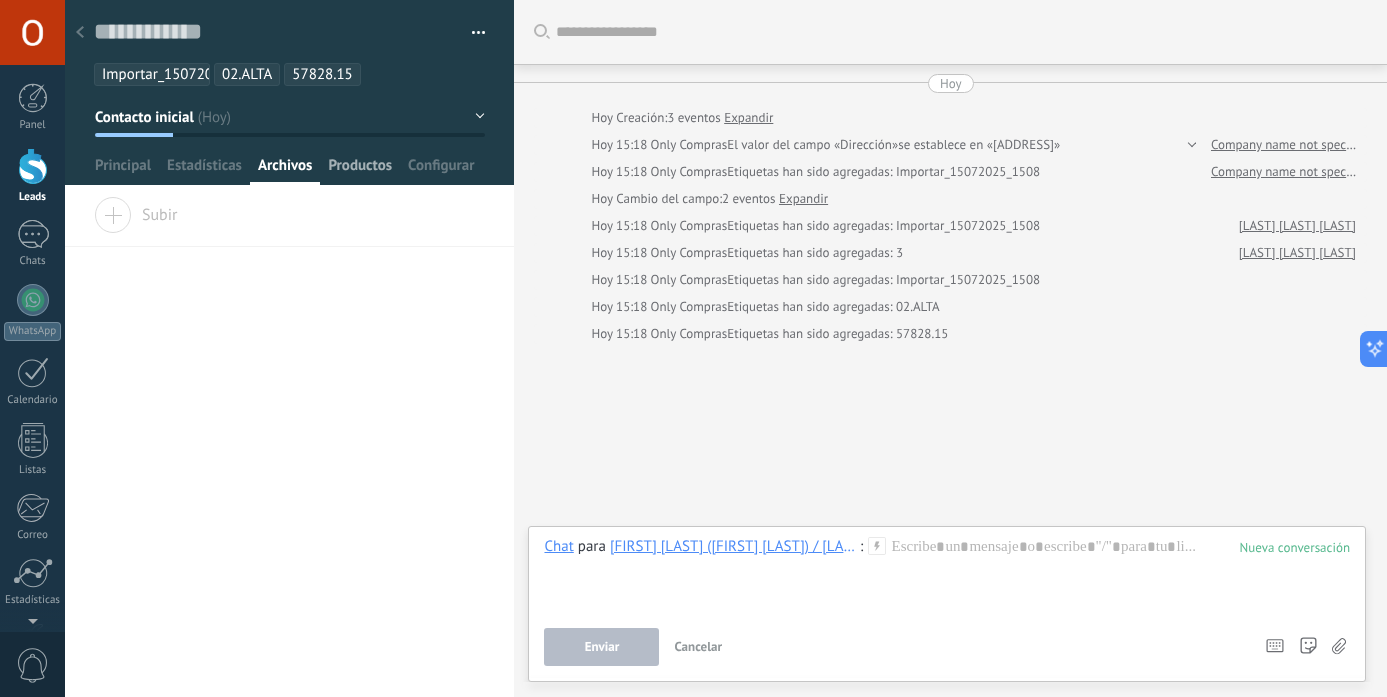 click on "Productos" at bounding box center (360, 170) 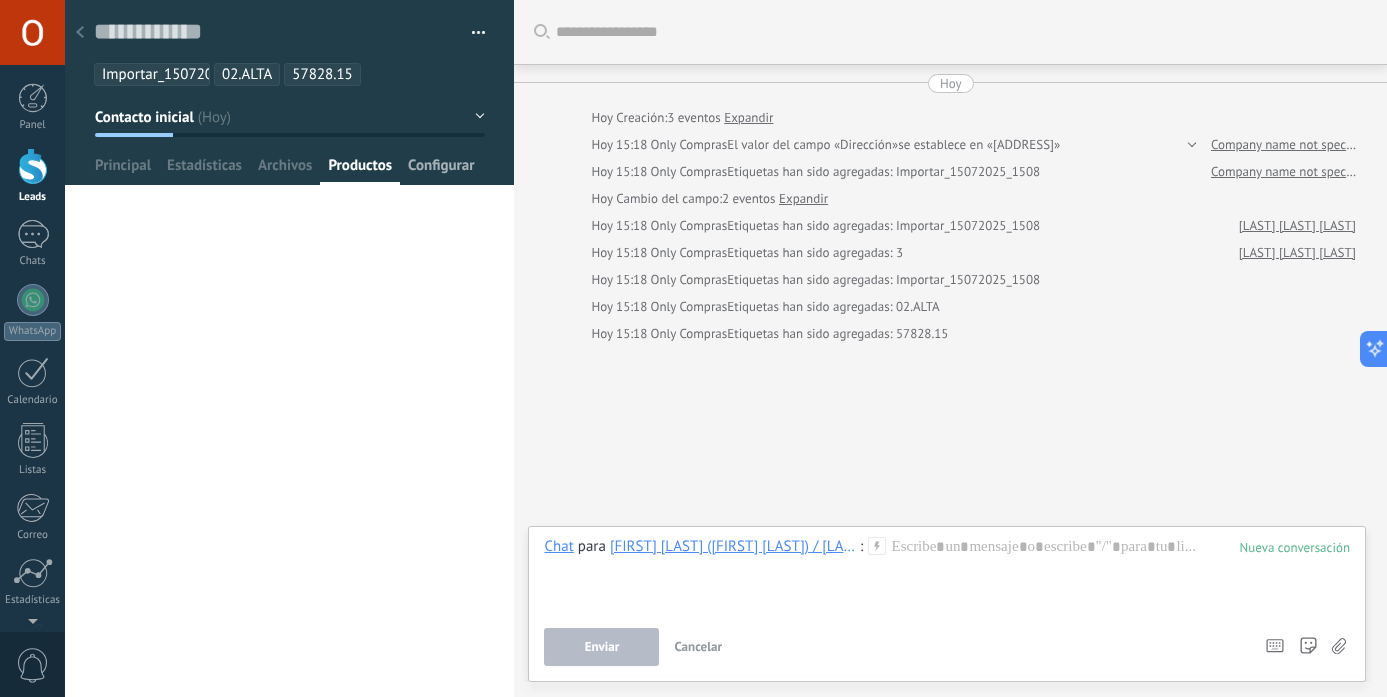 click on "Configurar" at bounding box center (441, 170) 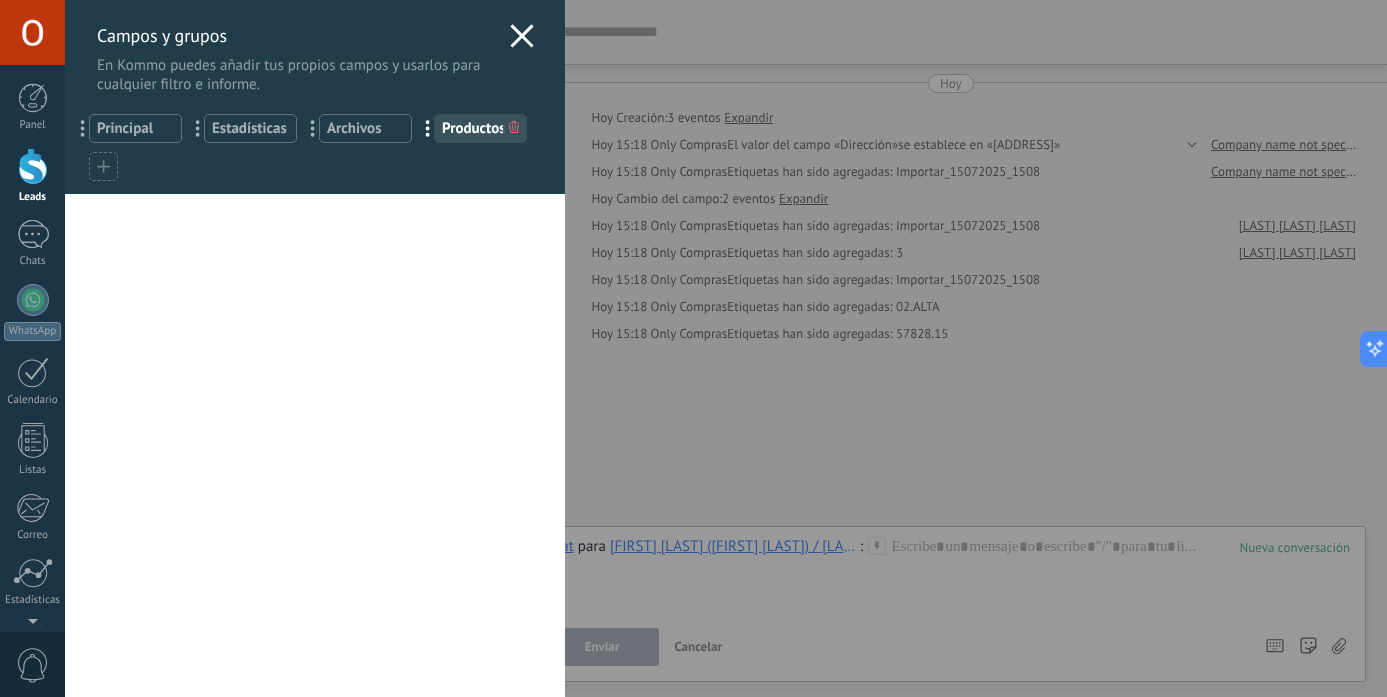 click 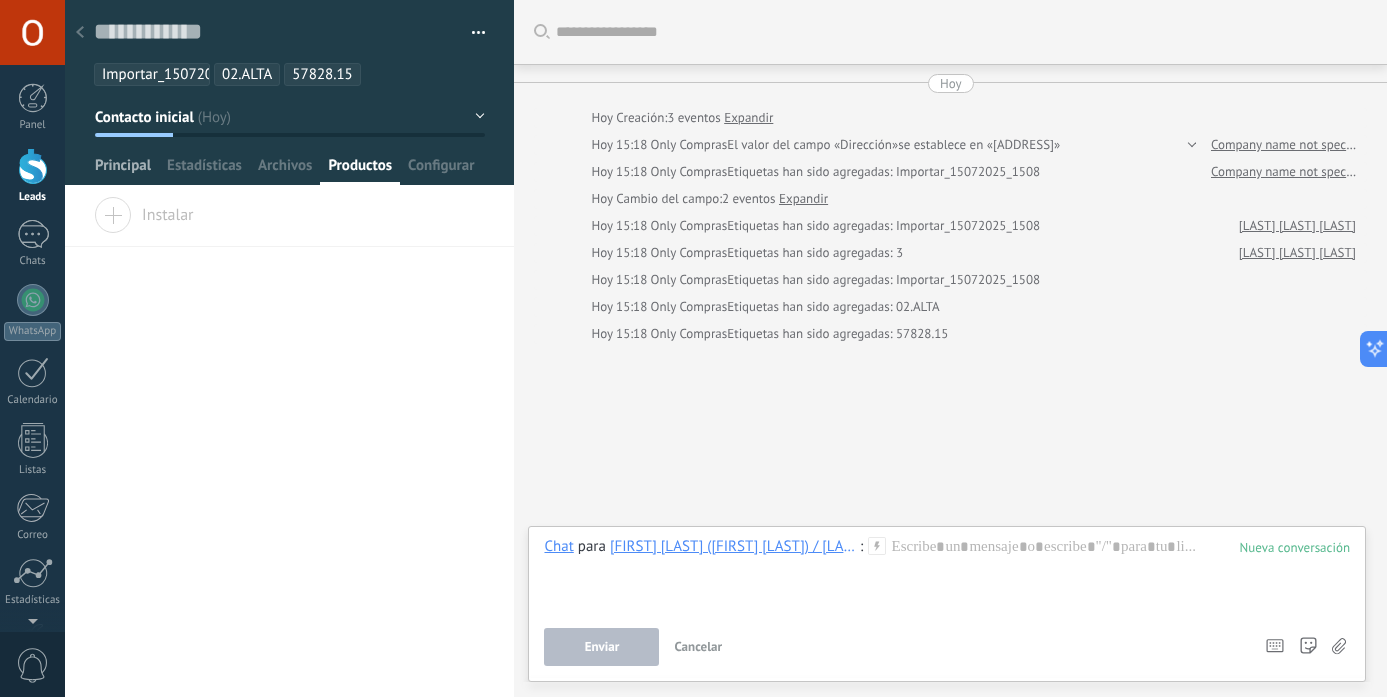 click on "Principal" at bounding box center (123, 170) 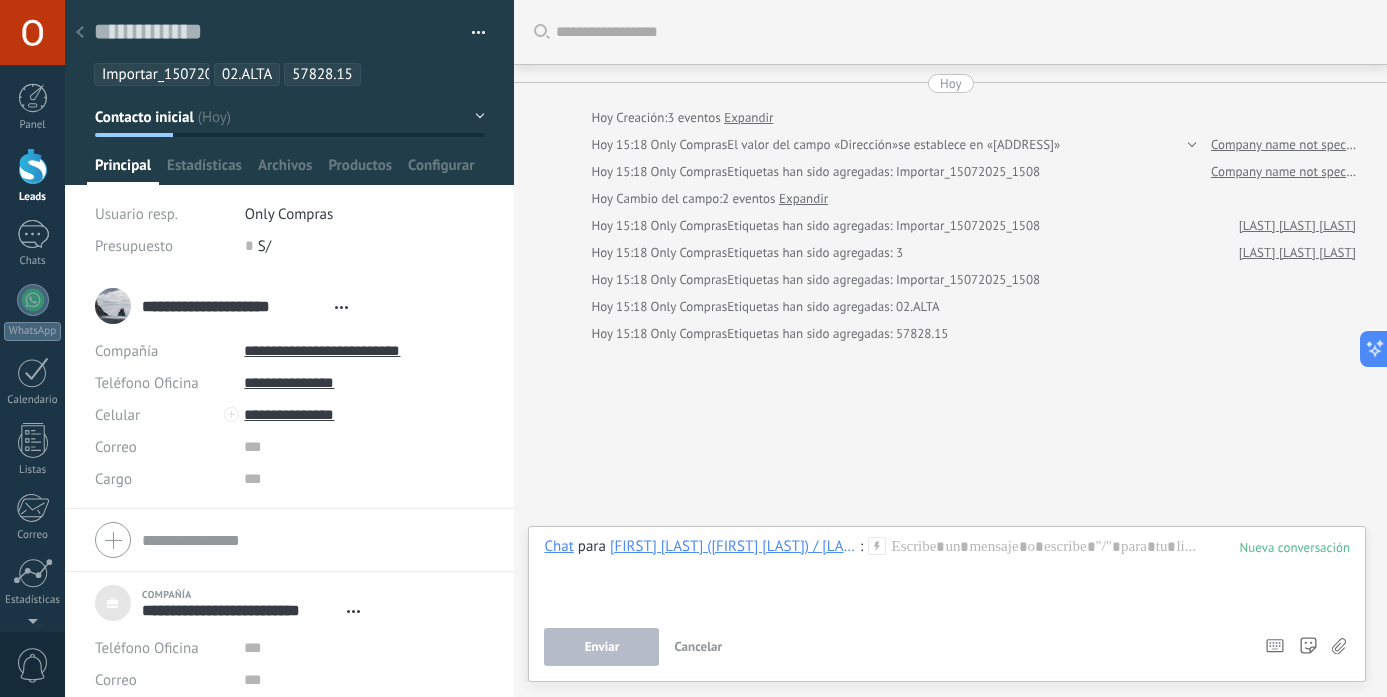 click at bounding box center (80, 33) 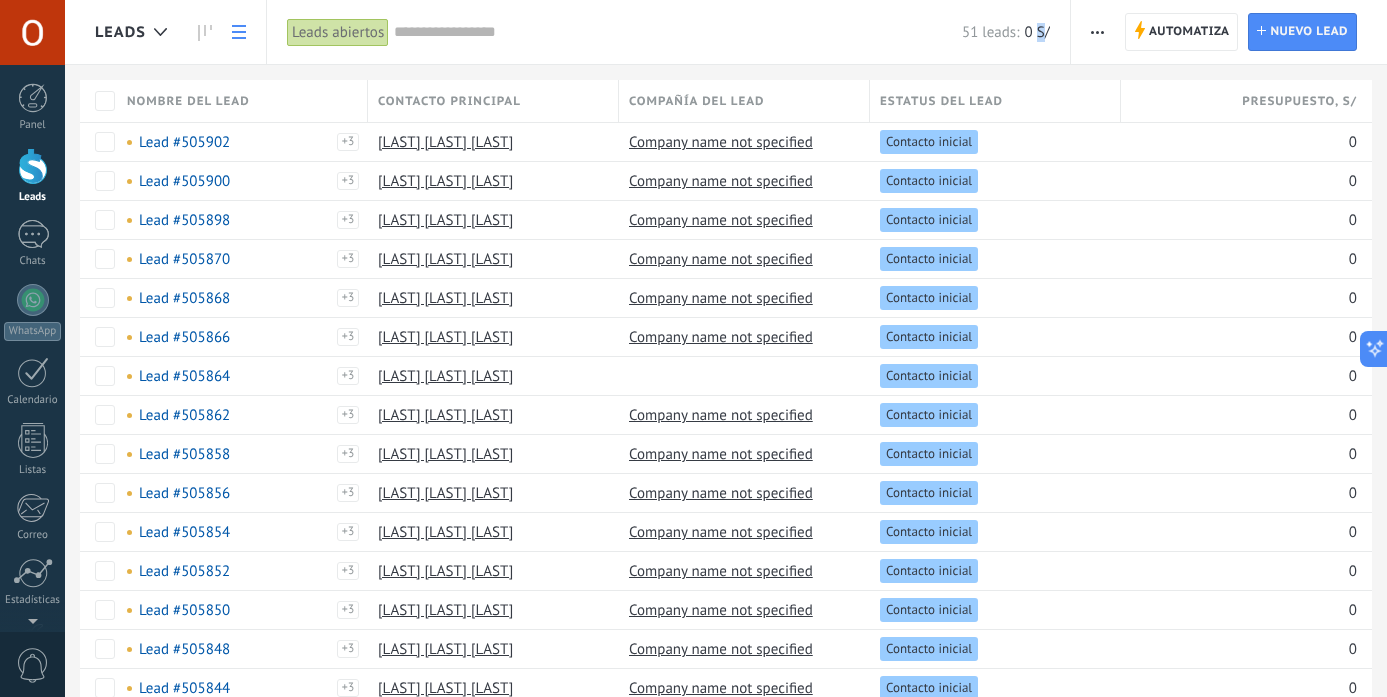 click at bounding box center [1097, 32] 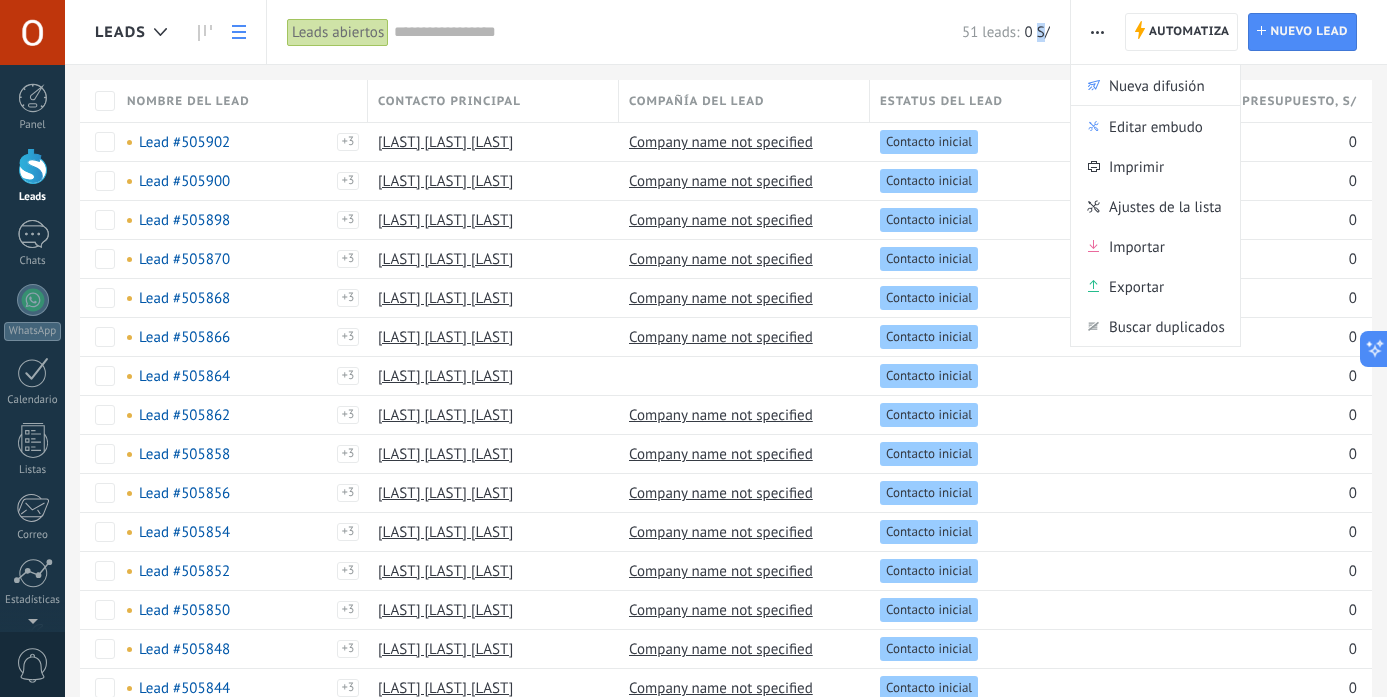 click on "51  leads:  0 S/" at bounding box center [722, 32] 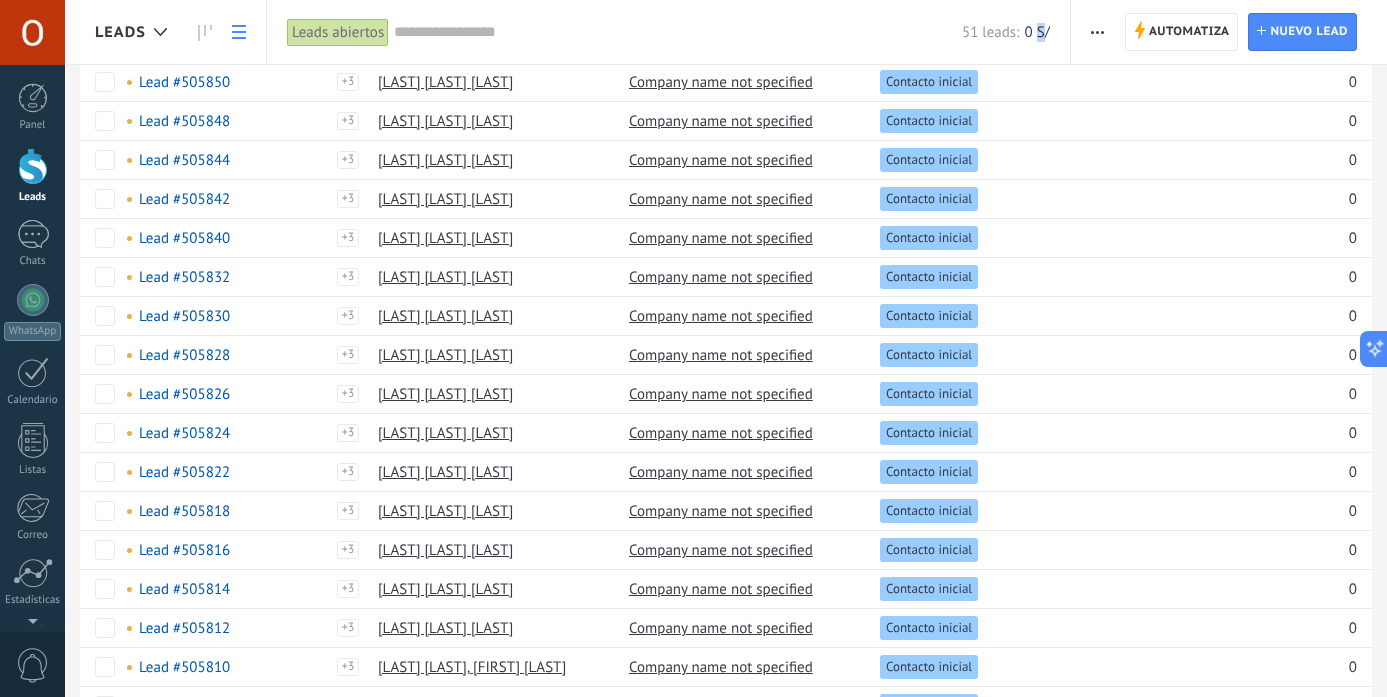 scroll, scrollTop: 0, scrollLeft: 0, axis: both 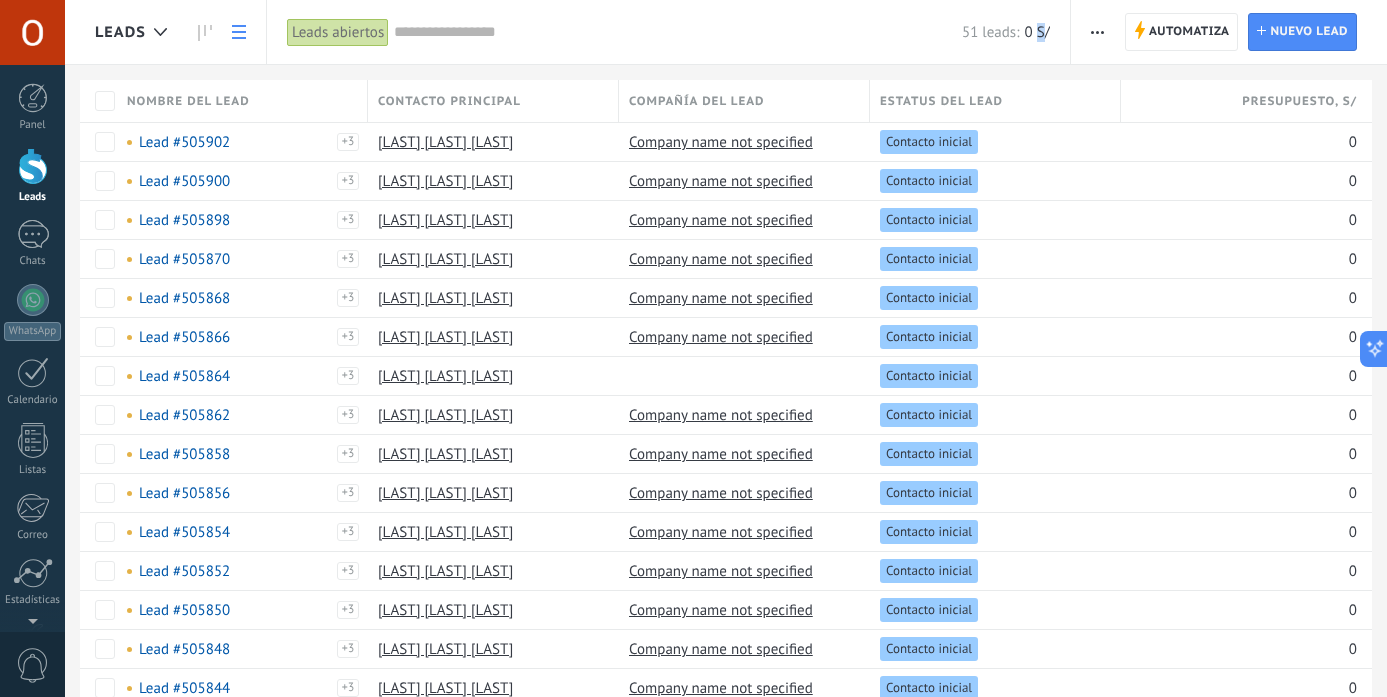click 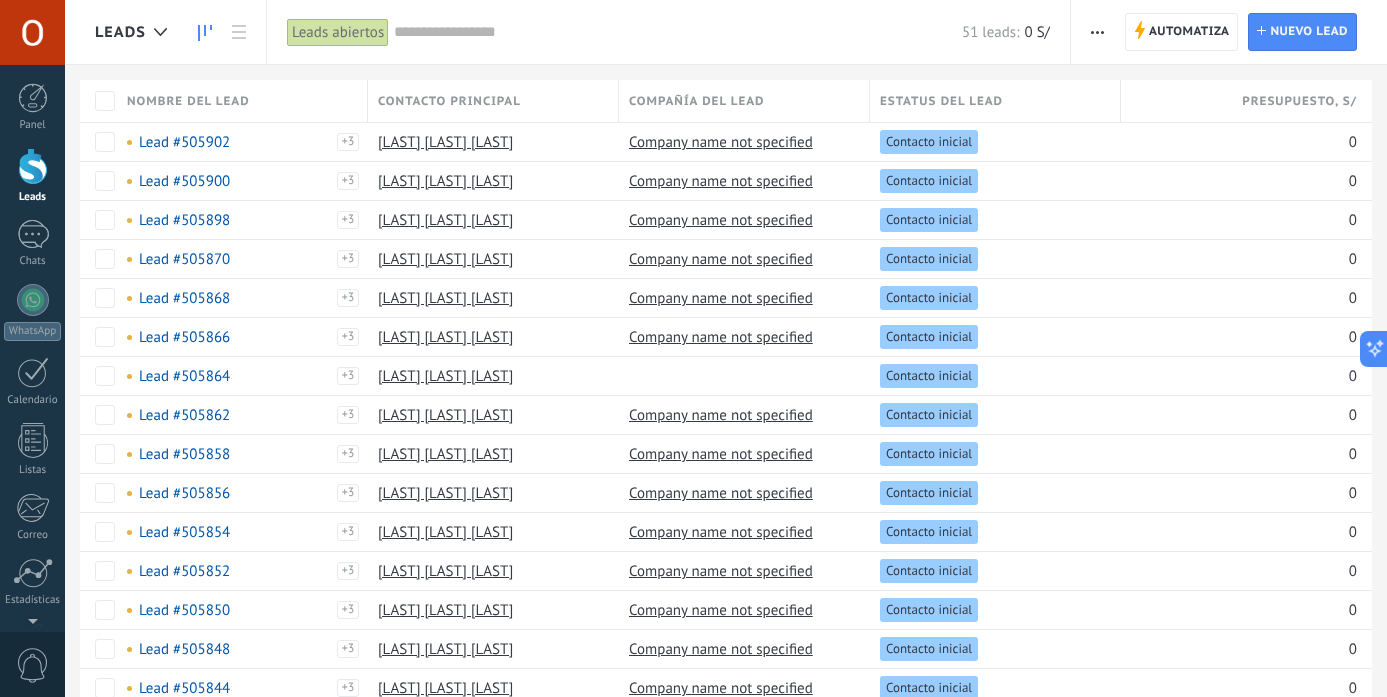 click 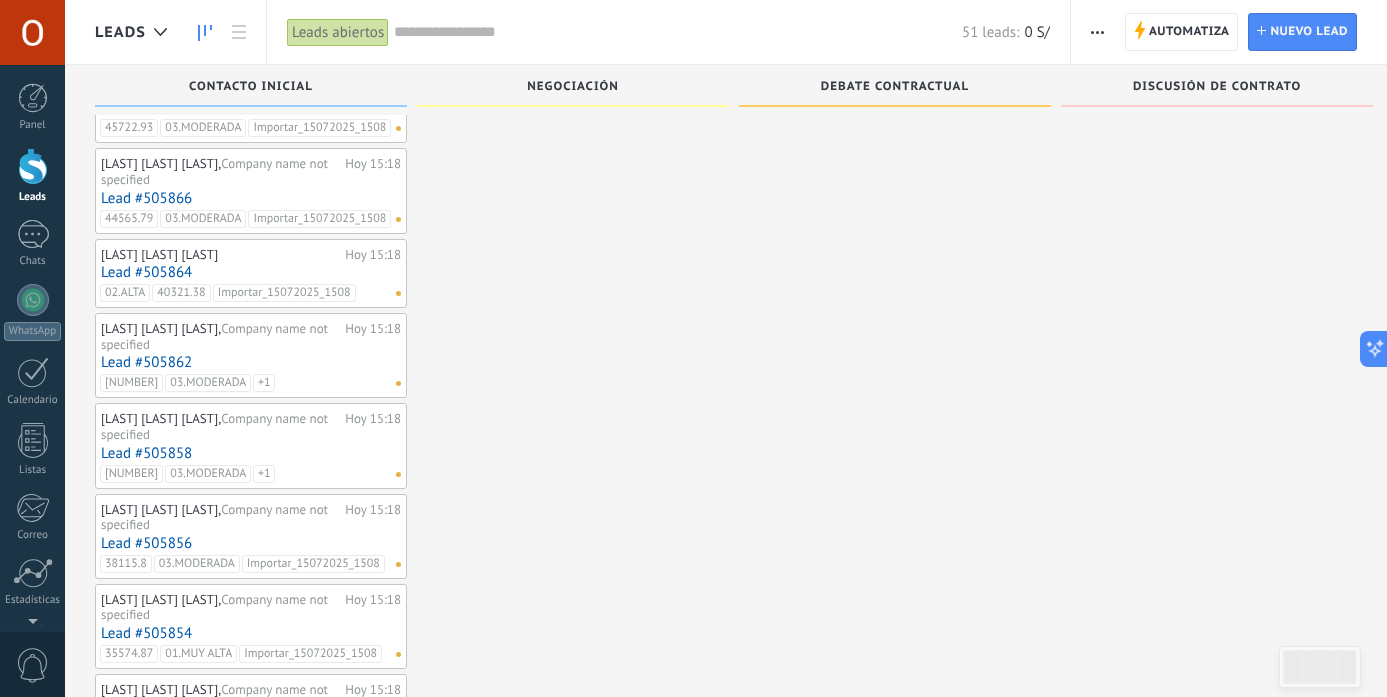scroll, scrollTop: 0, scrollLeft: 0, axis: both 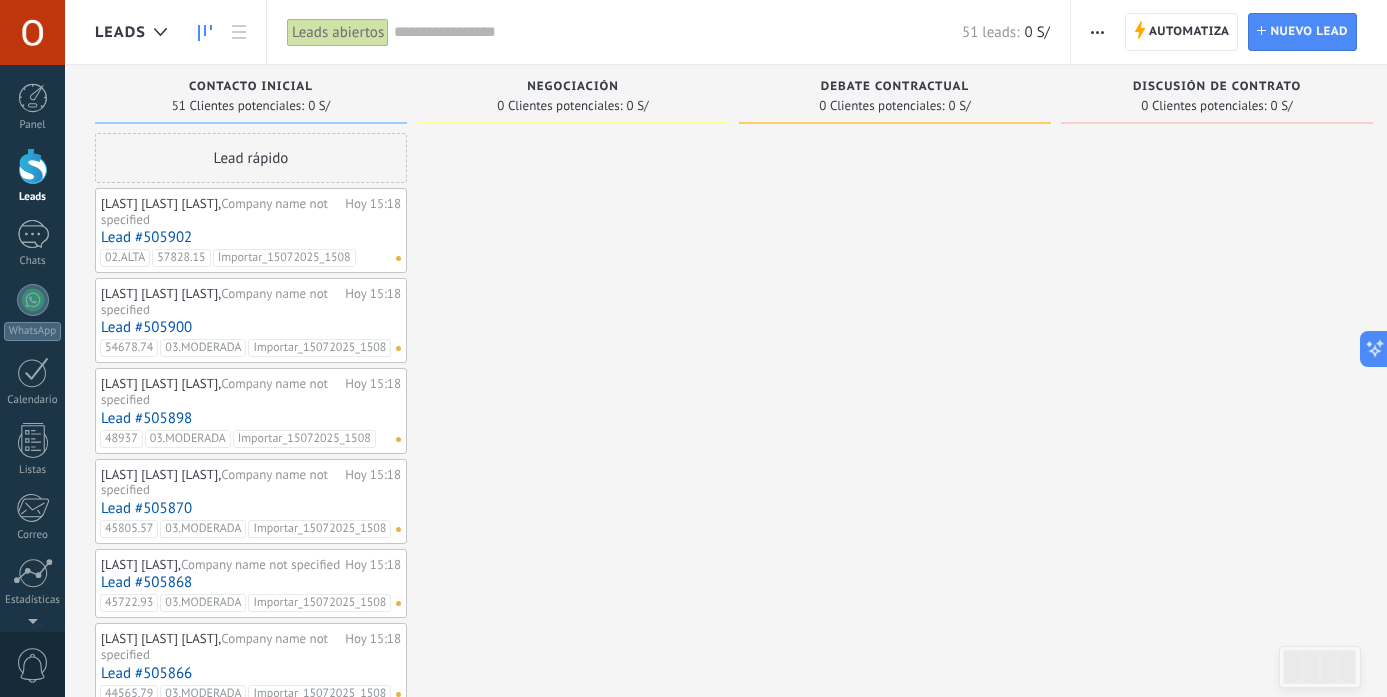 click at bounding box center [1097, 32] 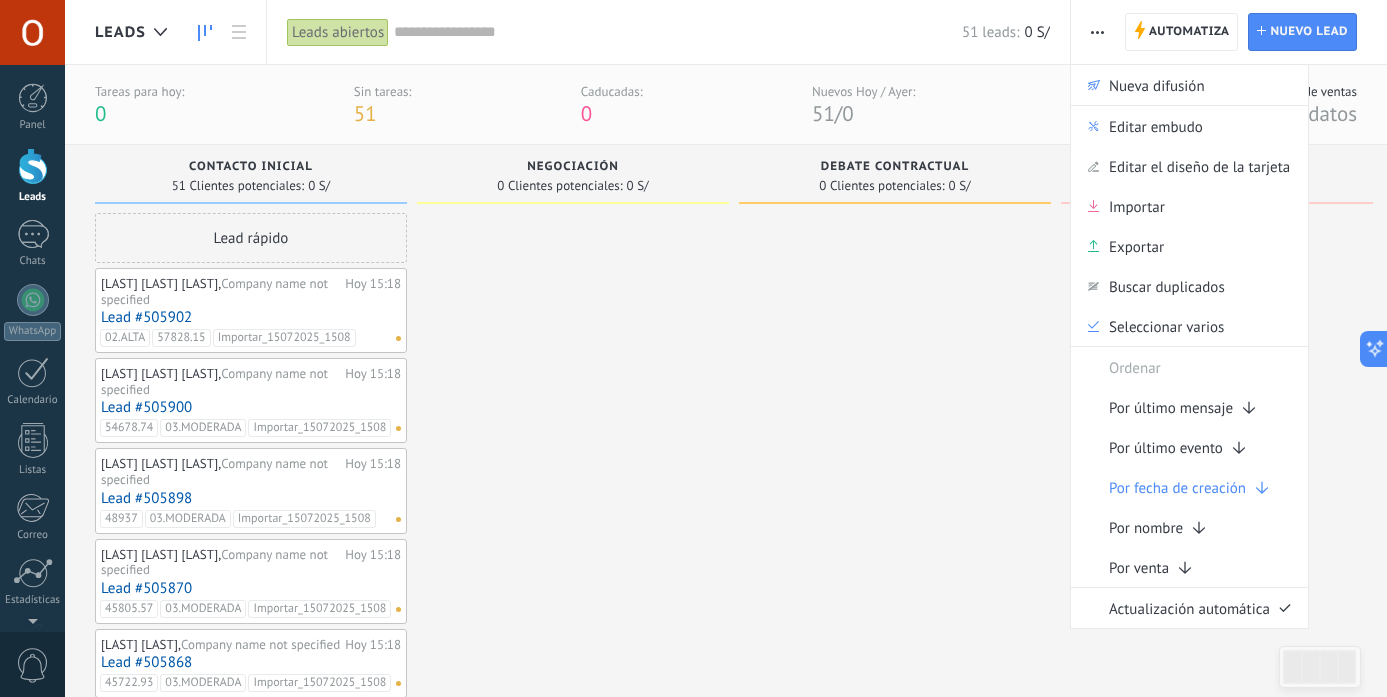 type 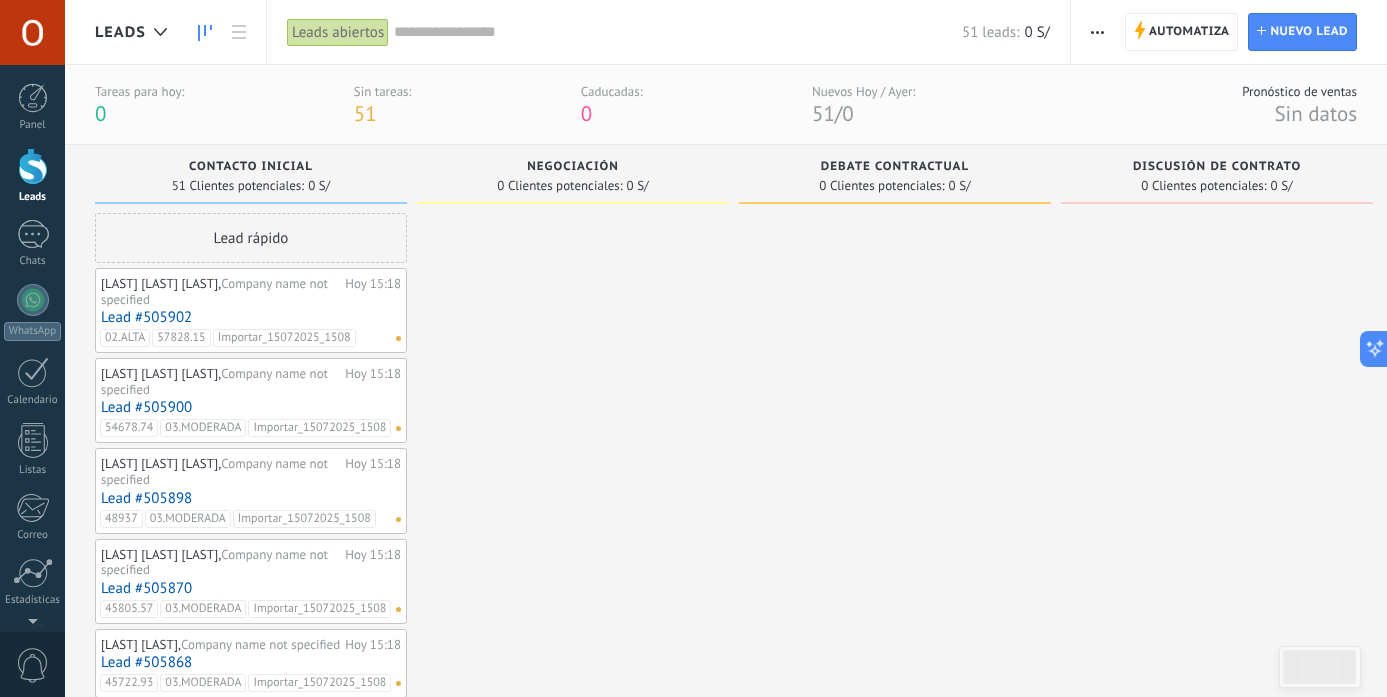 click on "[LAST] [LAST] [LAST], Company name not specified Hoy 15:18 Lead #505902 02.ALTA 57828.15 Importar_15072025_1508 No hay tareas" at bounding box center [251, 310] 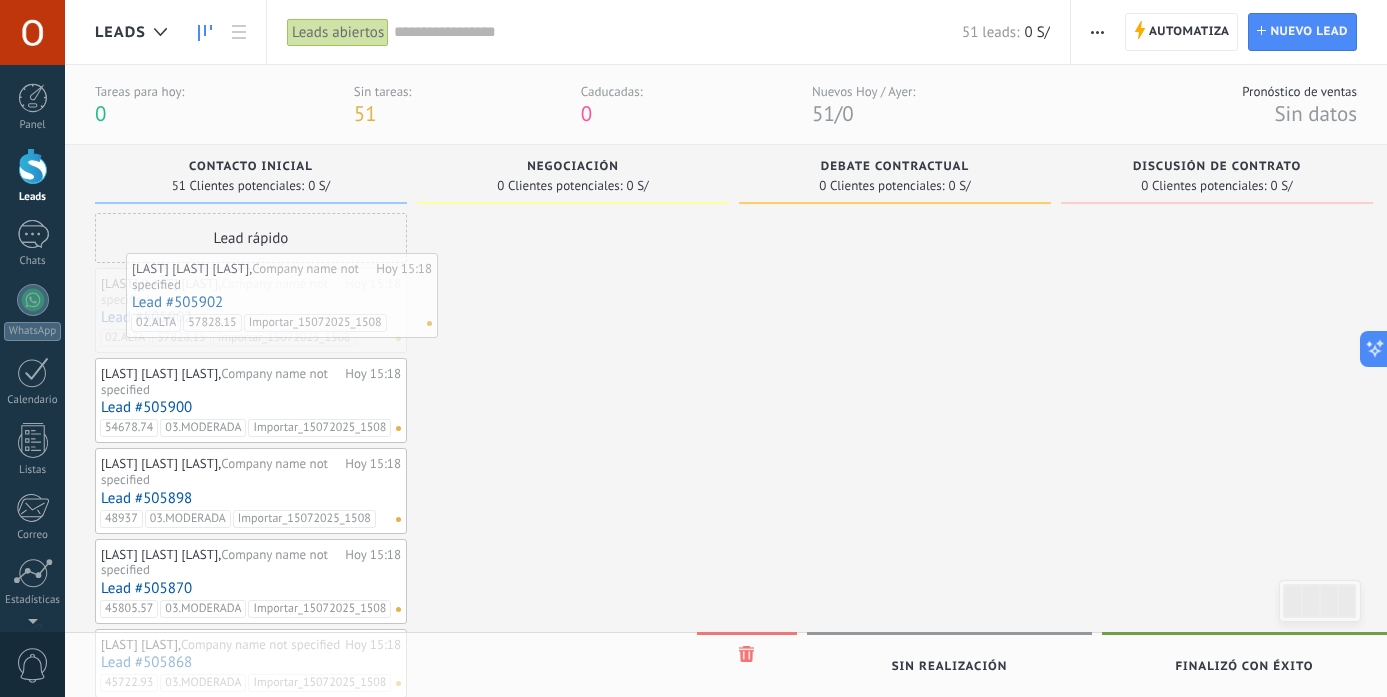 drag, startPoint x: 216, startPoint y: 301, endPoint x: 246, endPoint y: 287, distance: 33.105892 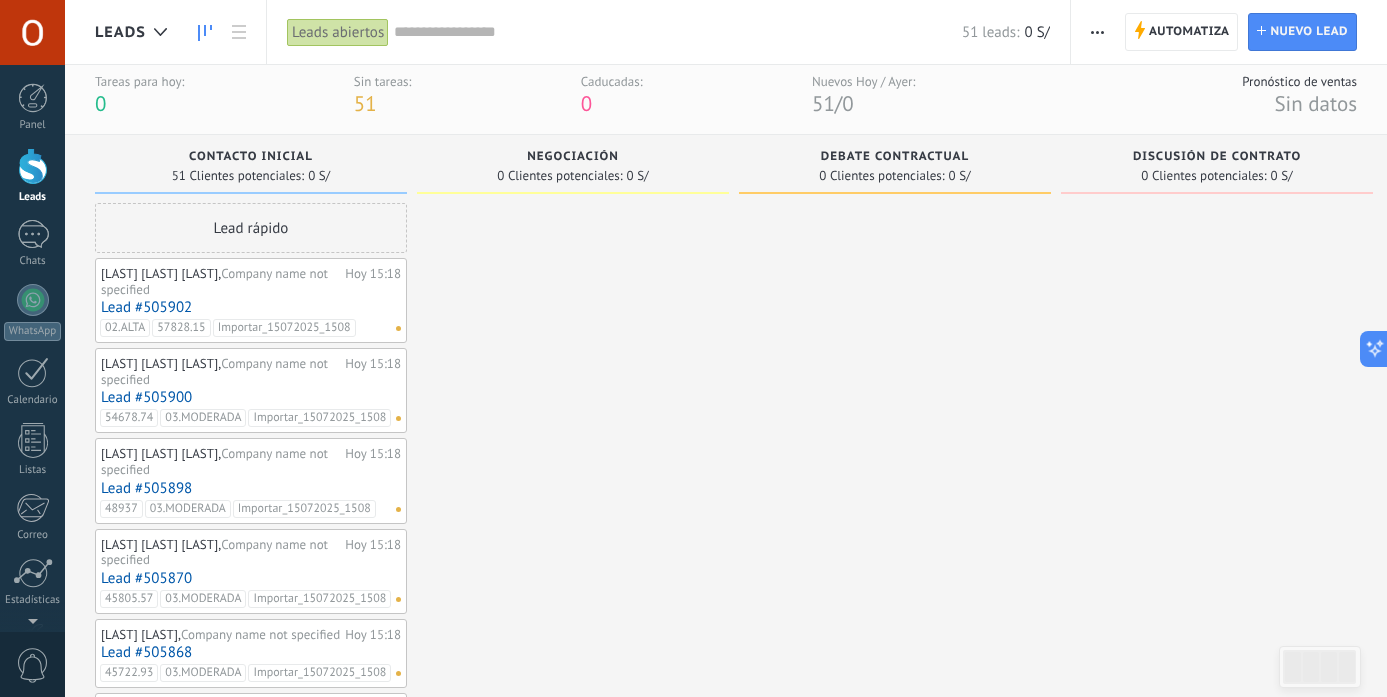 scroll, scrollTop: 0, scrollLeft: 0, axis: both 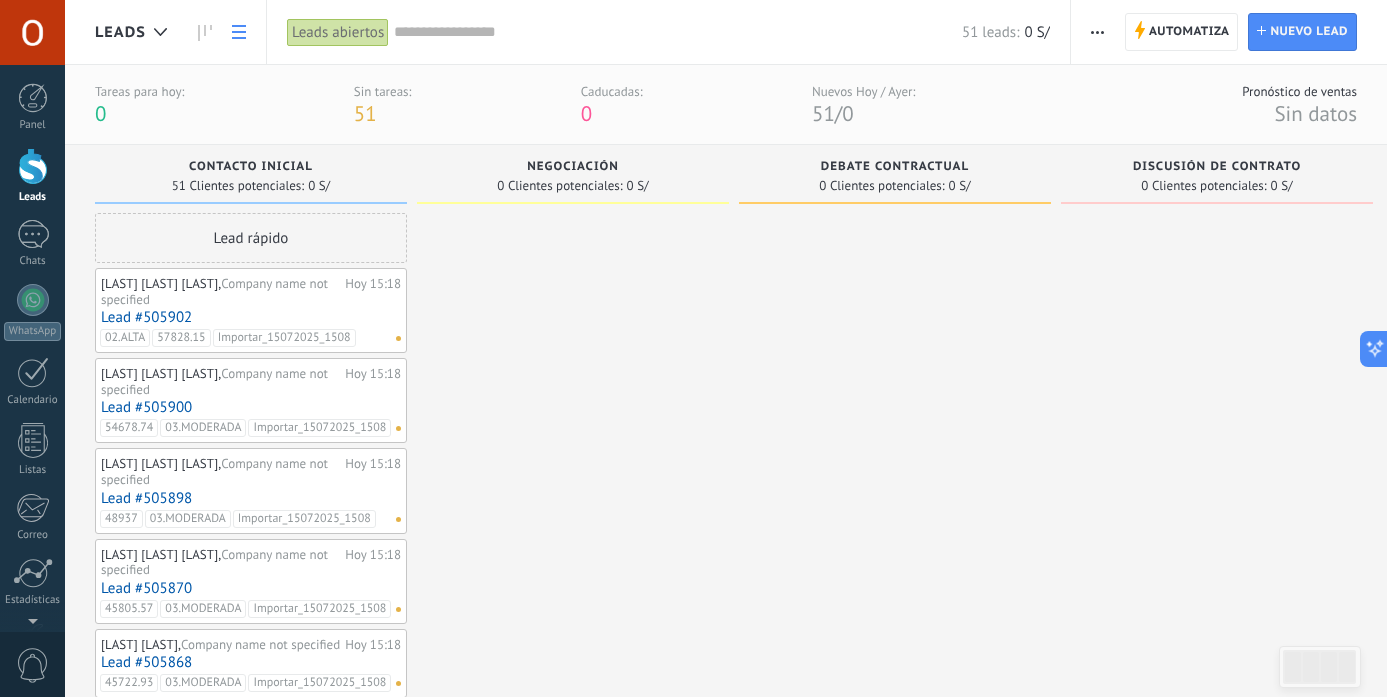 click 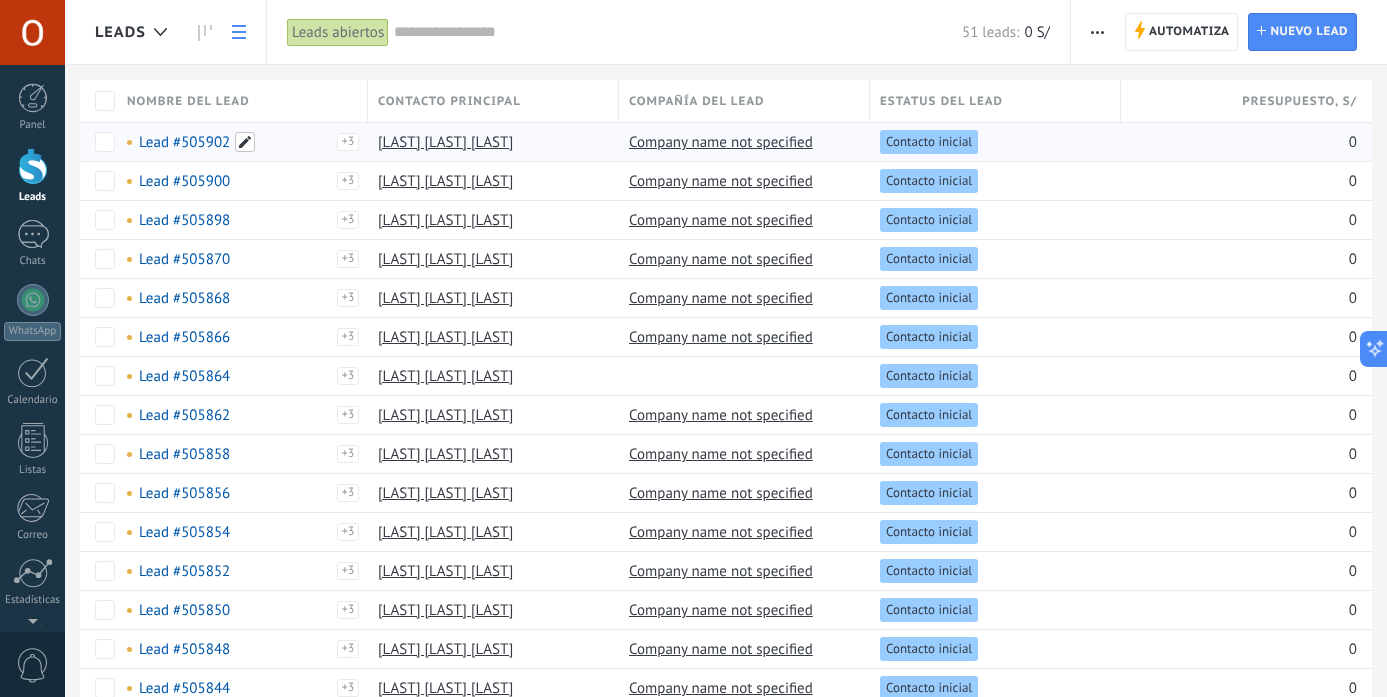 click at bounding box center (245, 142) 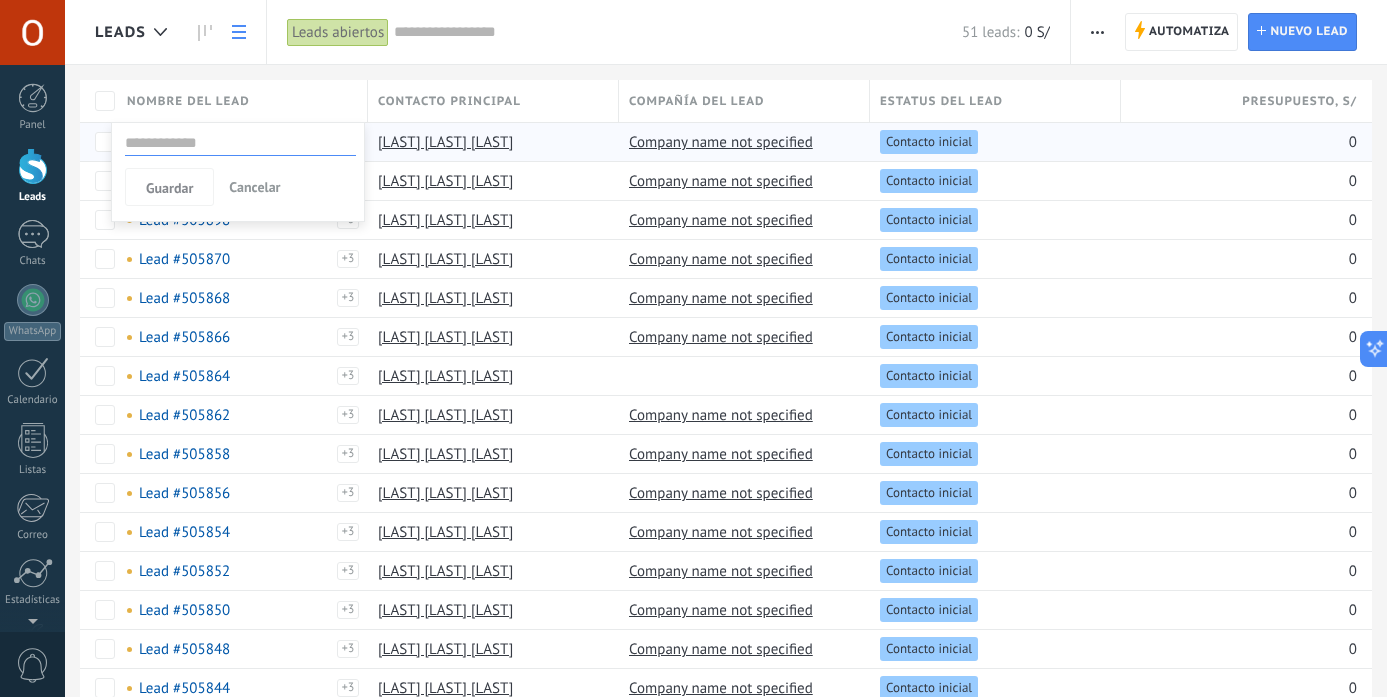 click on "Cancelar" at bounding box center [254, 187] 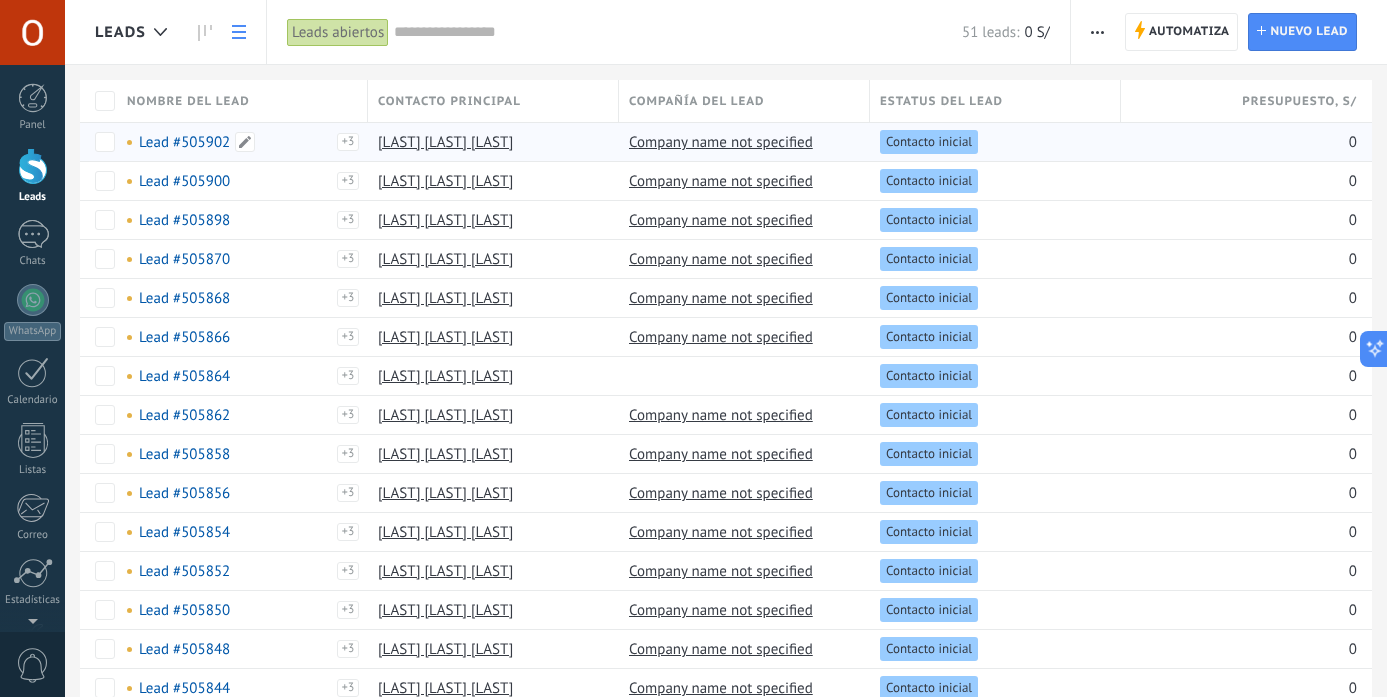 click on "Lead #505902" at bounding box center [184, 142] 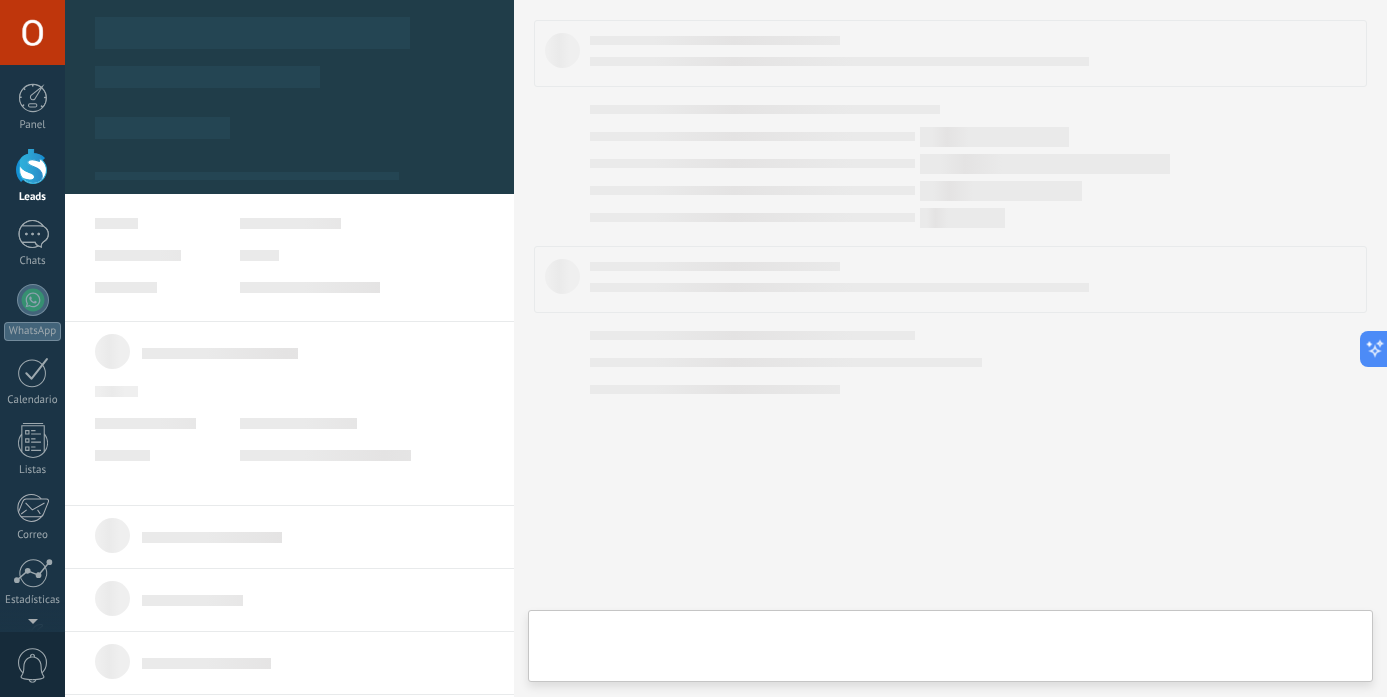 type on "**********" 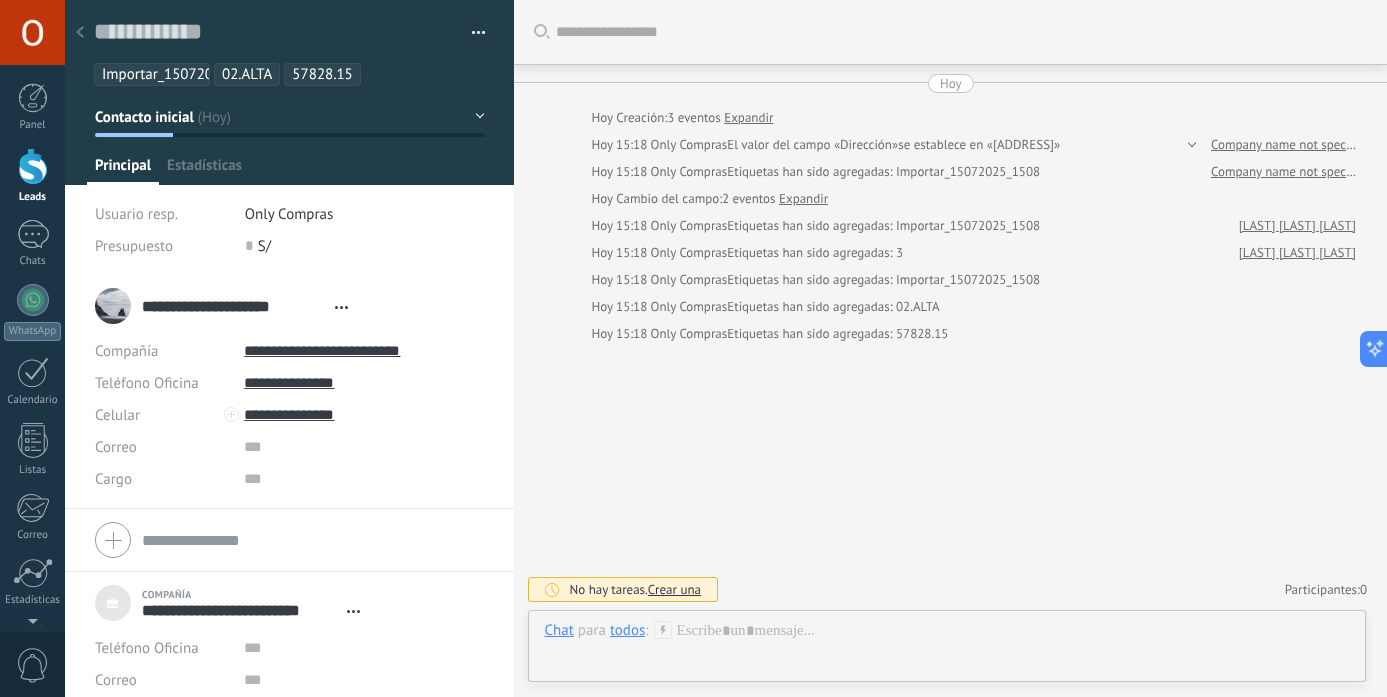 scroll, scrollTop: 60, scrollLeft: 0, axis: vertical 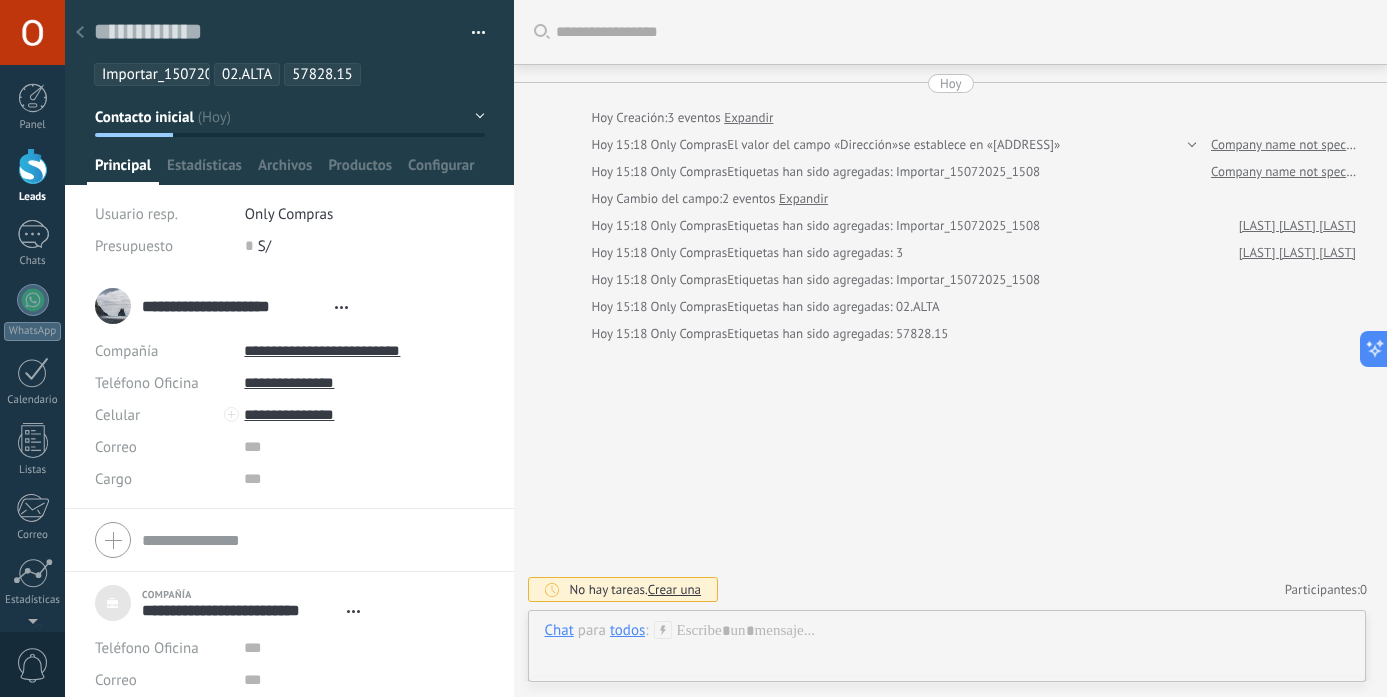 click at bounding box center (80, 33) 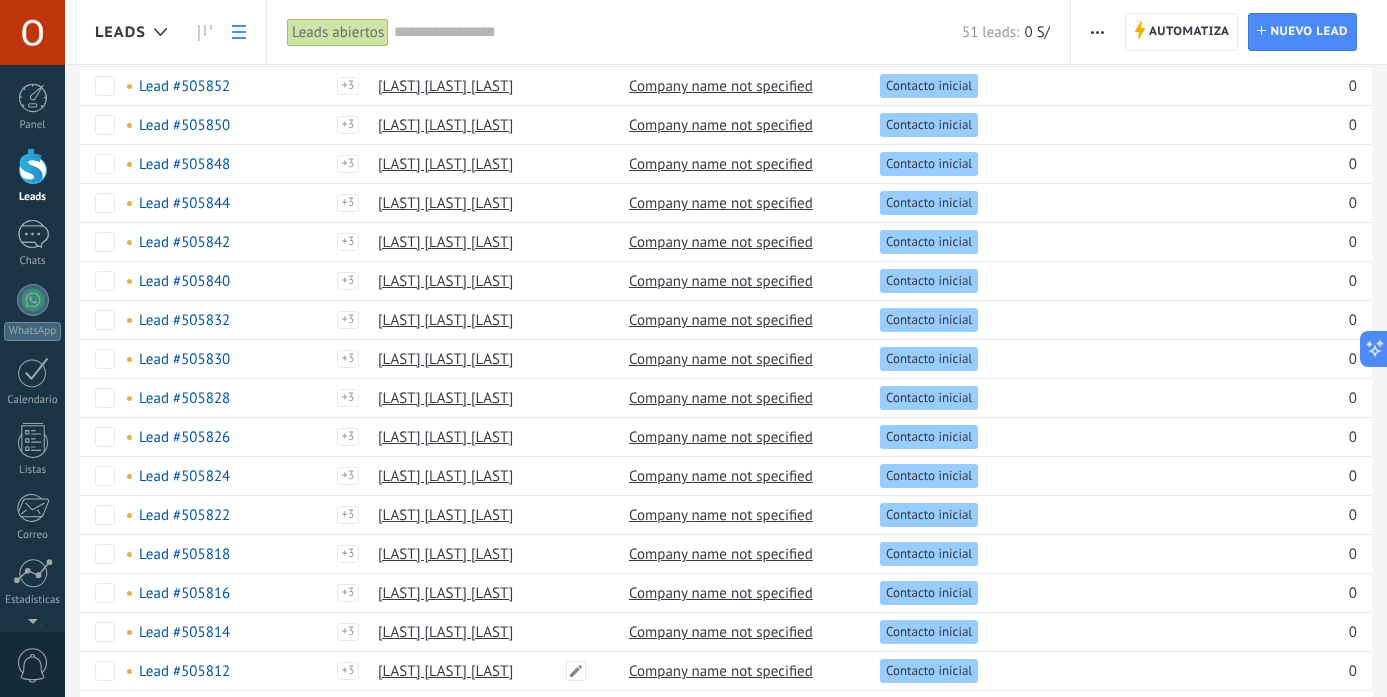 scroll, scrollTop: 431, scrollLeft: 0, axis: vertical 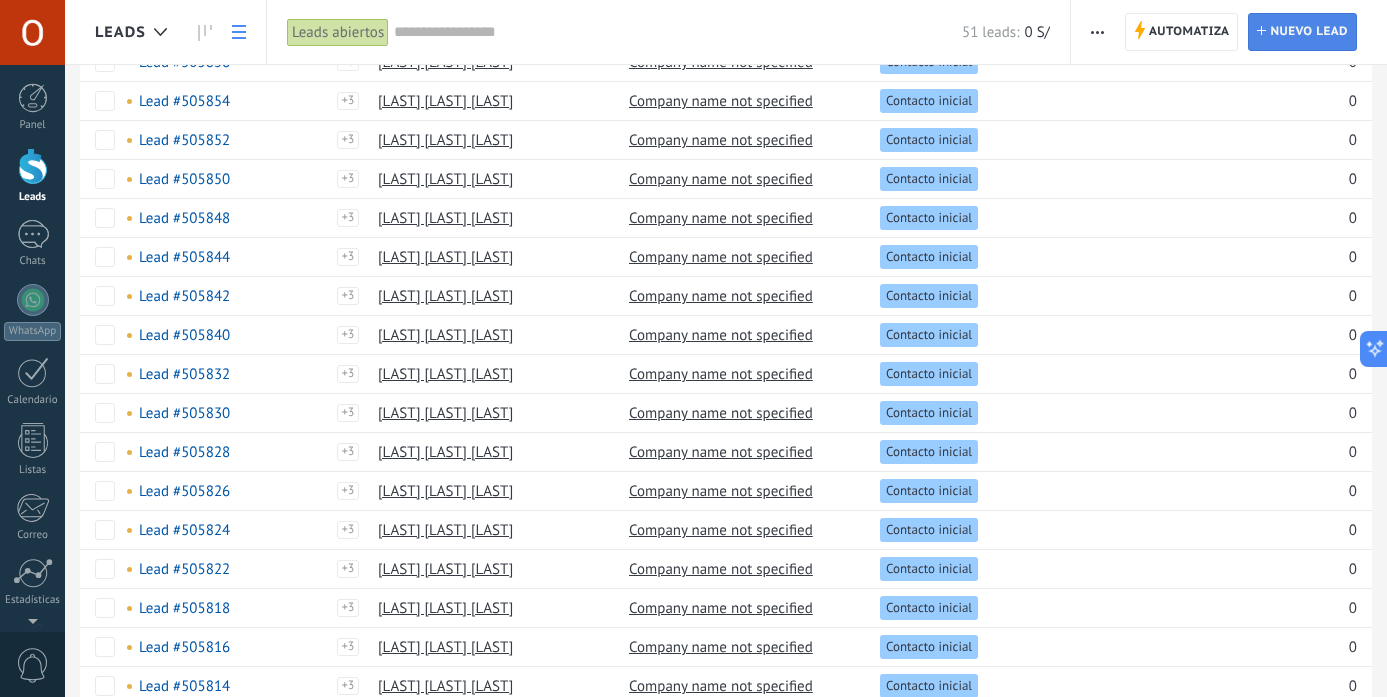 click on "Nuevo lead" at bounding box center [1309, 32] 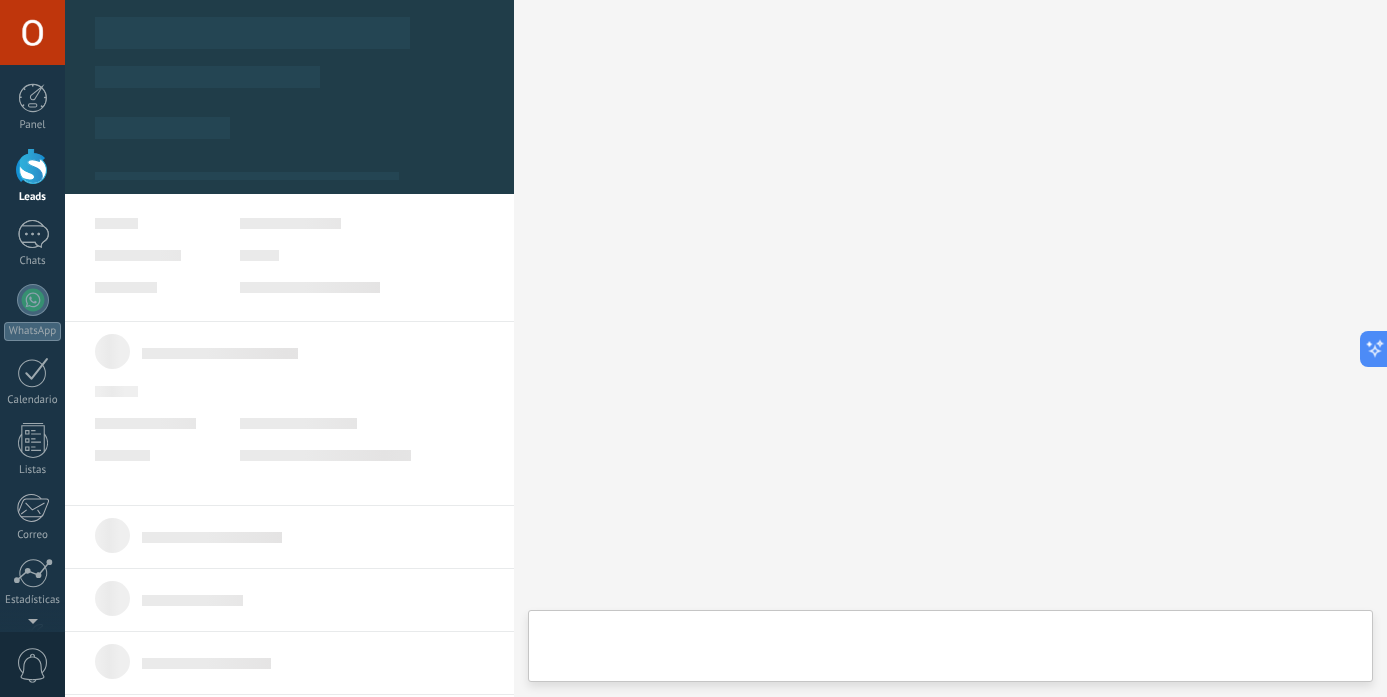 scroll, scrollTop: 0, scrollLeft: 0, axis: both 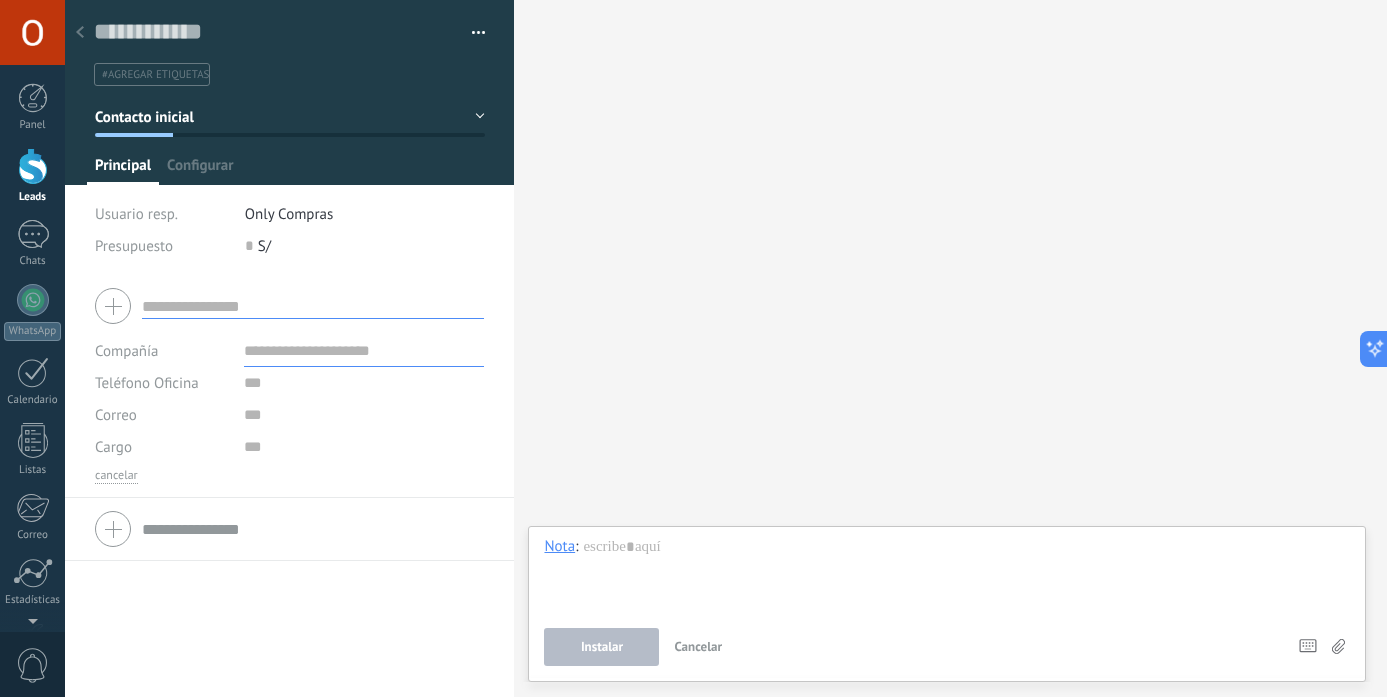 click at bounding box center [313, 306] 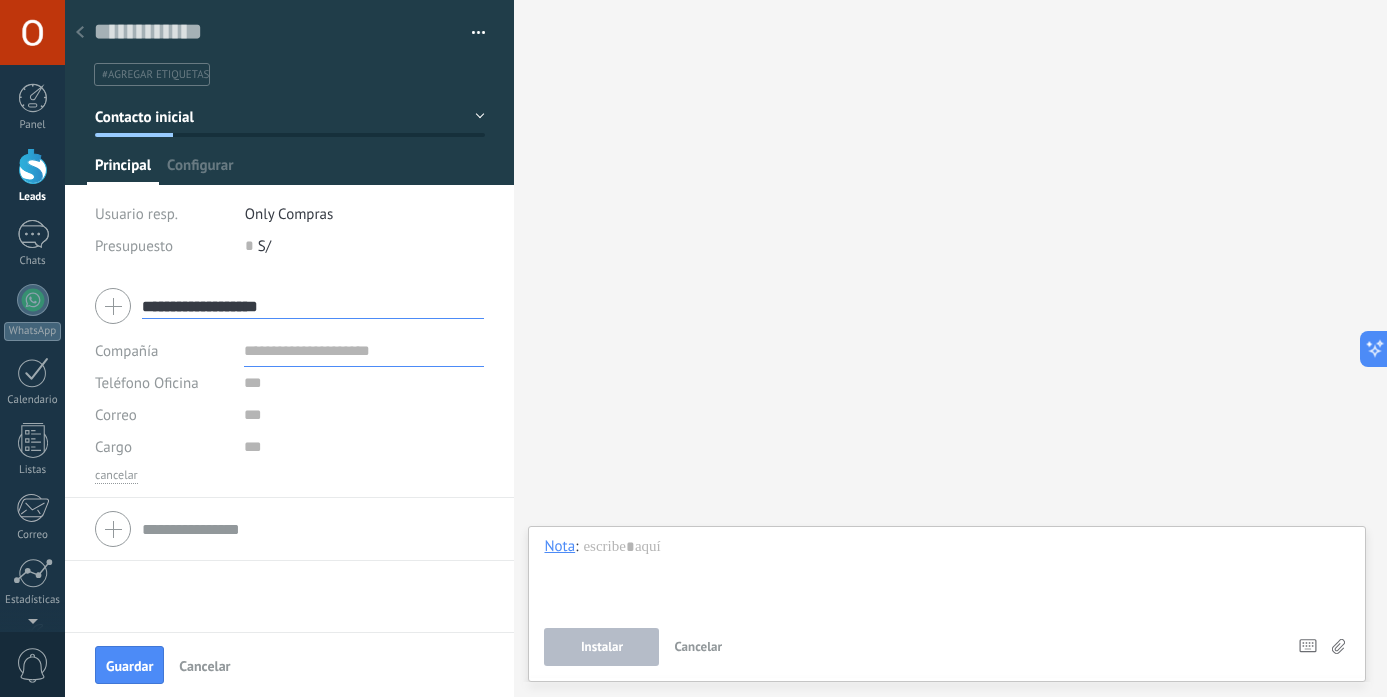 type on "**********" 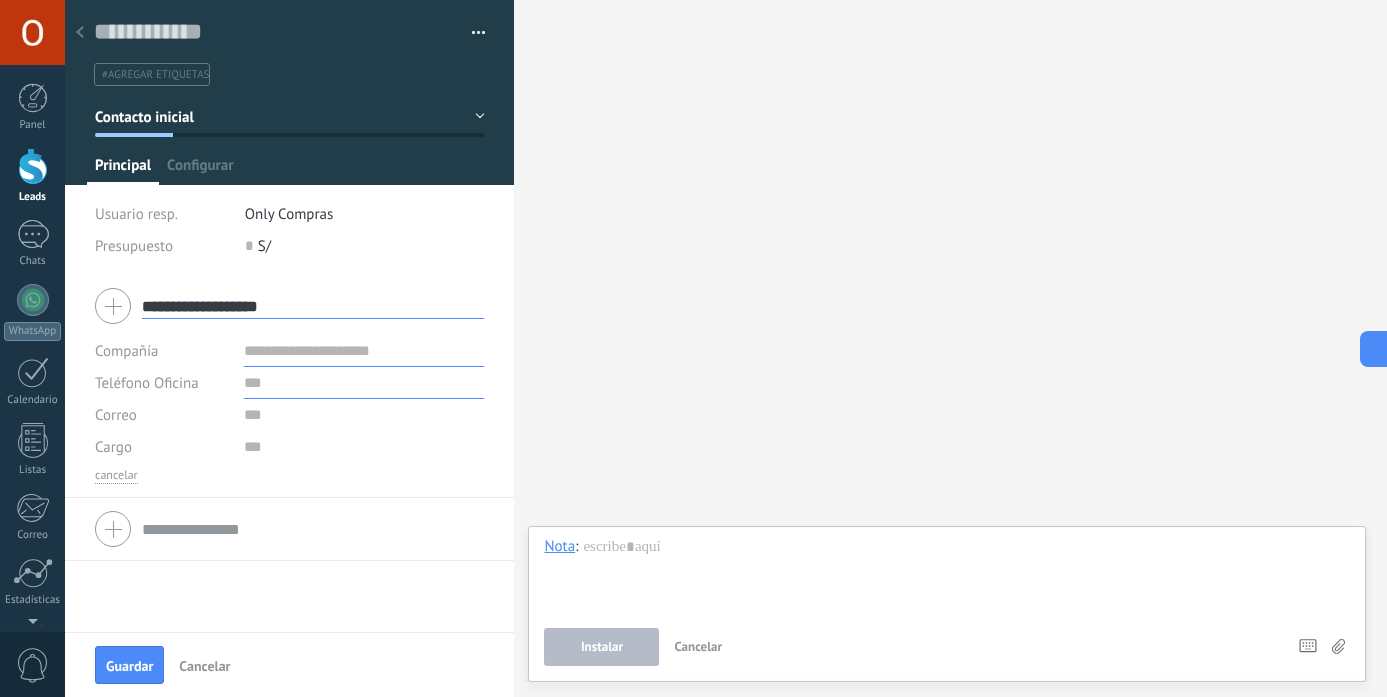 click at bounding box center (364, 383) 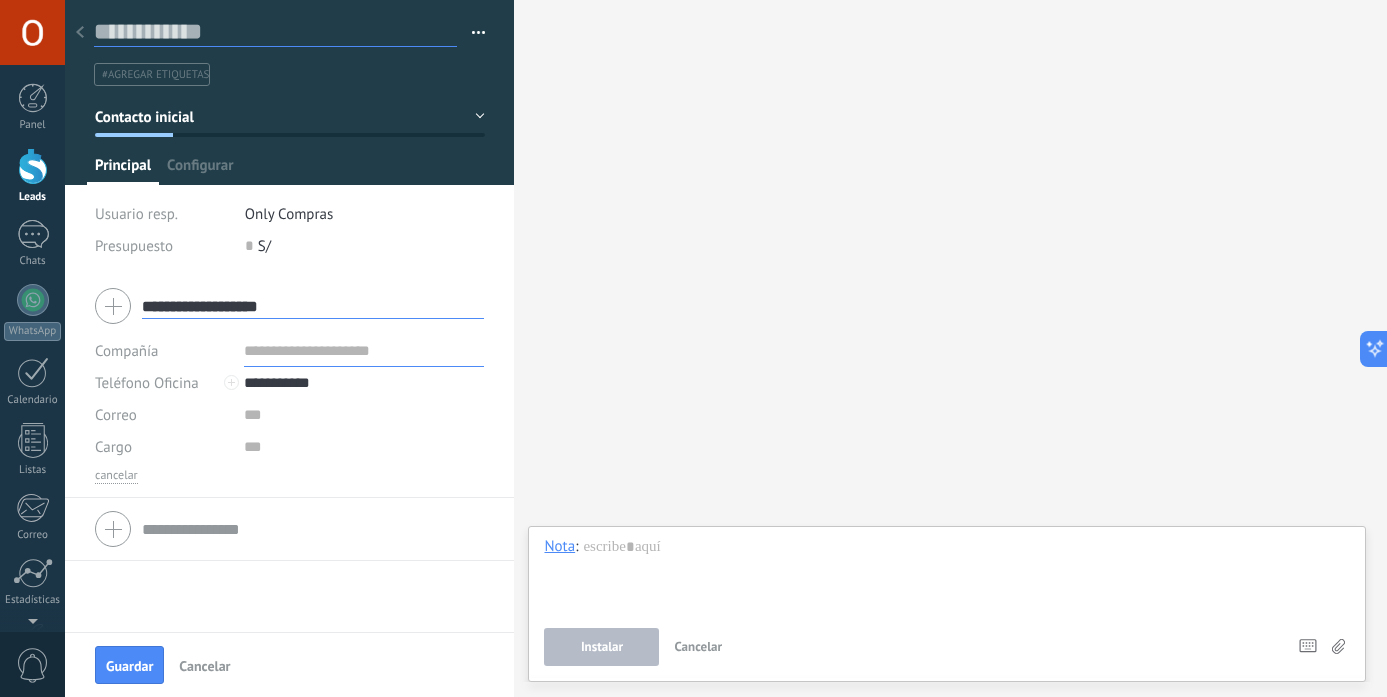 type on "**********" 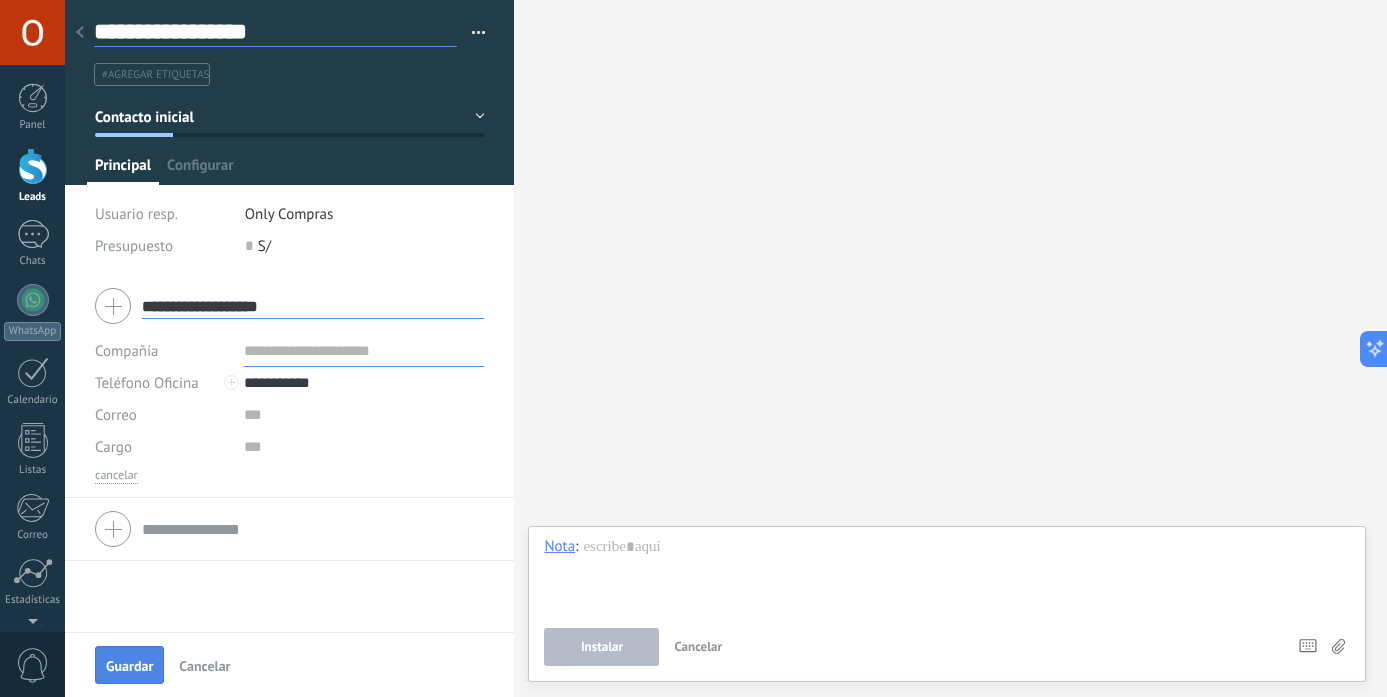 type on "**********" 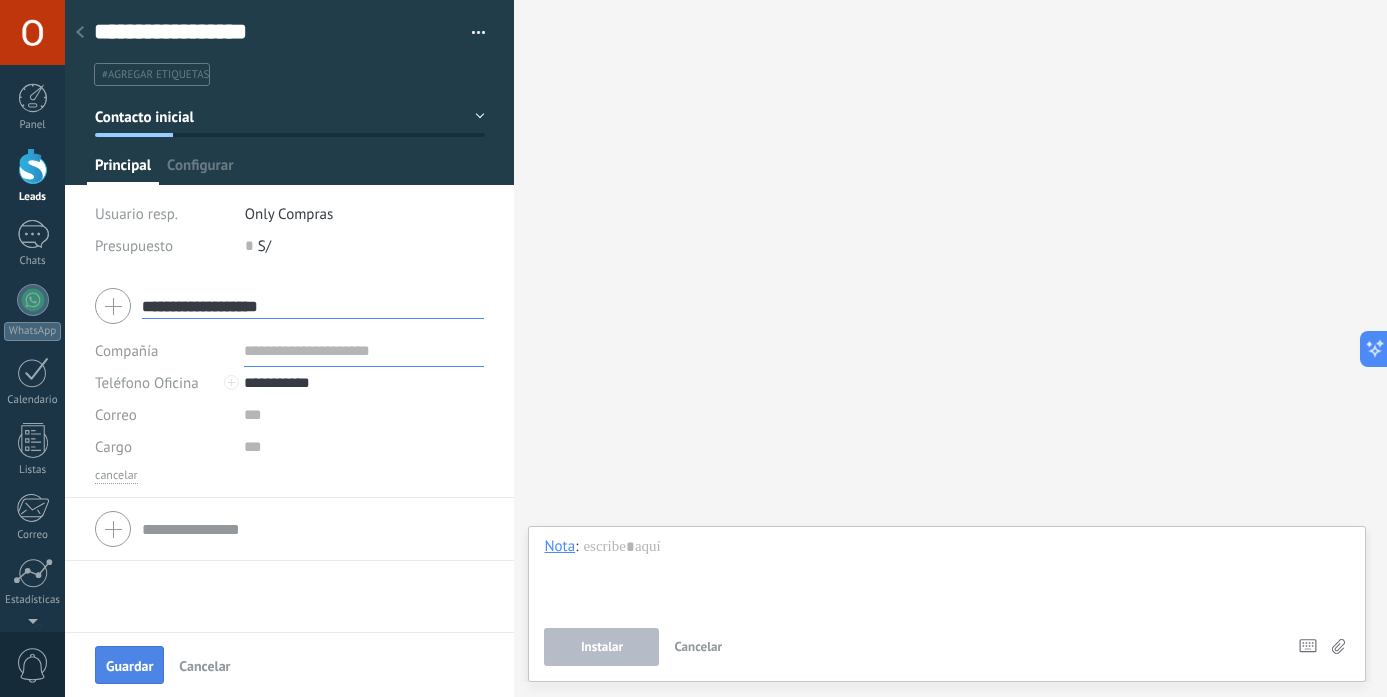click on "Guardar" at bounding box center [129, 666] 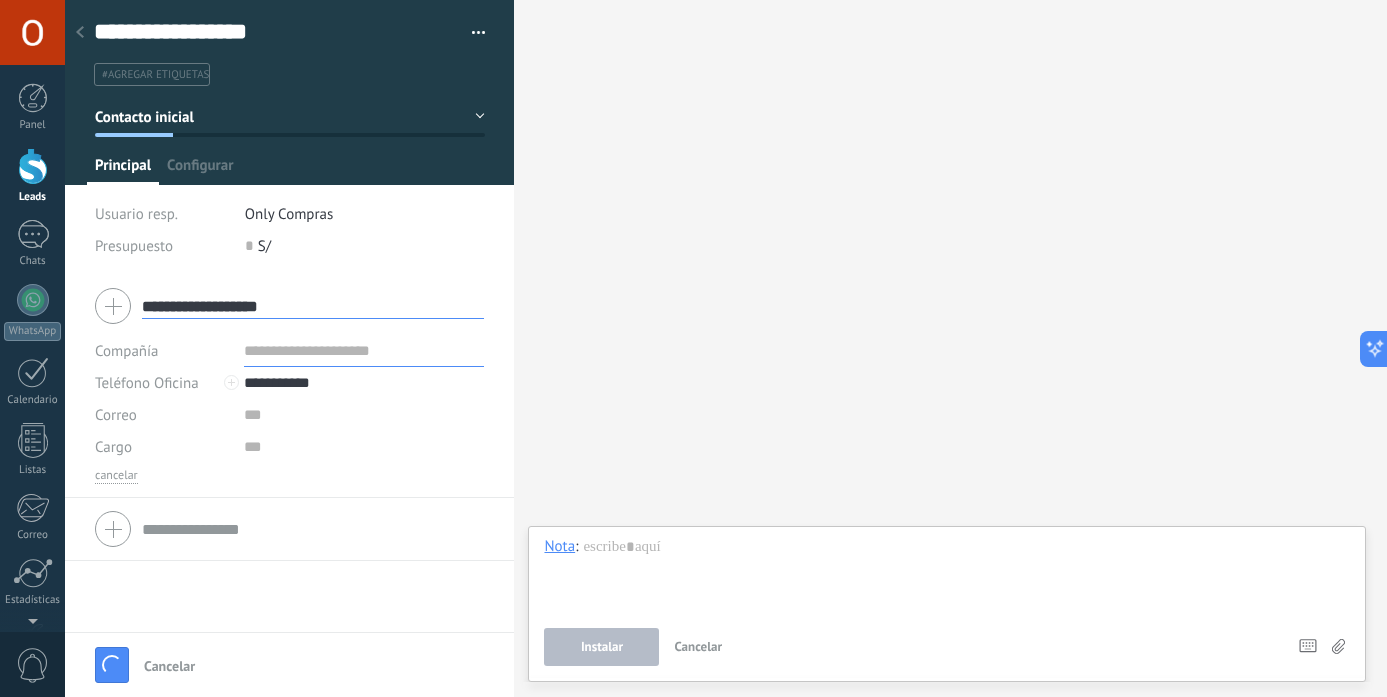 type 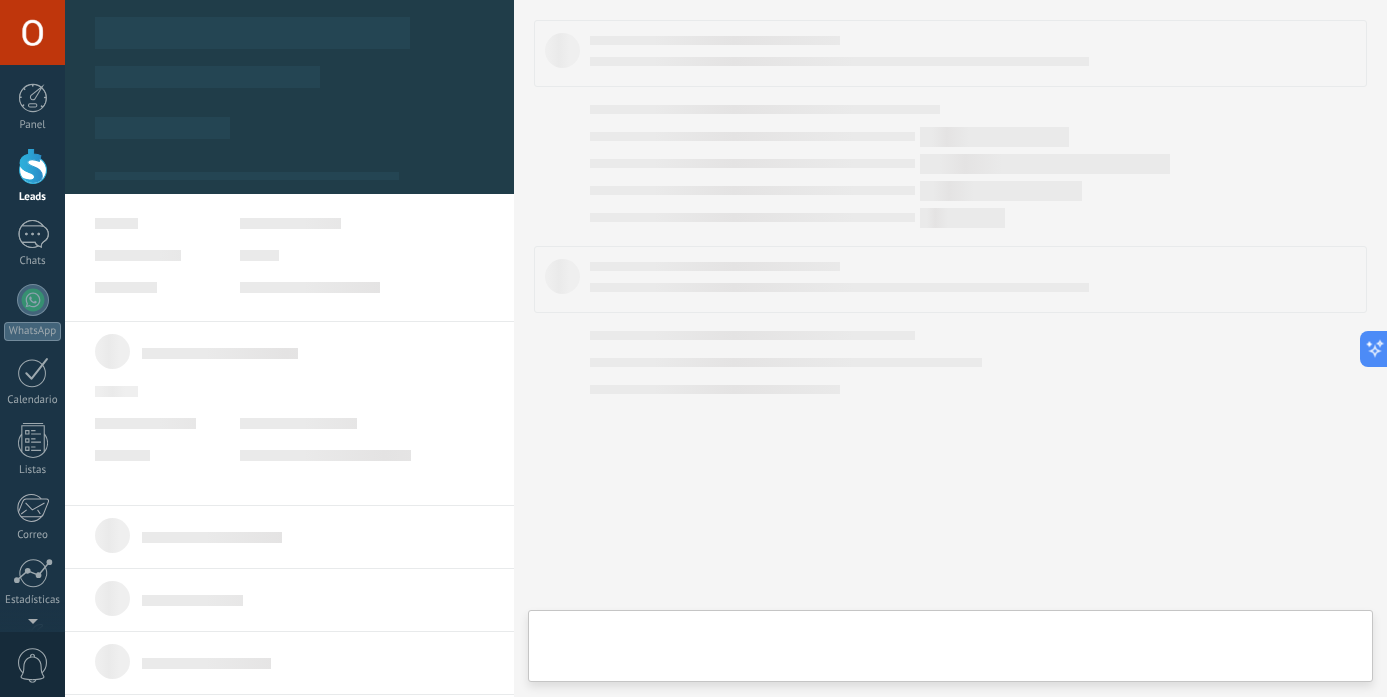 type on "**********" 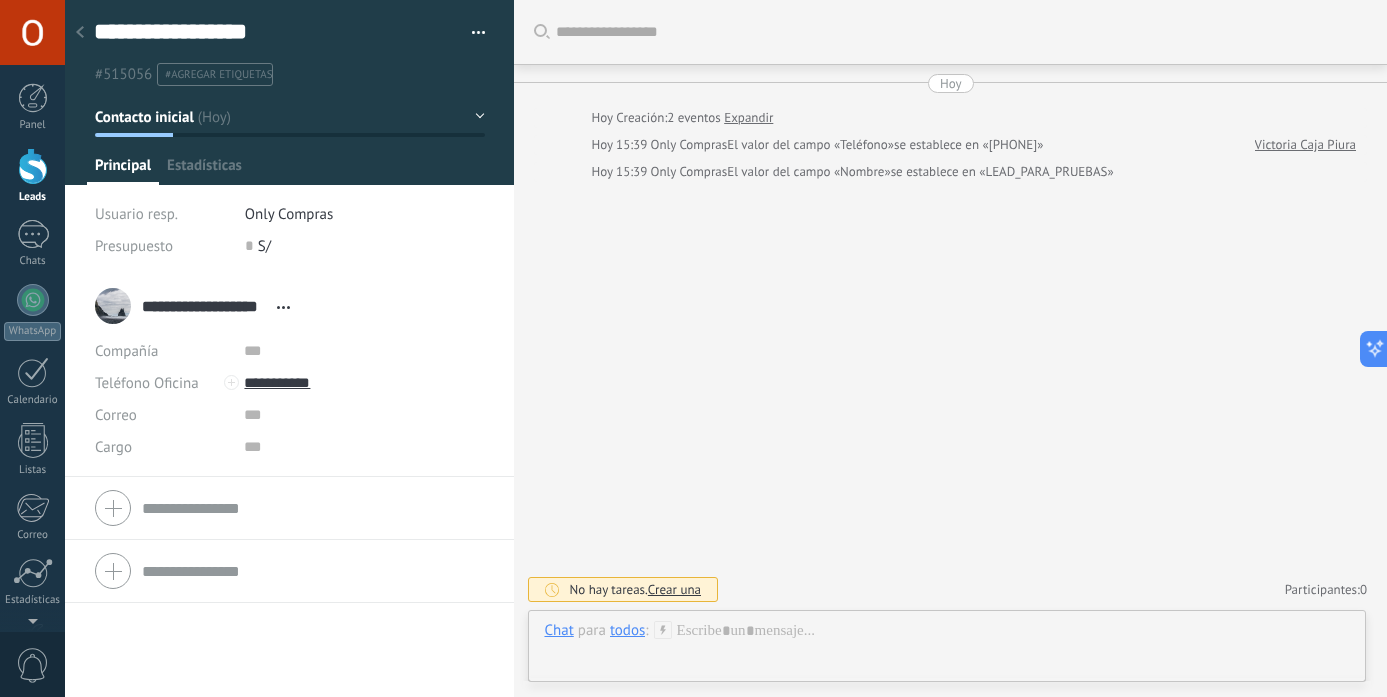 scroll, scrollTop: 30, scrollLeft: 0, axis: vertical 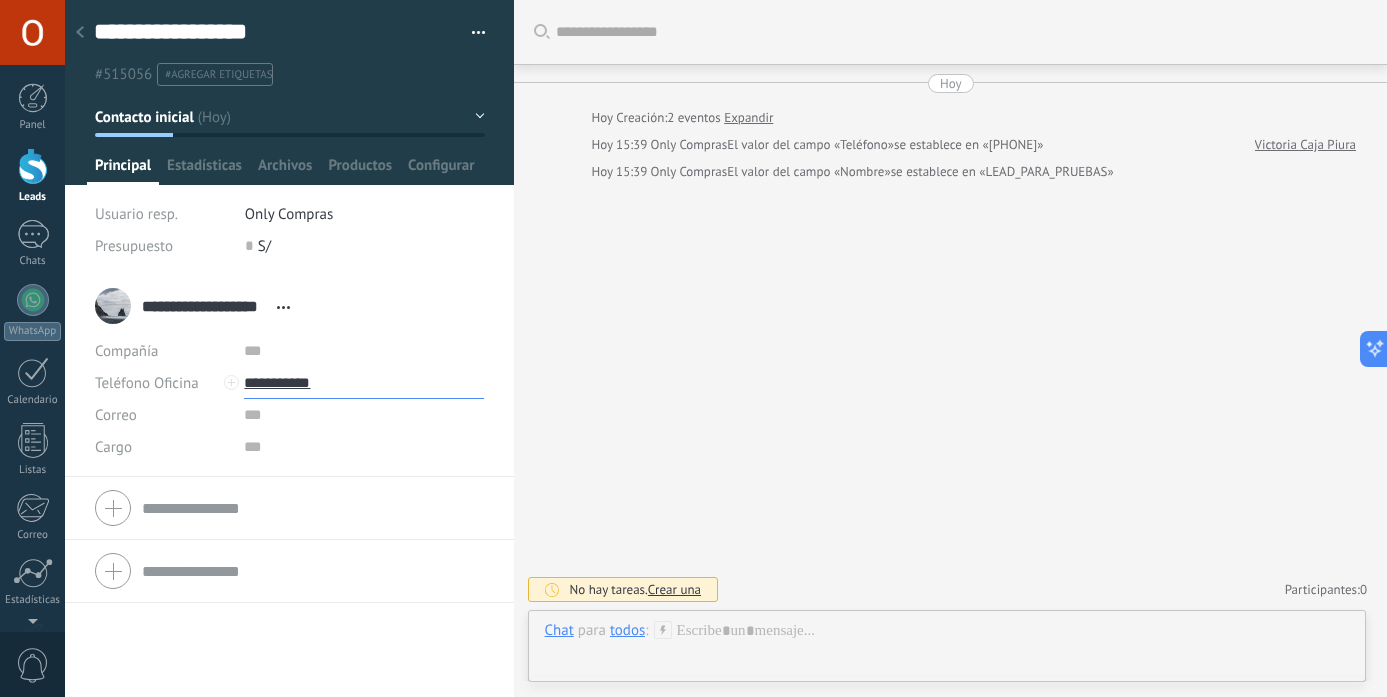 click on "**********" at bounding box center (364, 383) 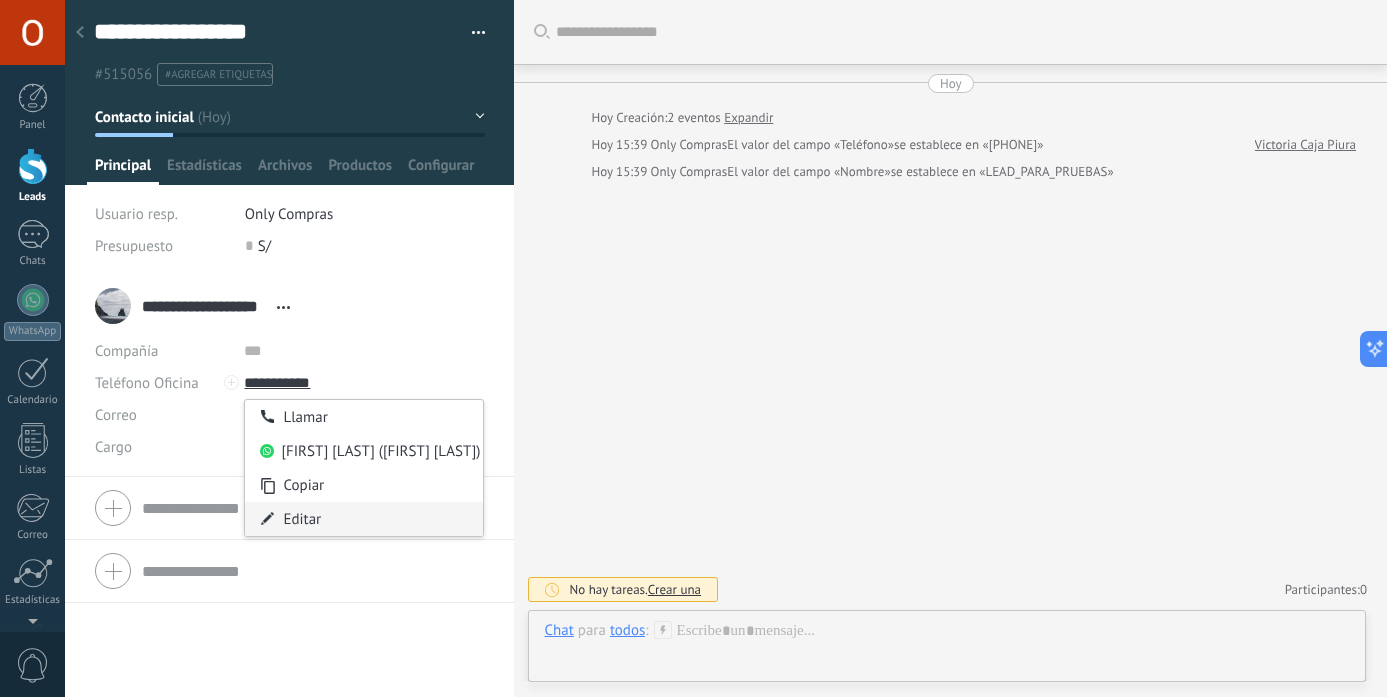click on "Editar" at bounding box center [364, 519] 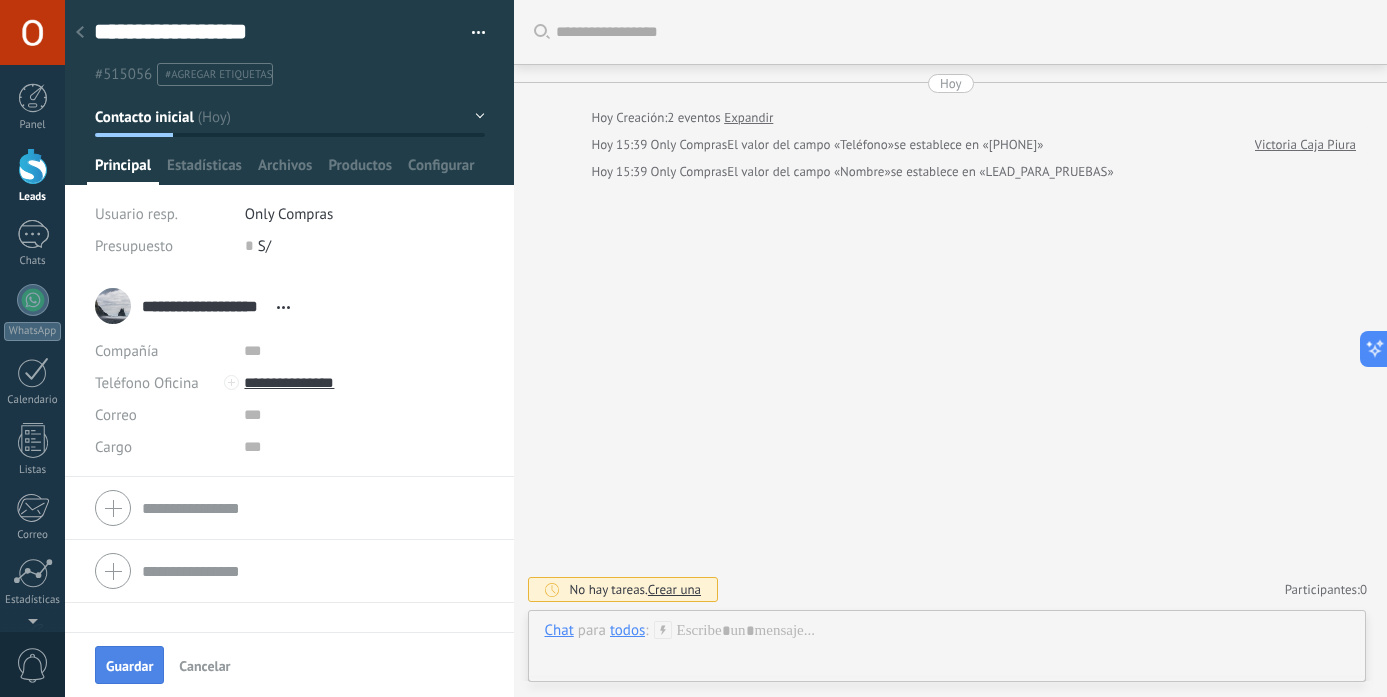 click on "Guardar" at bounding box center [129, 665] 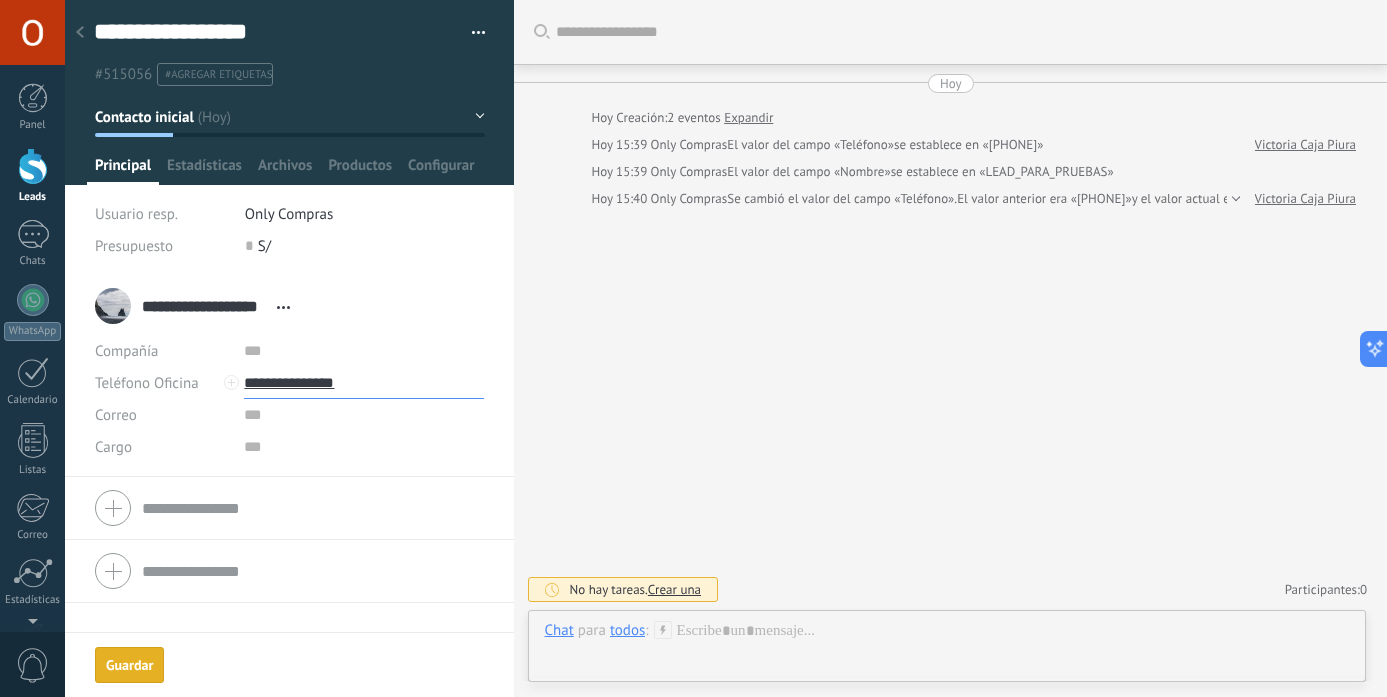 click on "**********" at bounding box center (364, 383) 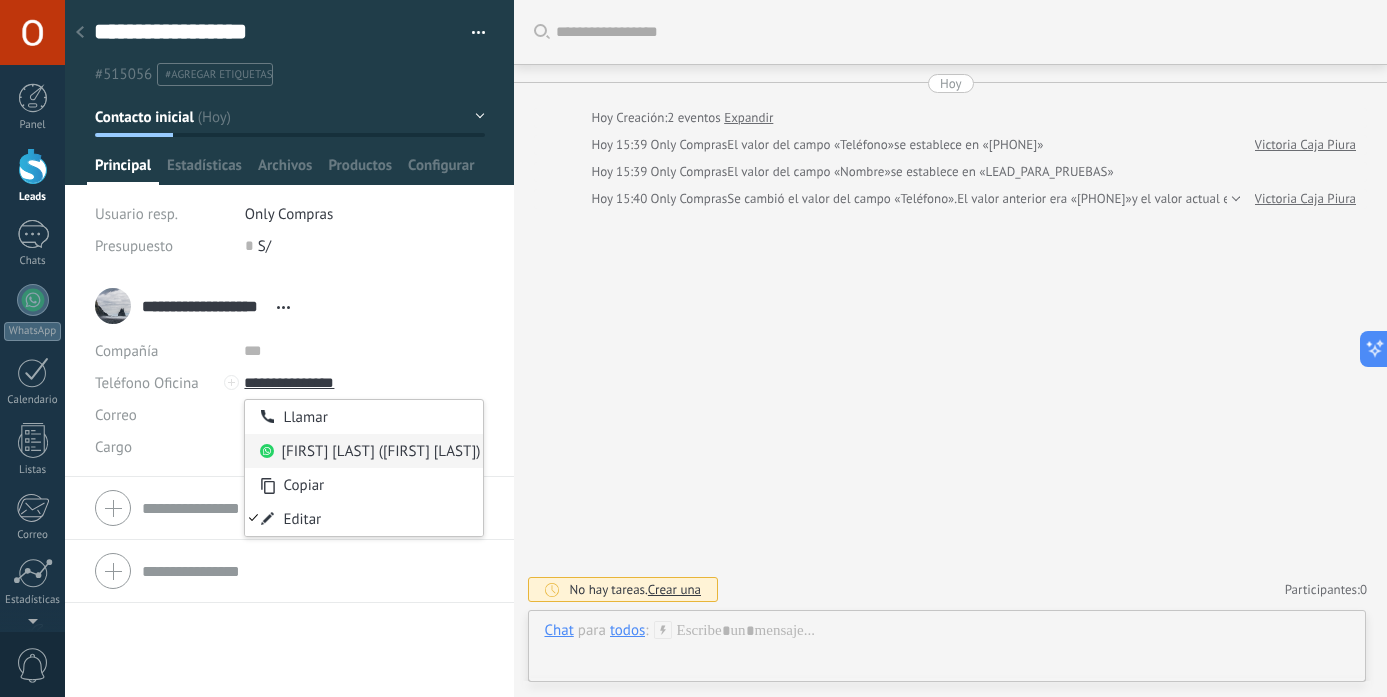 type on "**********" 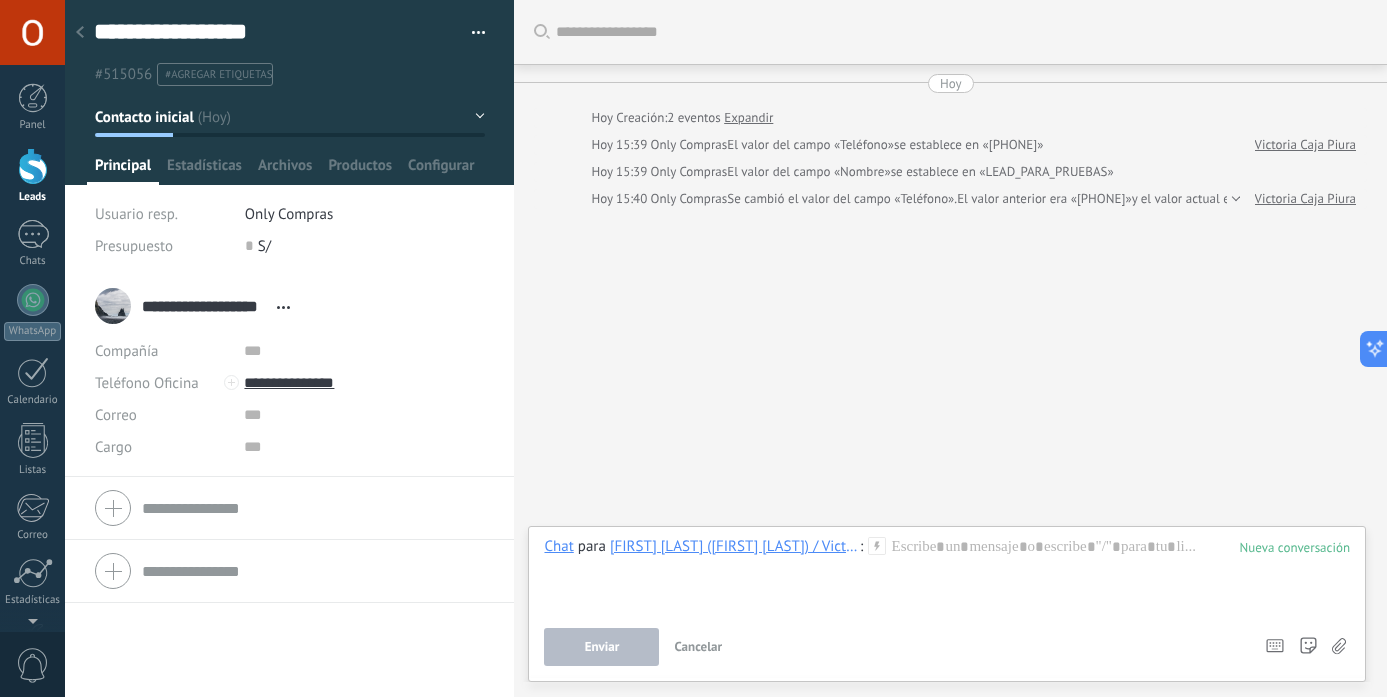 type 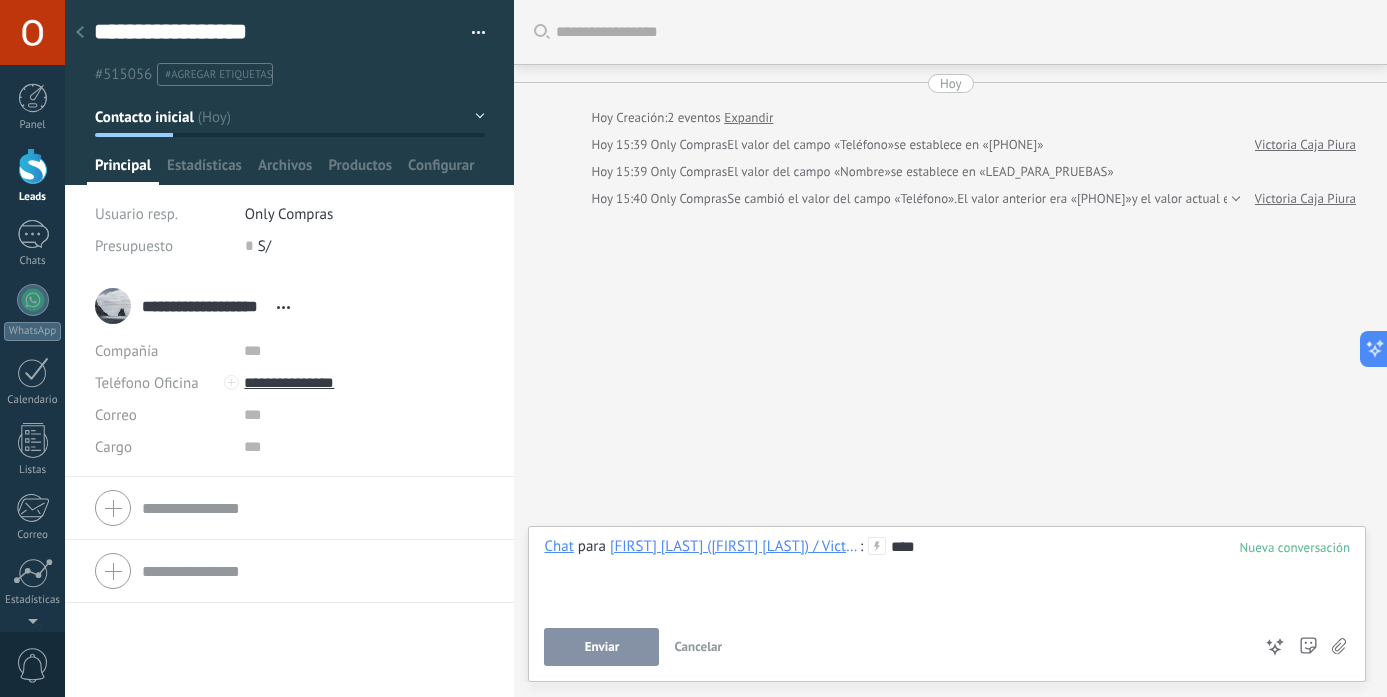 click 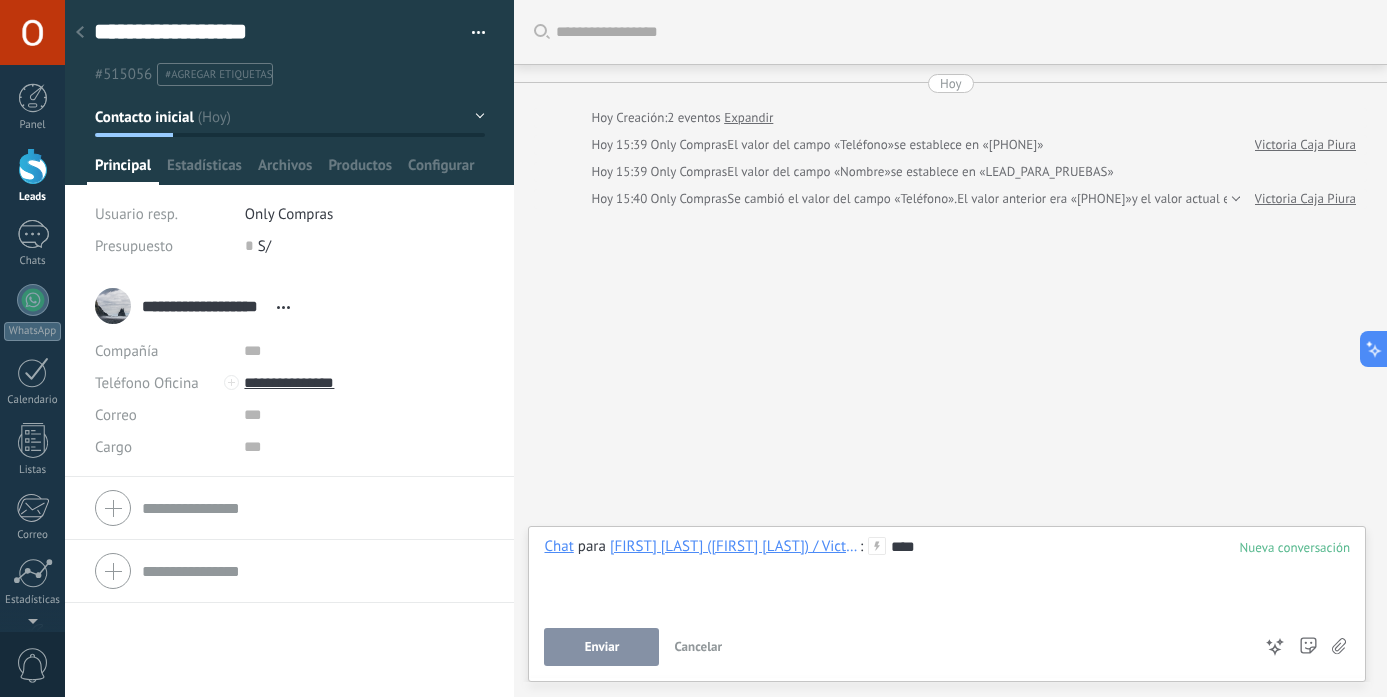 click on "****" at bounding box center [947, 575] 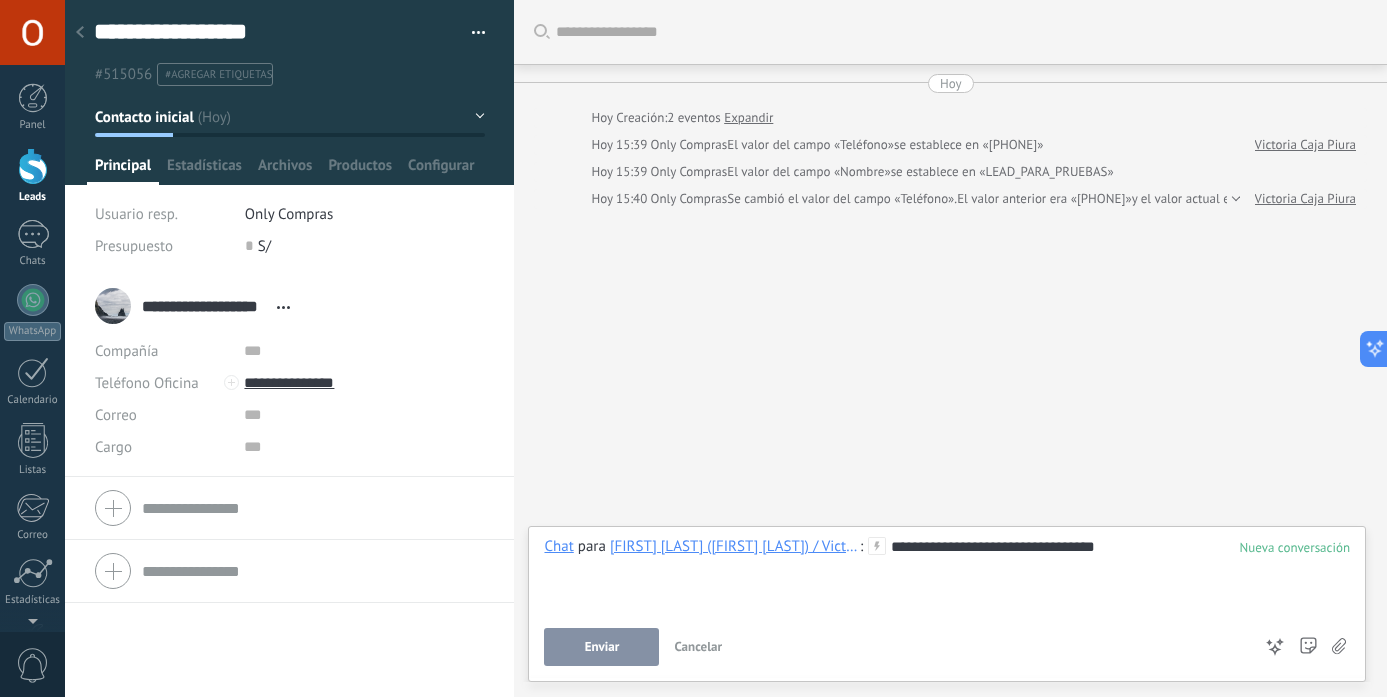 click on "Enviar" at bounding box center [601, 647] 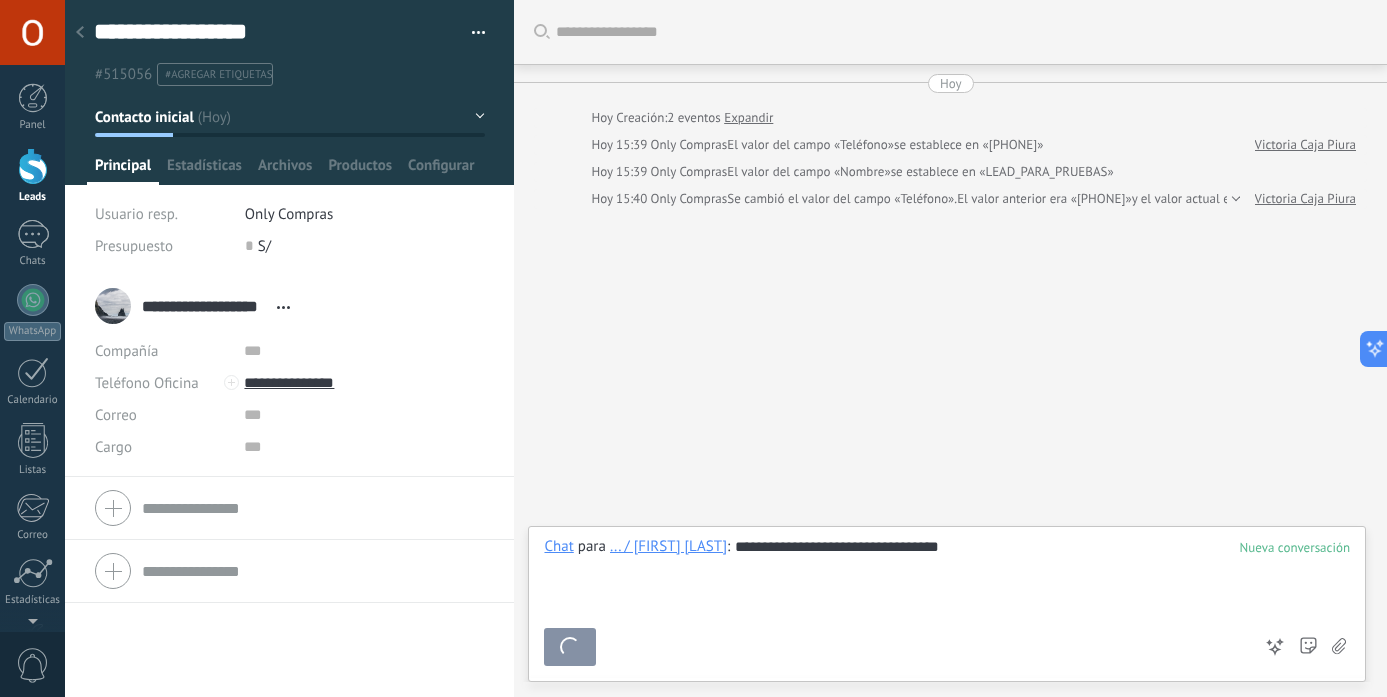 scroll, scrollTop: 66, scrollLeft: 0, axis: vertical 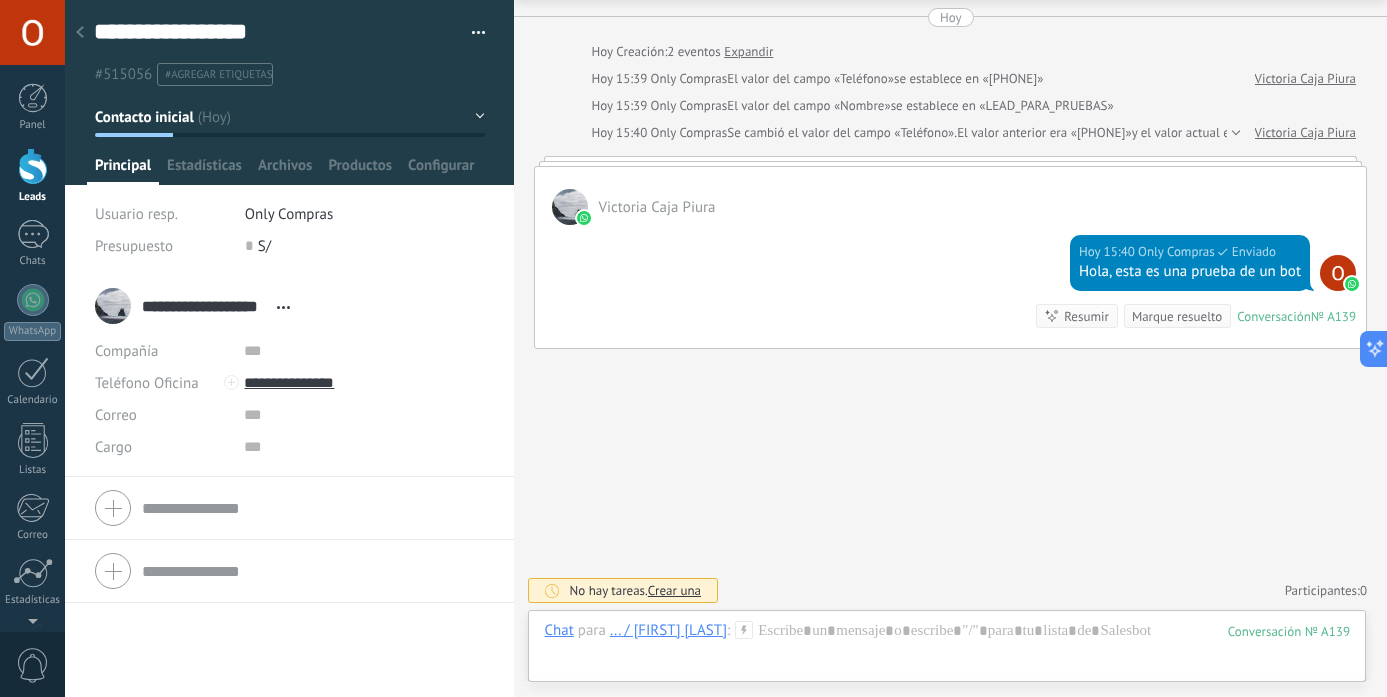 click at bounding box center [1233, 133] 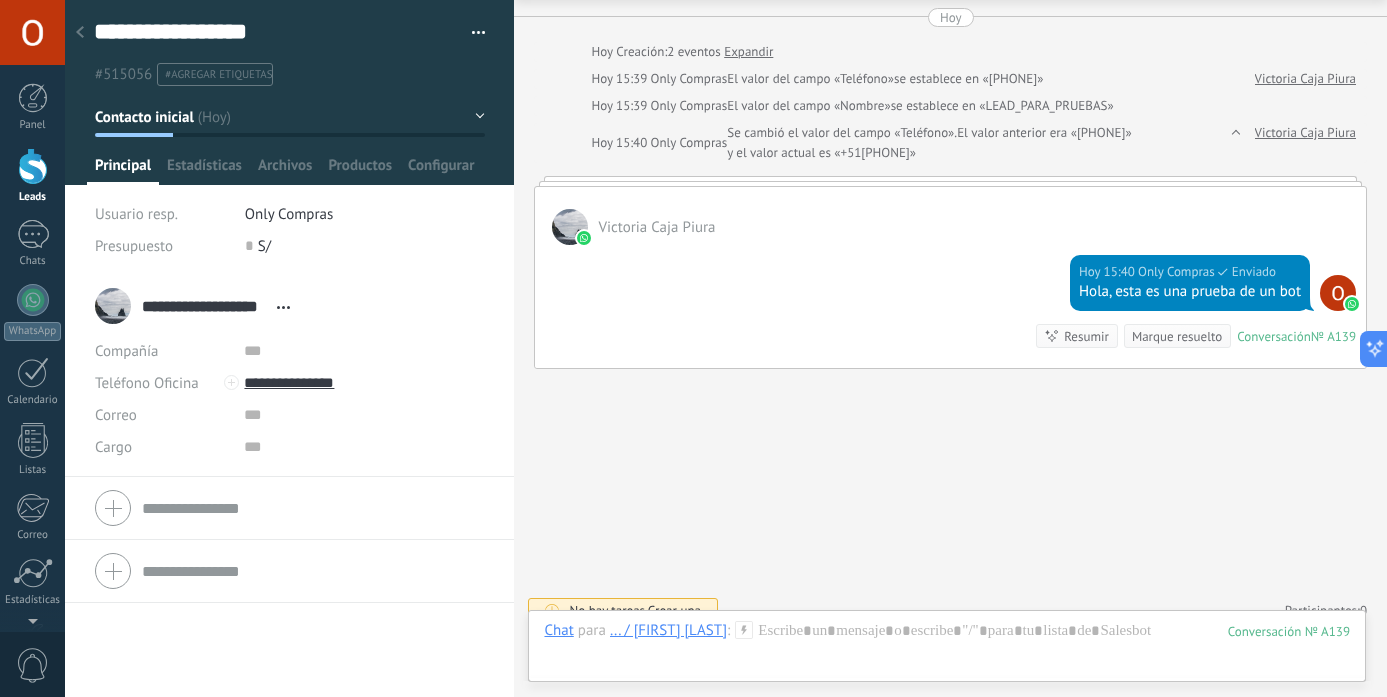 click on "Buscar Carga más Hoy Hoy Creación: 2 eventos Expandir Hoy 15:39 Only Compras El valor del campo «Teléfono» se establece en «[PHONE]» Victoria Caja Piura Hoy 15:39 Only Compras El valor del campo «Nombre» se establece en «LEAD_PARA_PRUEBAS» Hoy 15:40 Only Compras Se cambió el valor del campo «Teléfono». El valor anterior era «[PHONE]» y el valor actual es «+51[PHONE]» Victoria Caja Piura Victoria Caja Piura Hoy 15:40 Only Compras Enviado Hola, esta es una prueba de un bot Conversación № A139 Conversación № A139 Resumir Resumir Marque resuelto Hoy 15:40 Only Compras: Hola, esta es una prueba de un bot Conversación № A139 No hay tareas. Crear una Participantes: 0 Agregar usuario Bots: 0" at bounding box center [950, 326] 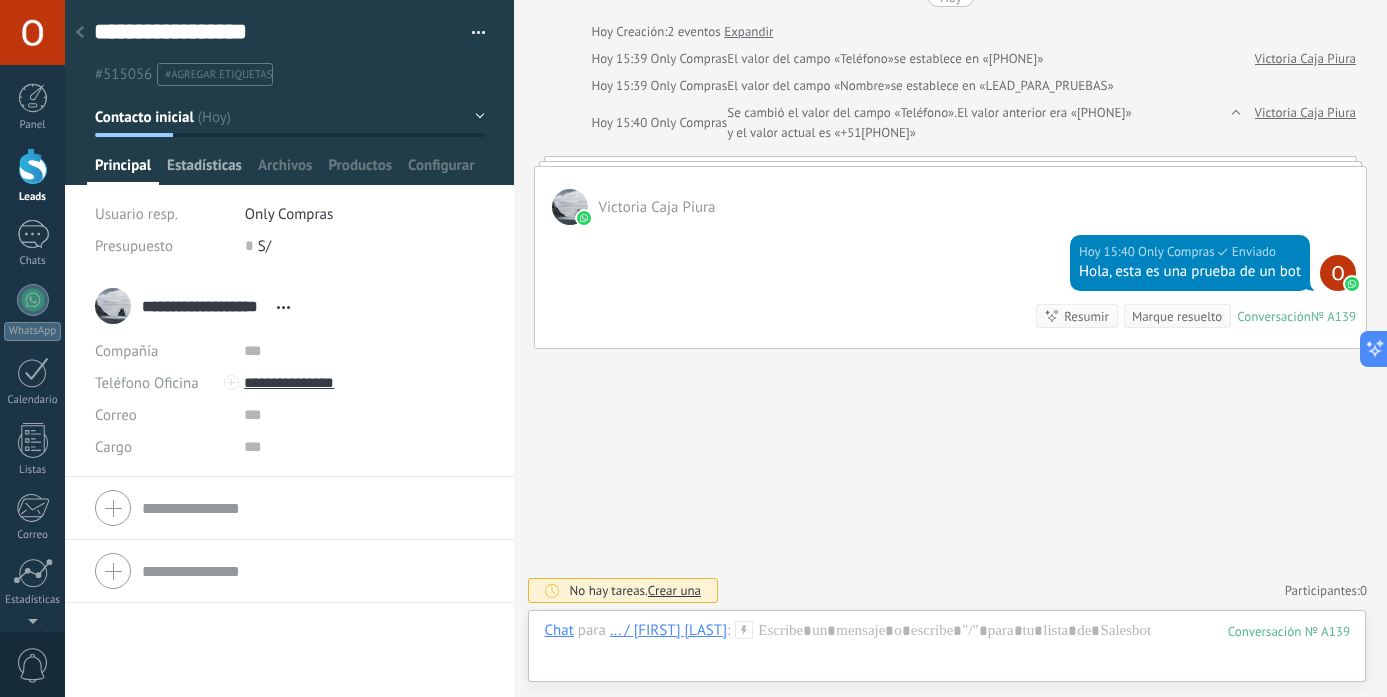 click on "Estadísticas" at bounding box center (204, 170) 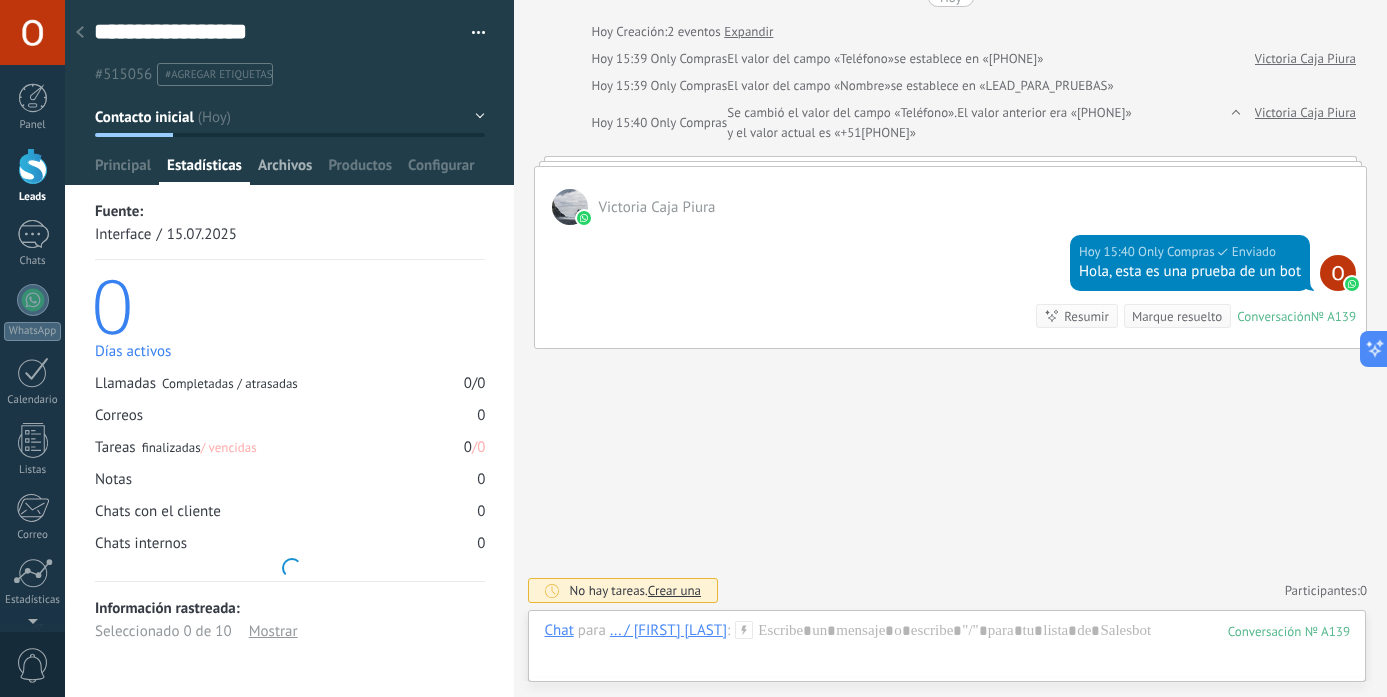 click on "Archivos" at bounding box center [285, 170] 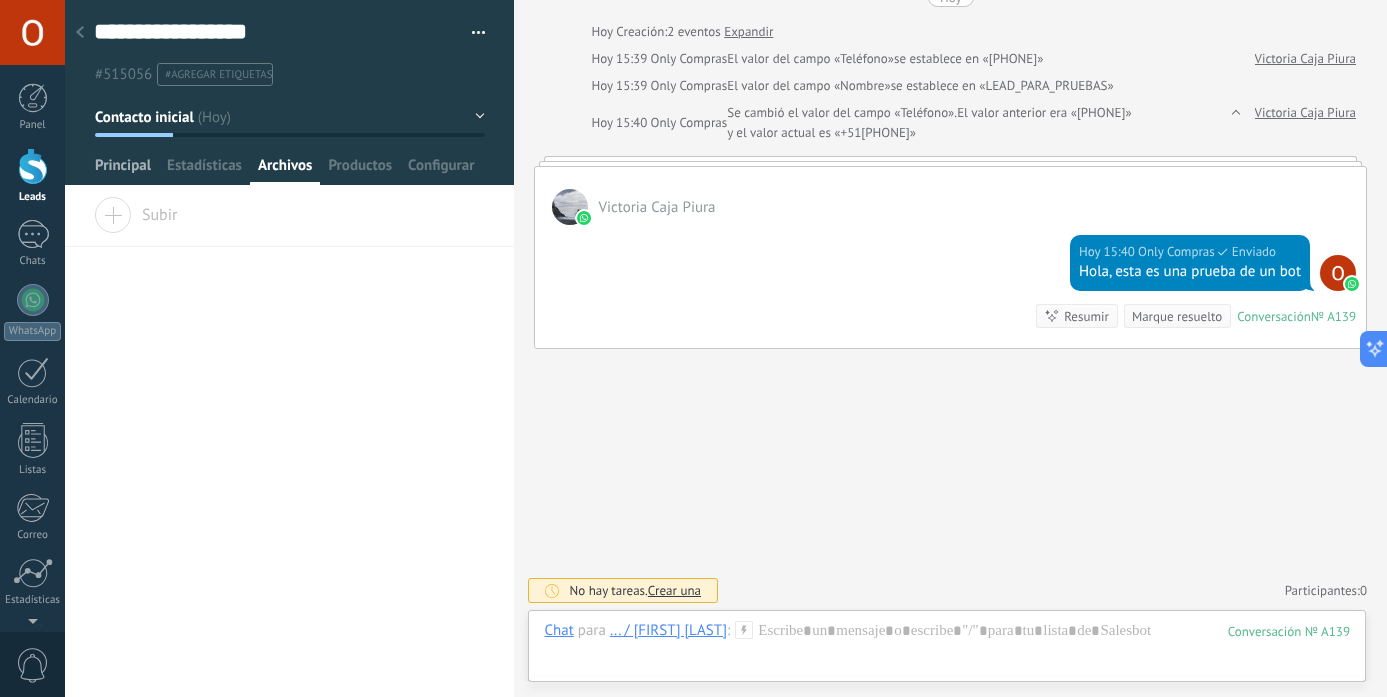 click on "Principal" at bounding box center [123, 170] 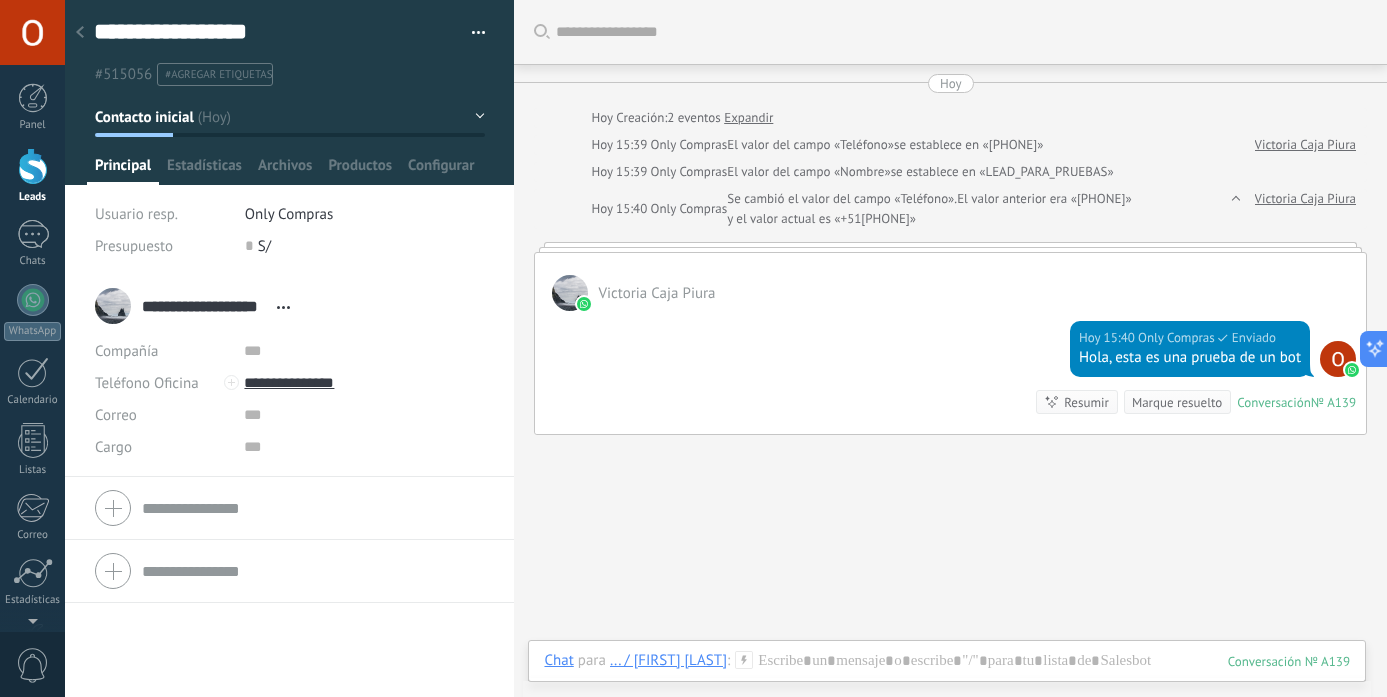 scroll, scrollTop: 86, scrollLeft: 0, axis: vertical 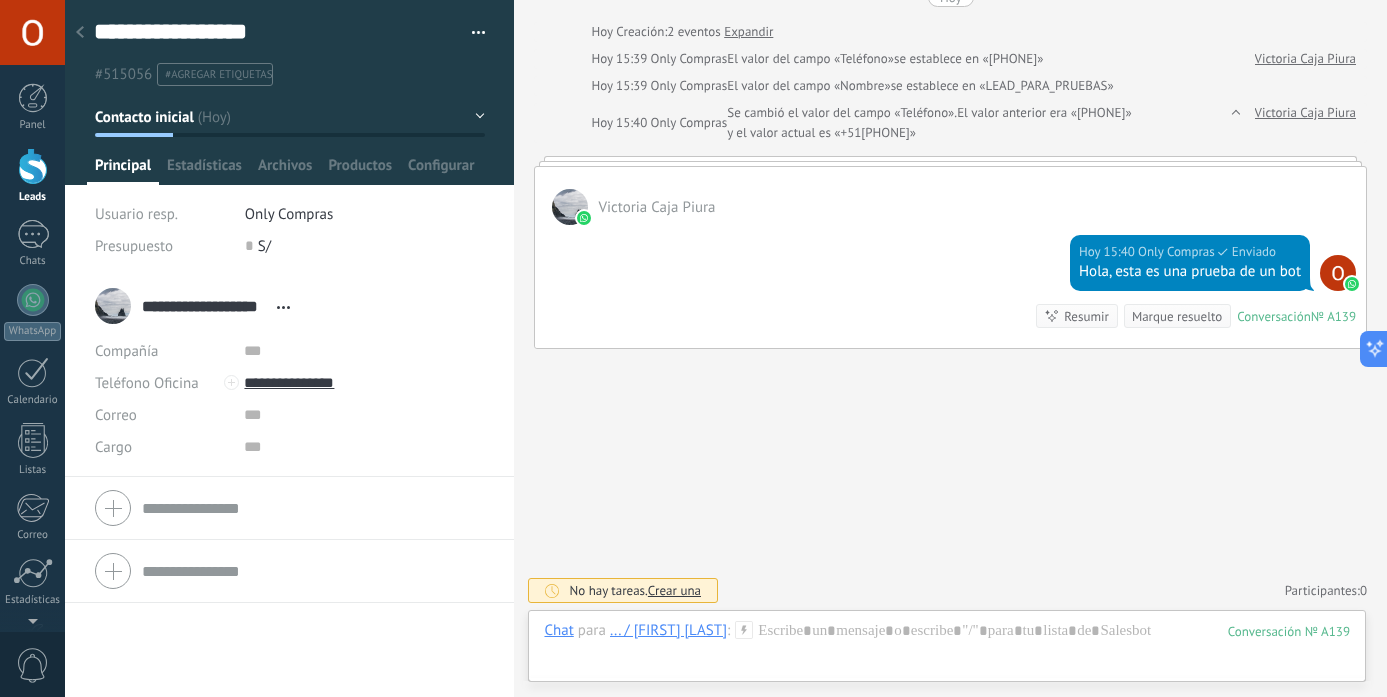click on "Victoria Caja Piura" at bounding box center (656, 207) 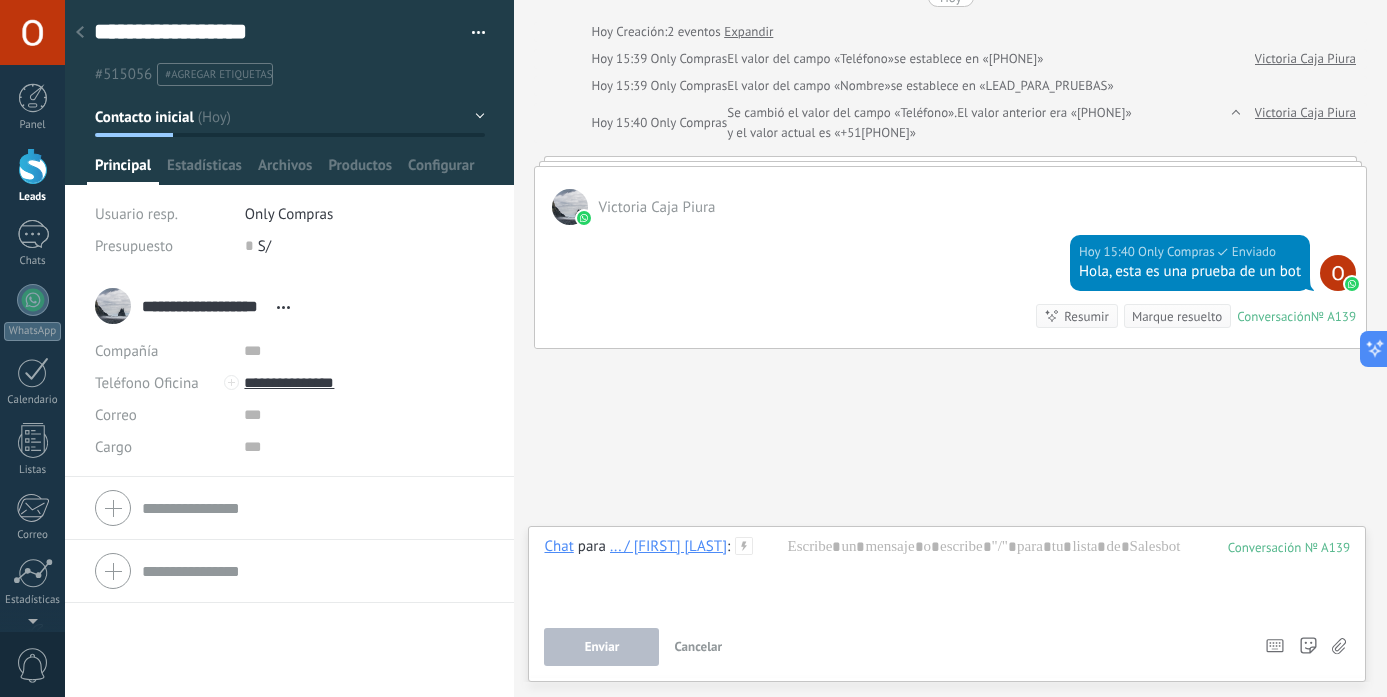click at bounding box center [570, 207] 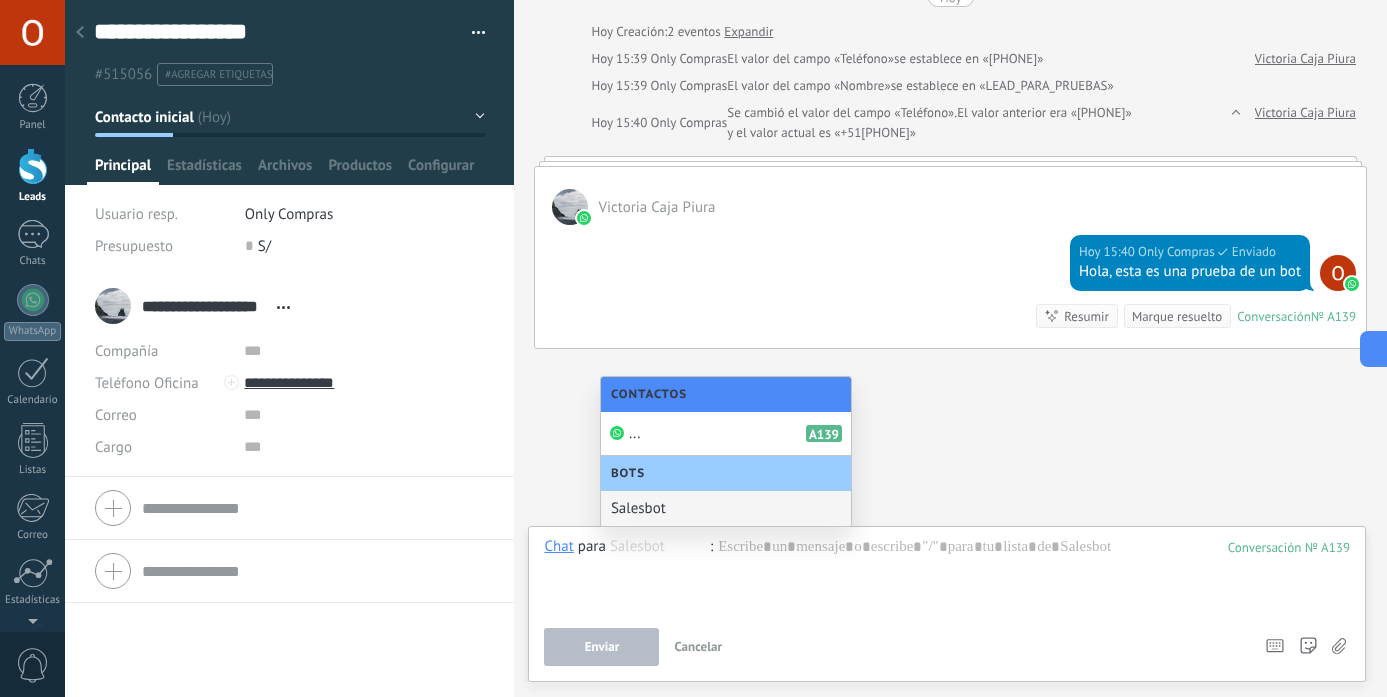 click on "Salesbot" at bounding box center (726, 508) 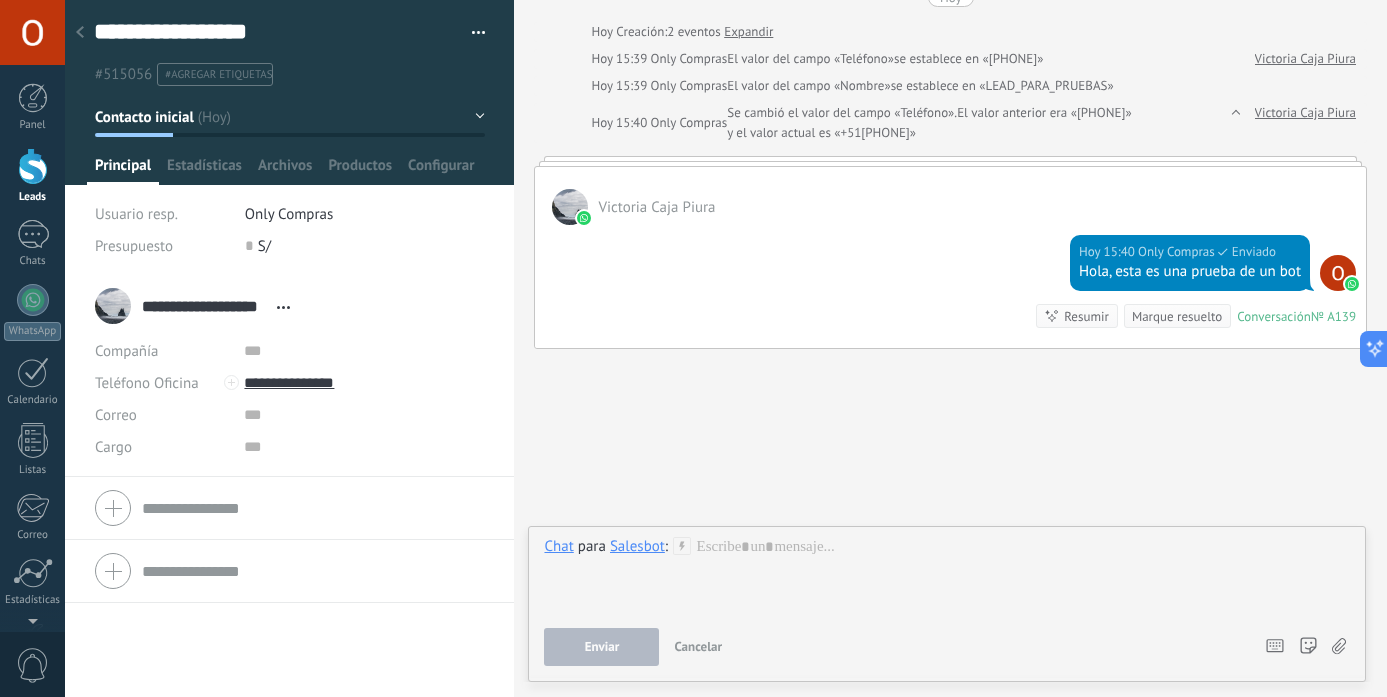 click on "Salesbot" at bounding box center (637, 546) 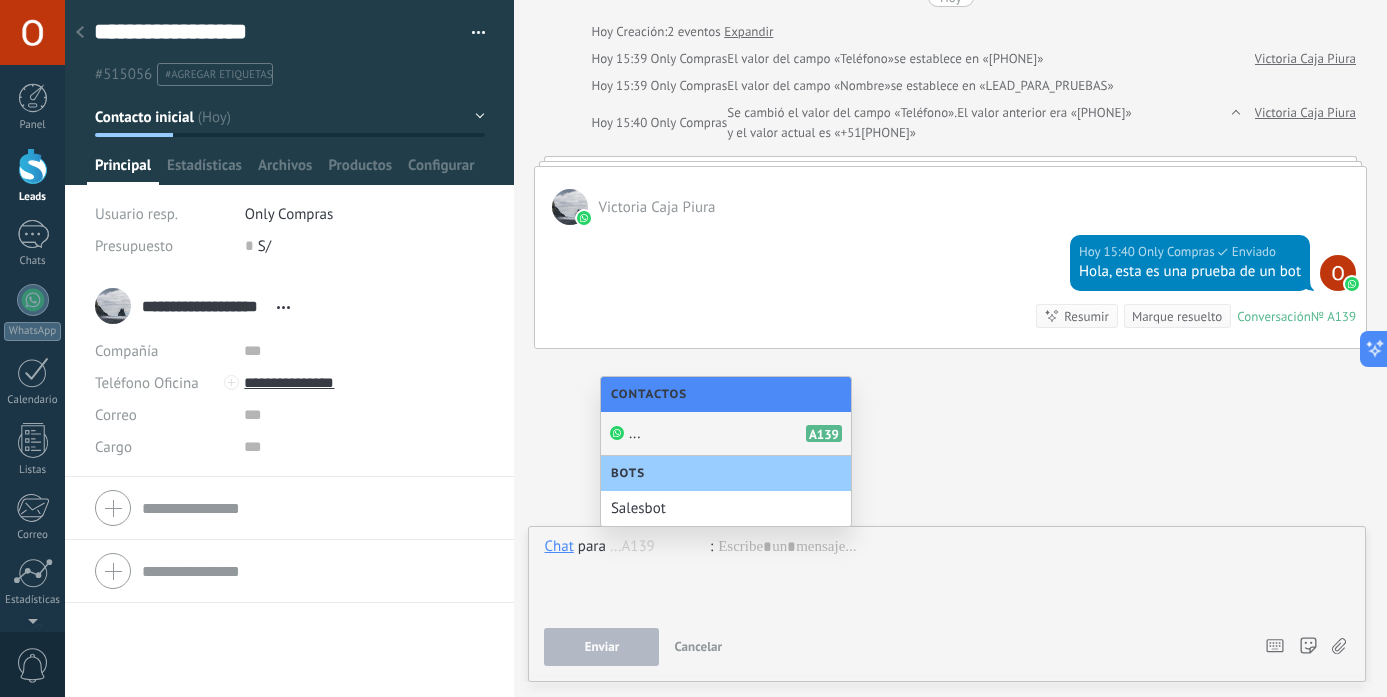 click on "..." at bounding box center [635, 433] 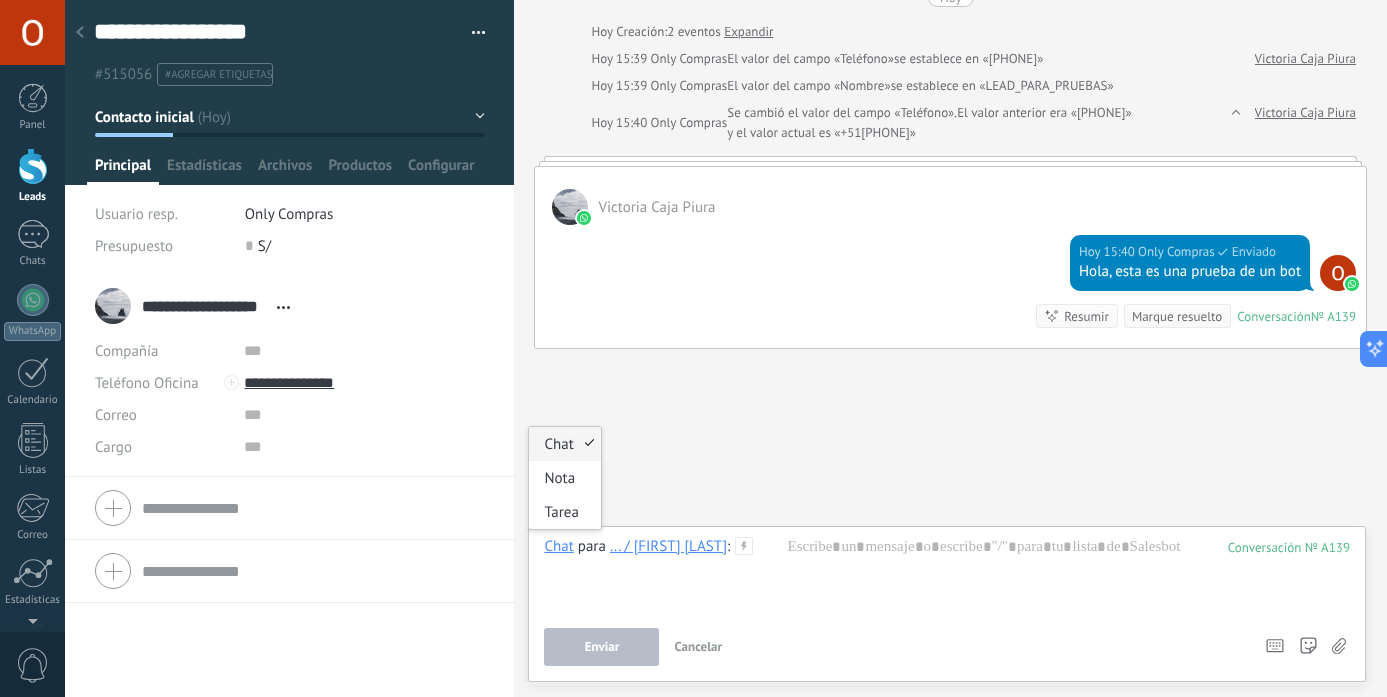 click on "Chat" at bounding box center [558, 546] 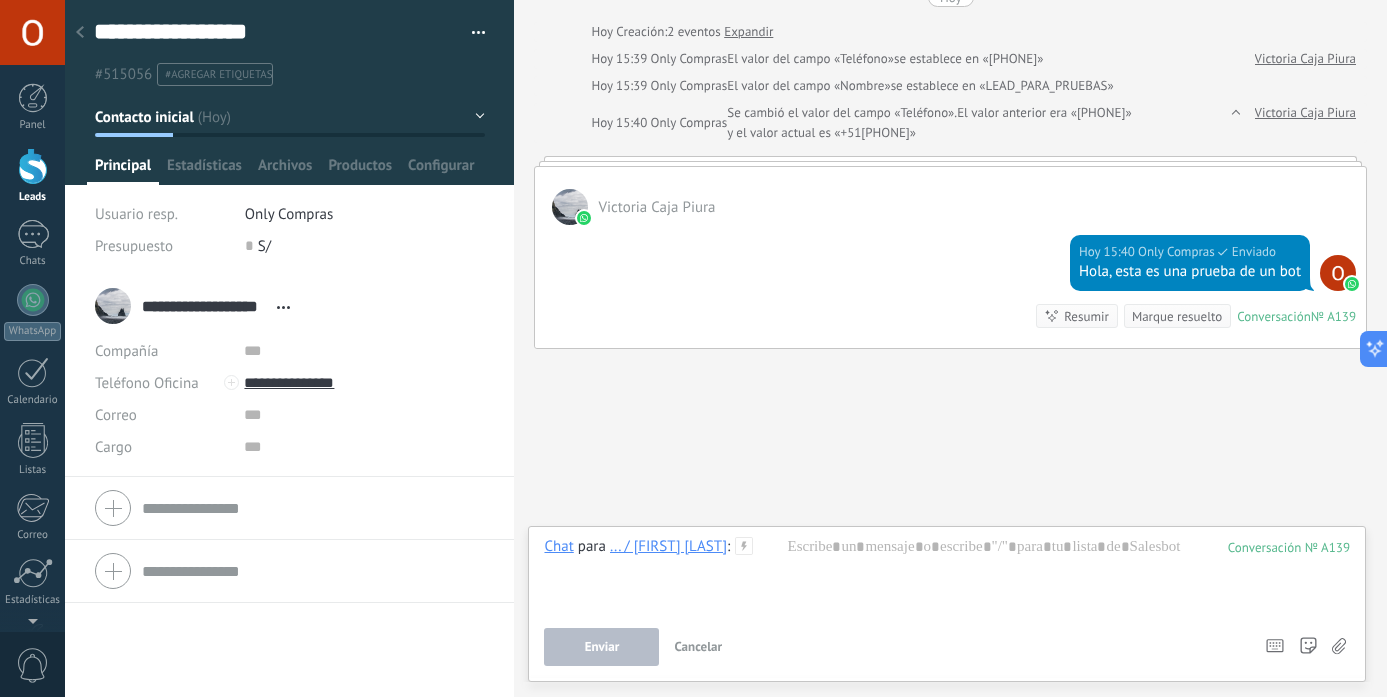 click on "Buscar Carga más Hoy Hoy Creación: 2 eventos Expandir Hoy 15:39 Only Compras El valor del campo «Teléfono» se establece en «[PHONE]» Victoria Caja Piura Hoy 15:39 Only Compras El valor del campo «Nombre» se establece en «LEAD_PARA_PRUEBAS» Hoy 15:40 Only Compras Se cambió el valor del campo «Teléfono». El valor anterior era «[PHONE]» y el valor actual es «+51[PHONE]» Victoria Caja Piura Victoria Caja Piura Hoy 15:40 Only Compras Enviado Hola, esta es una prueba de un bot Conversación № A139 Conversación № A139 Resumir Resumir Marque resuelto Hoy 15:40 Only Compras: Hola, esta es una prueba de un bot Conversación № A139 No hay tareas. Crear una Participantes: 0 Agregar usuario Bots: 0" at bounding box center [950, 306] 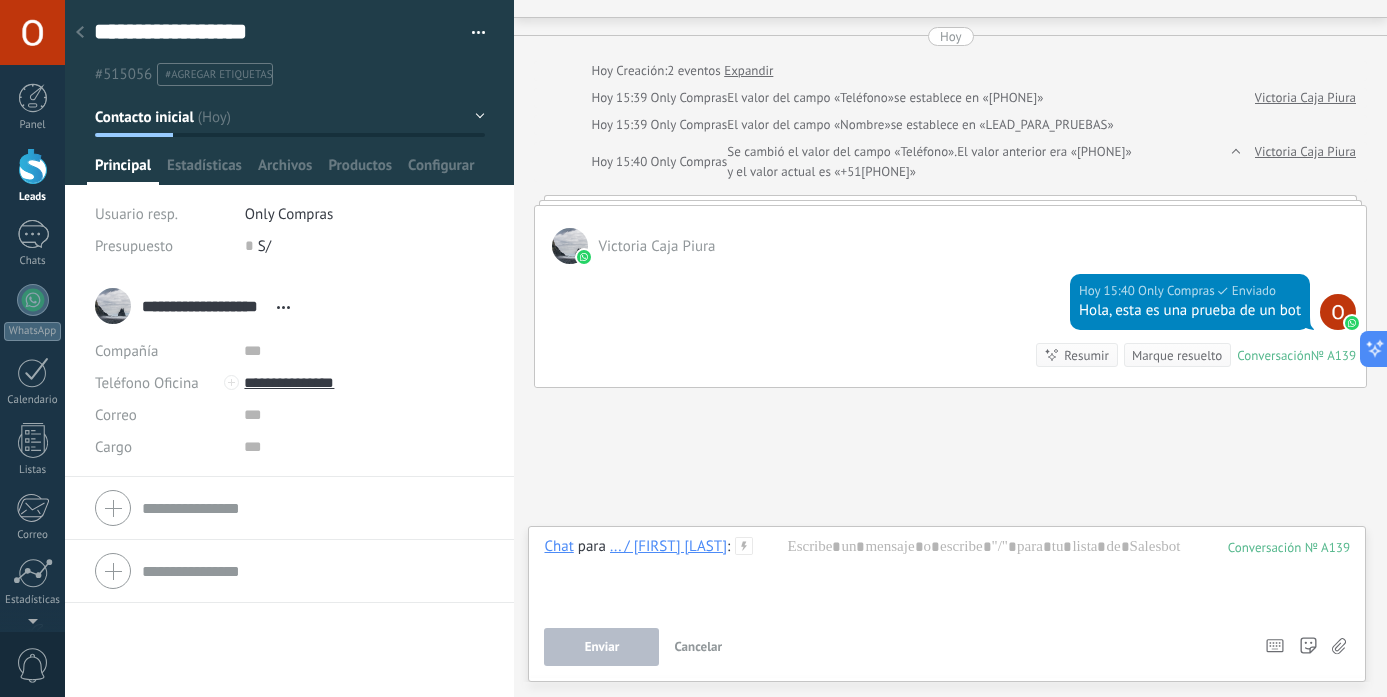 scroll, scrollTop: 0, scrollLeft: 0, axis: both 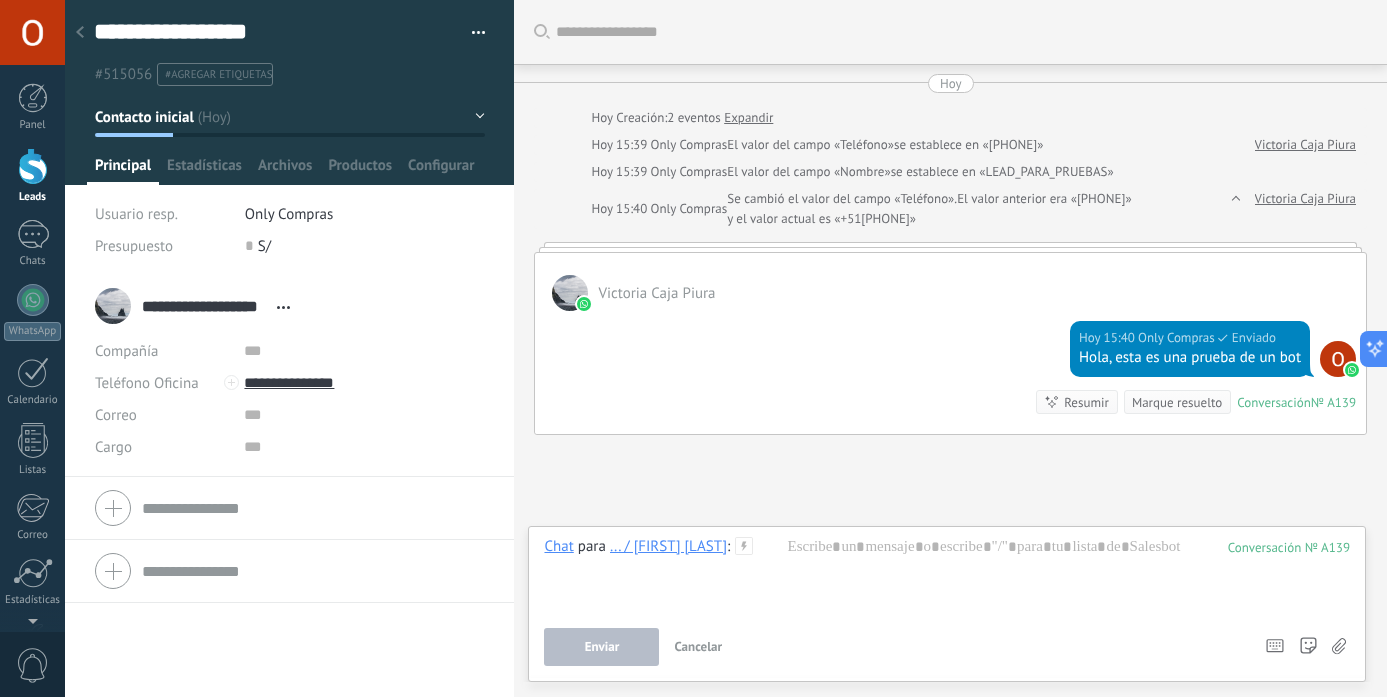 click on "Contacto inicial" at bounding box center [290, 117] 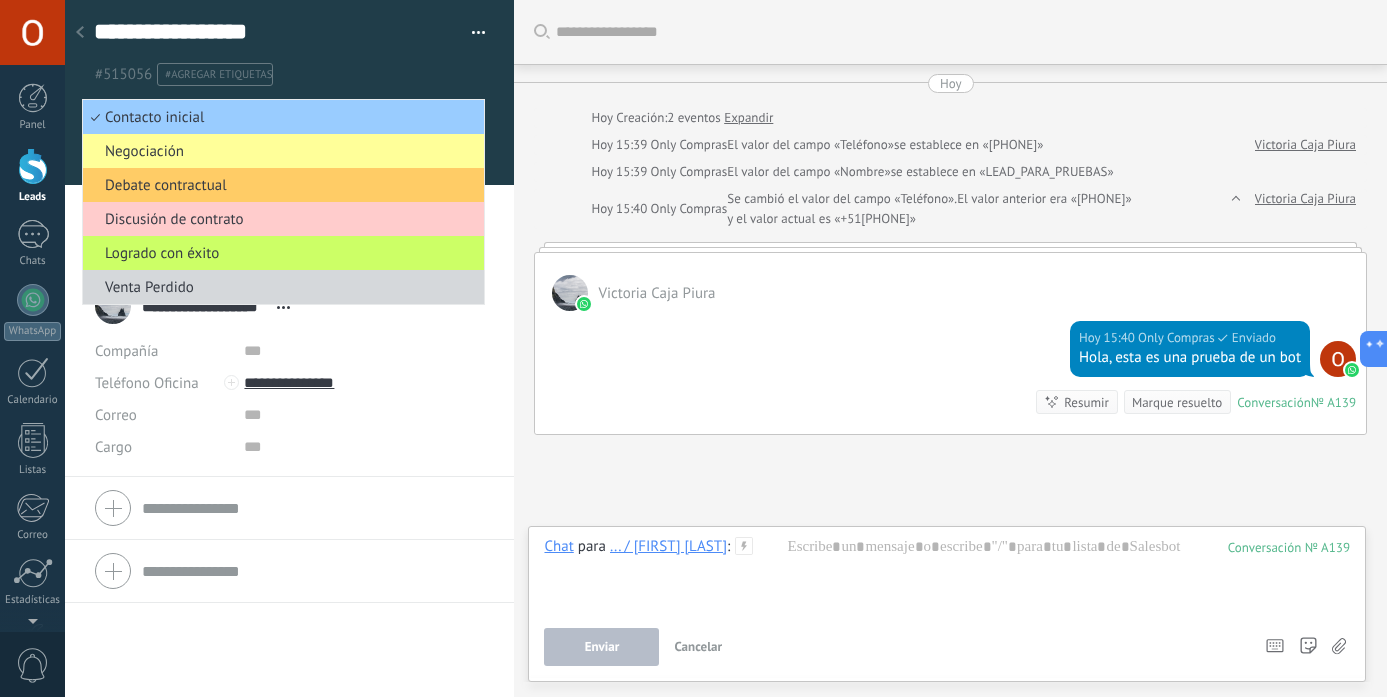 click on "Buscar Carga más Hoy Hoy Creación: 2 eventos Expandir Hoy 15:39 Only Compras El valor del campo «Teléfono» se establece en «[PHONE]» Victoria Caja Piura Hoy 15:39 Only Compras El valor del campo «Nombre» se establece en «LEAD_PARA_PRUEBAS» Hoy 15:40 Only Compras Se cambió el valor del campo «Teléfono». El valor anterior era «[PHONE]» y el valor actual es «+51[PHONE]» Victoria Caja Piura Victoria Caja Piura Hoy 15:40 Only Compras Enviado Hola, esta es una prueba de un bot Conversación № A139 Conversación № A139 Resumir Resumir Marque resuelto Hoy 15:40 Only Compras: Hola, esta es una prueba de un bot Conversación № A139 No hay tareas. Crear una Participantes: 0 Agregar usuario Bots: 0" at bounding box center (950, 392) 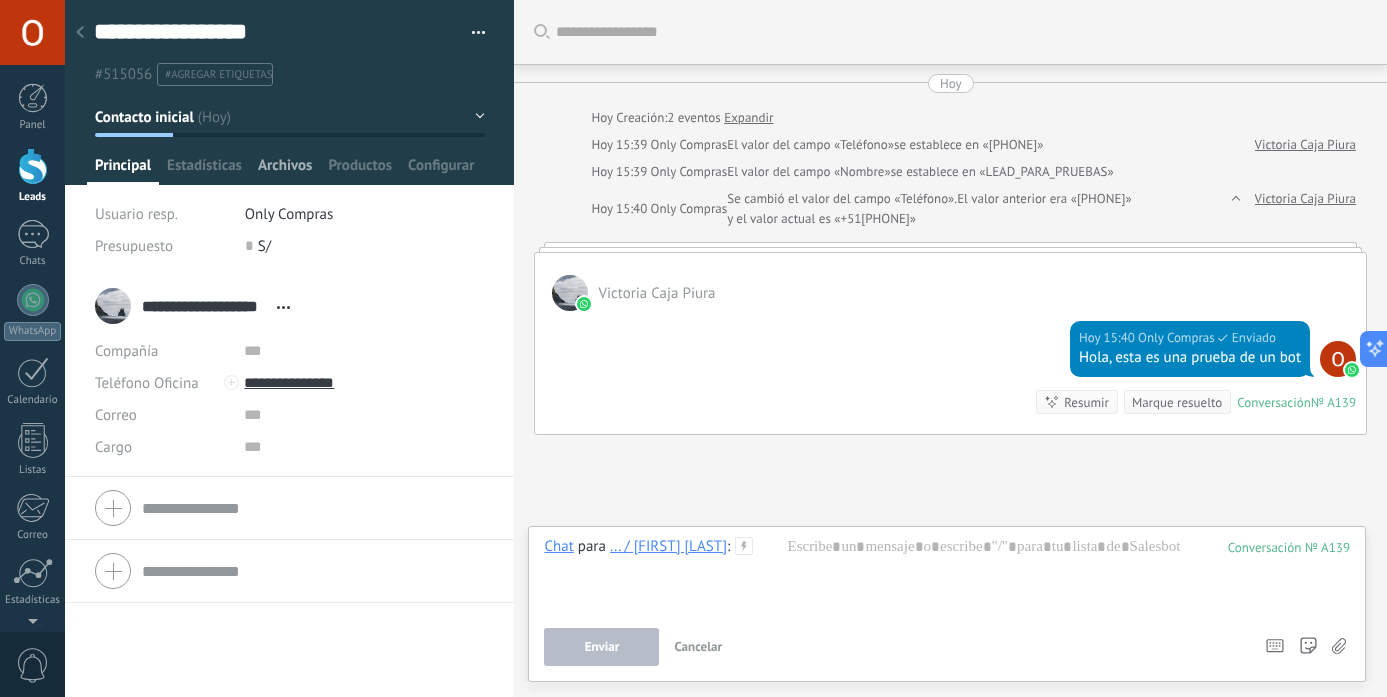 click on "Archivos" at bounding box center [285, 170] 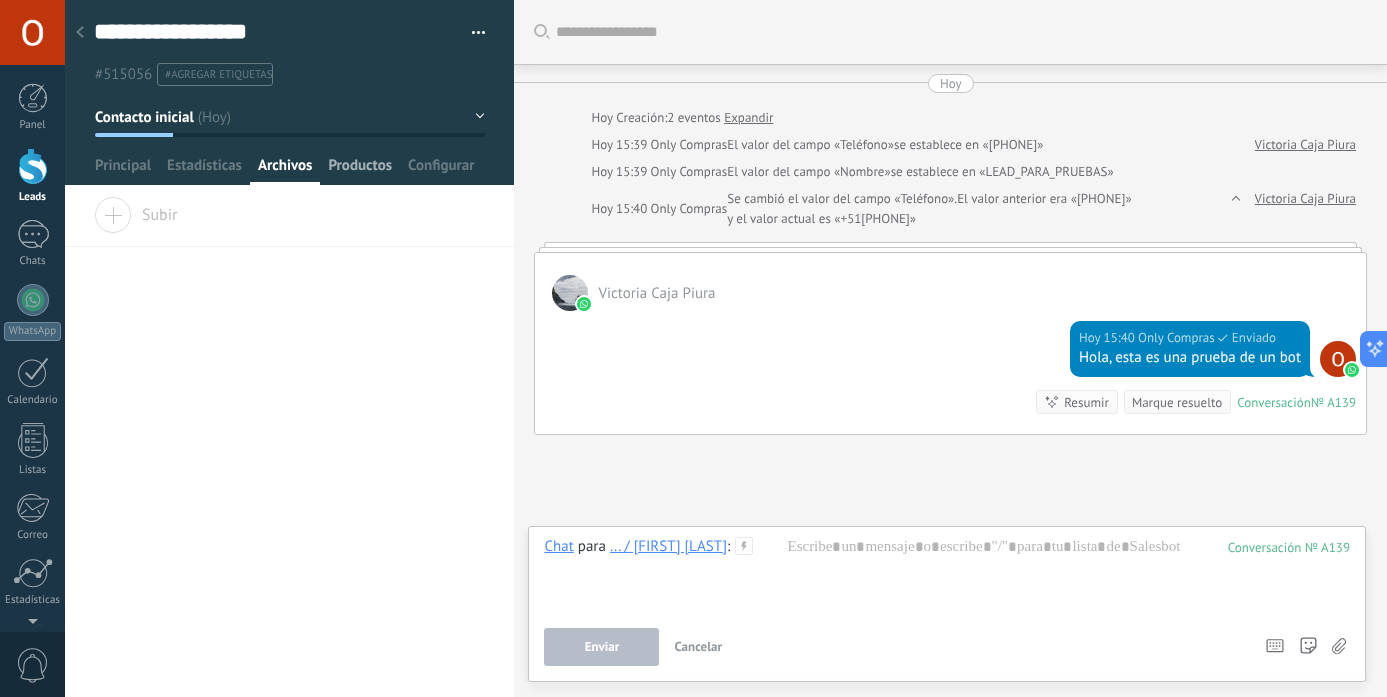 click on "Productos" at bounding box center [360, 170] 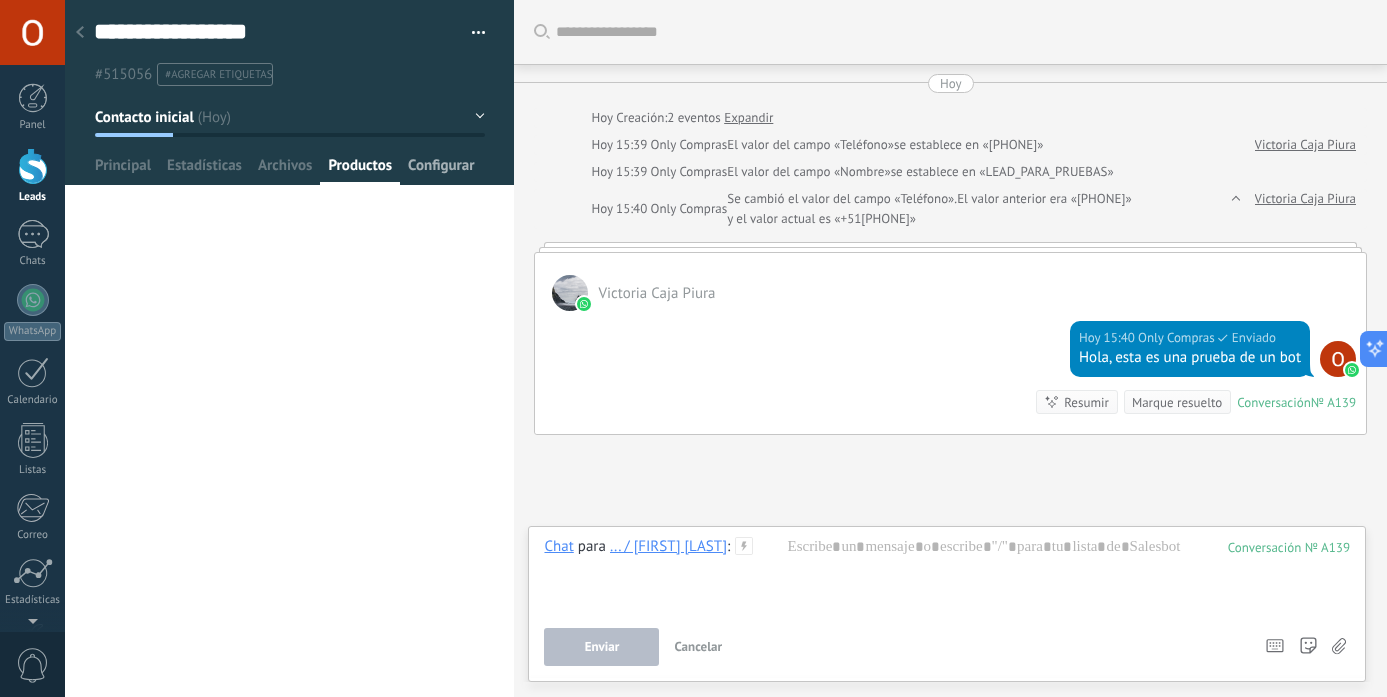 click on "Configurar" at bounding box center [441, 170] 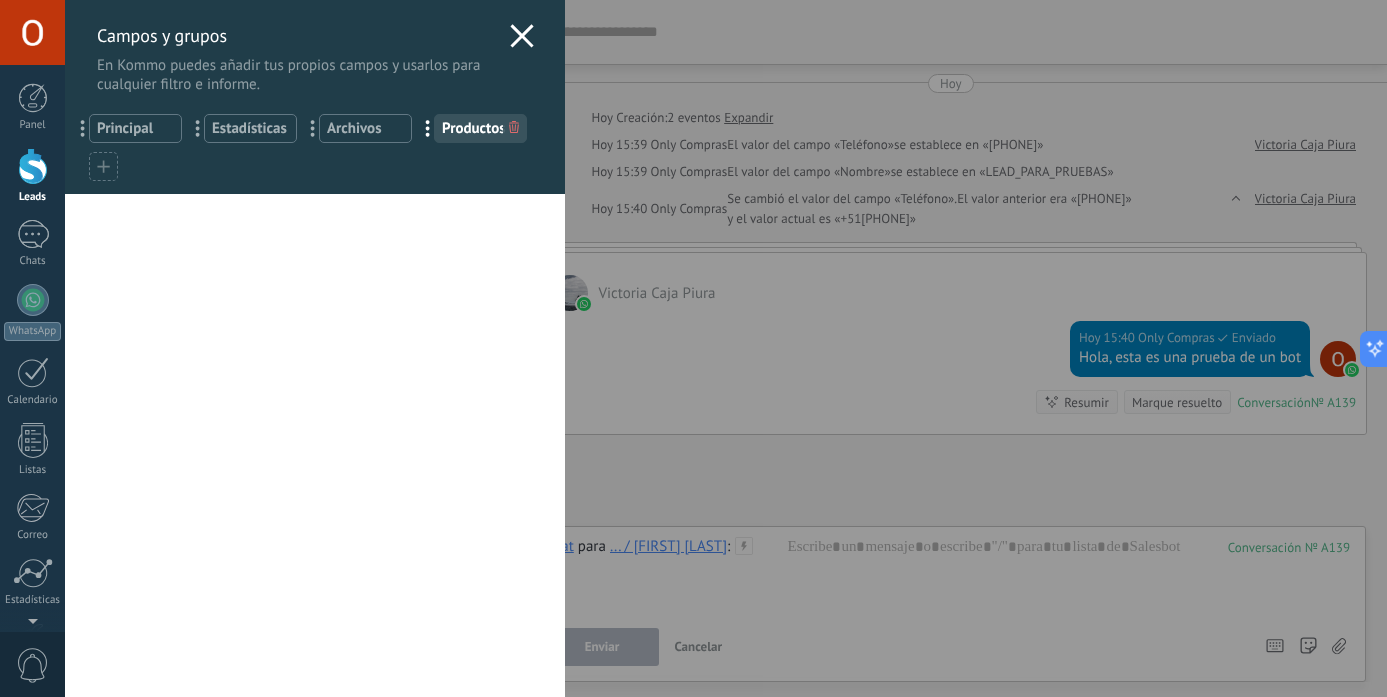 click on "Campos y grupos En Kommo puedes añadir tus propios campos y usarlos para cualquier filtro e informe." at bounding box center (315, 47) 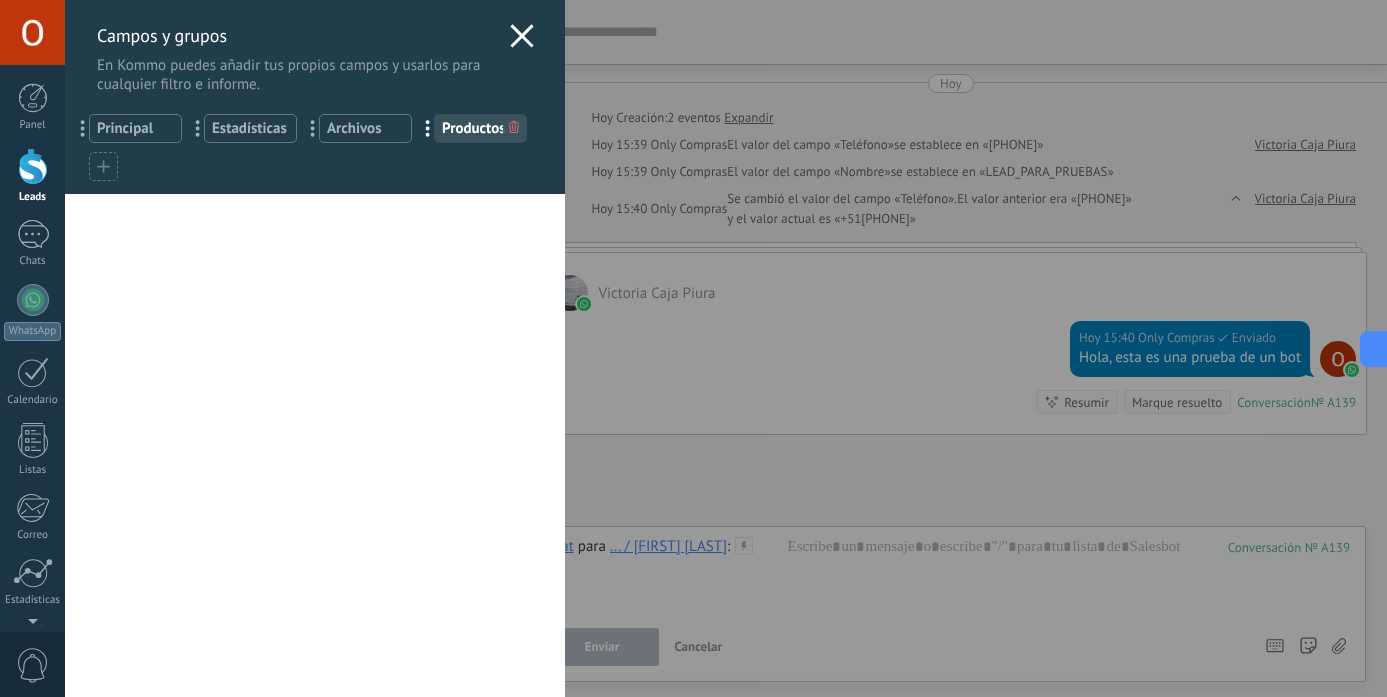 click on "Campos y grupos En Kommo puedes añadir tus propios campos y usarlos para cualquier filtro e informe." at bounding box center [315, 47] 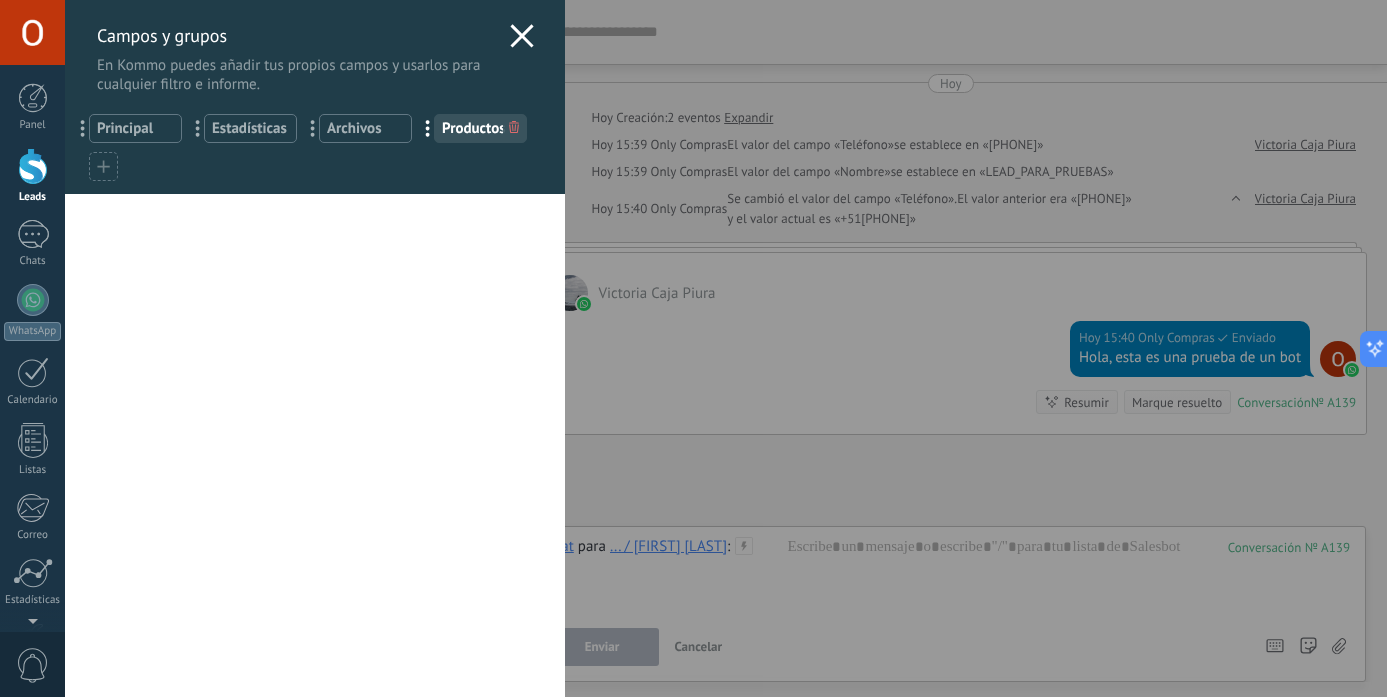 click 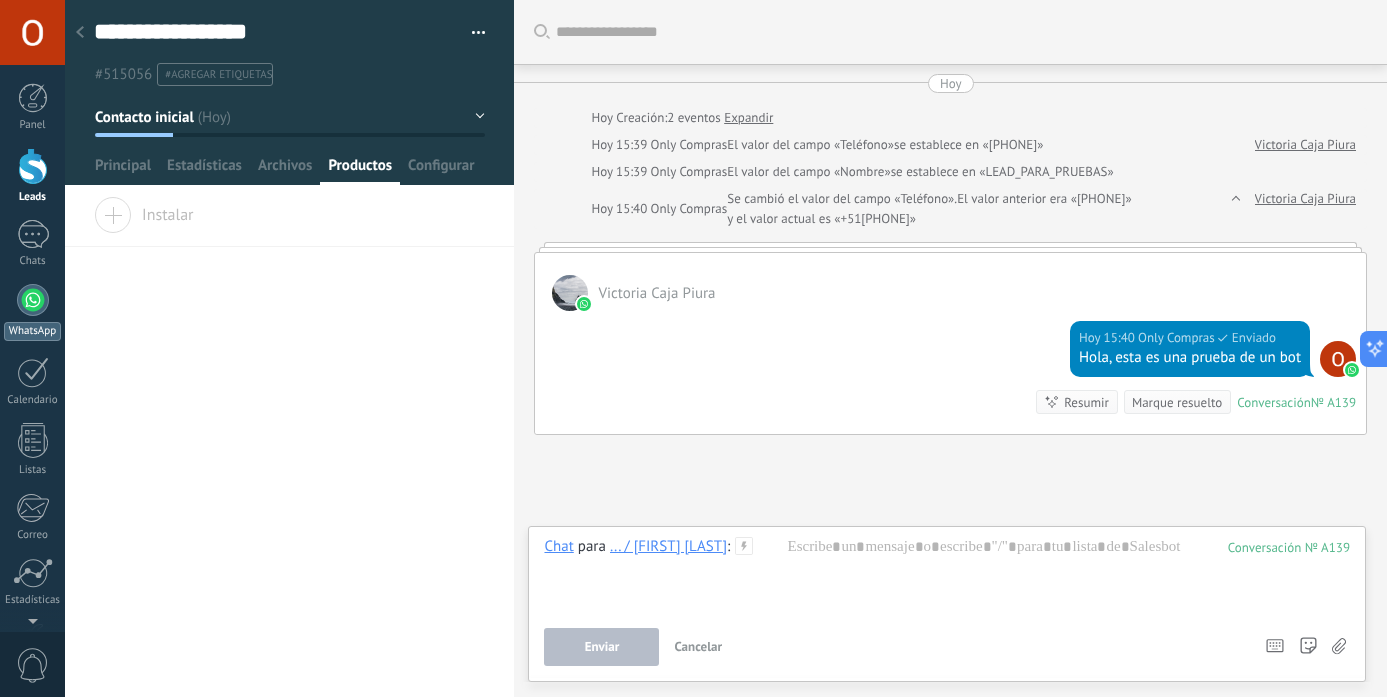 click at bounding box center [33, 300] 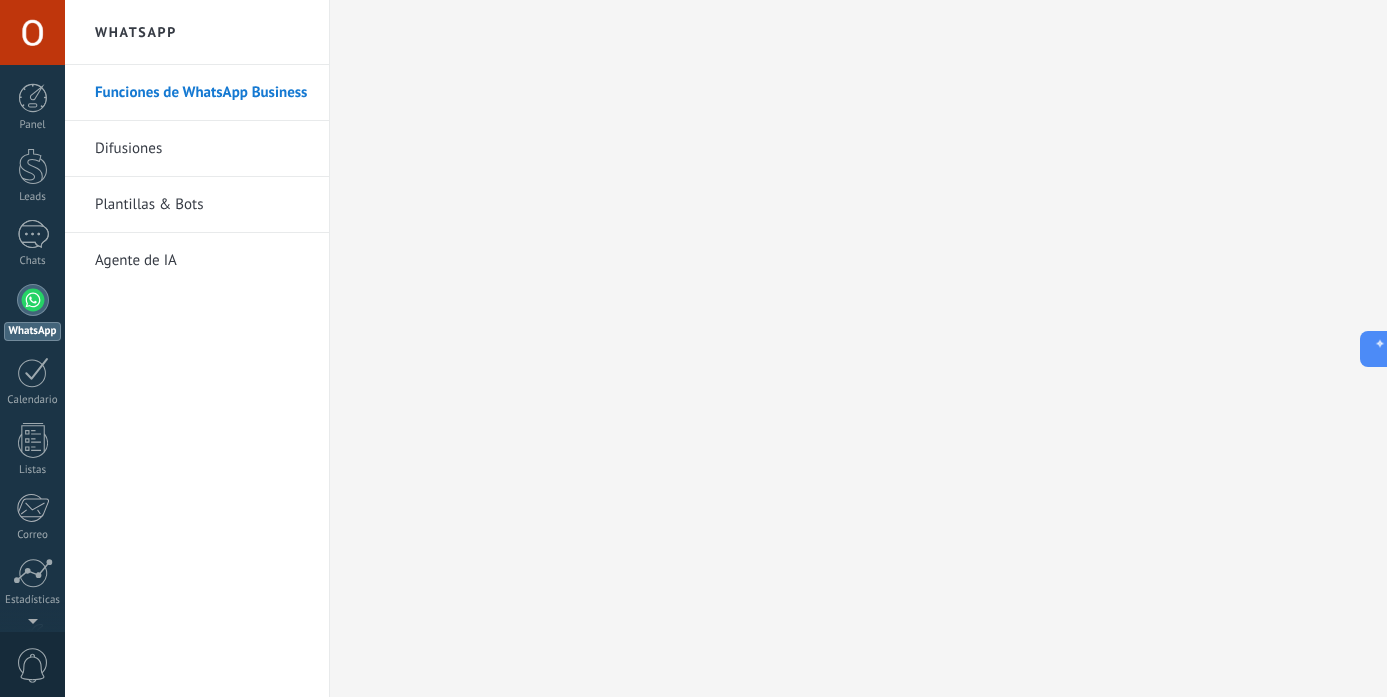 click on "Difusiones" at bounding box center (202, 149) 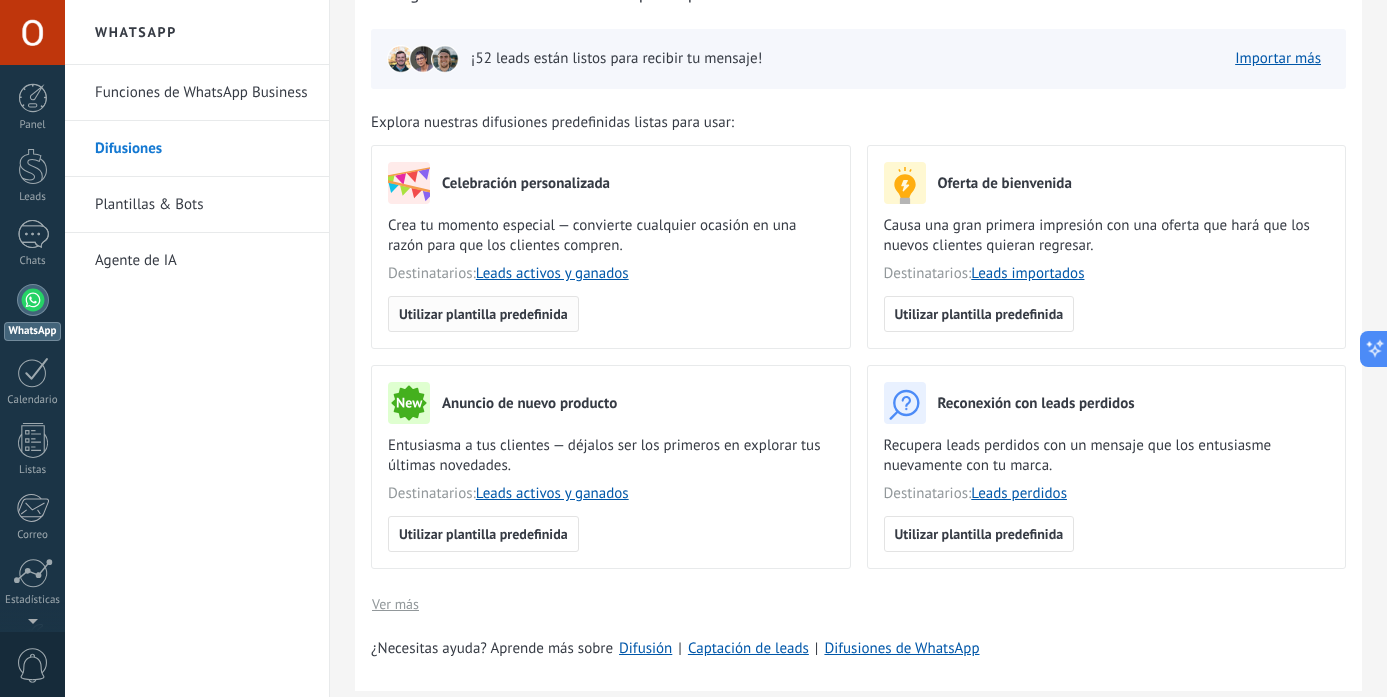 scroll, scrollTop: 0, scrollLeft: 0, axis: both 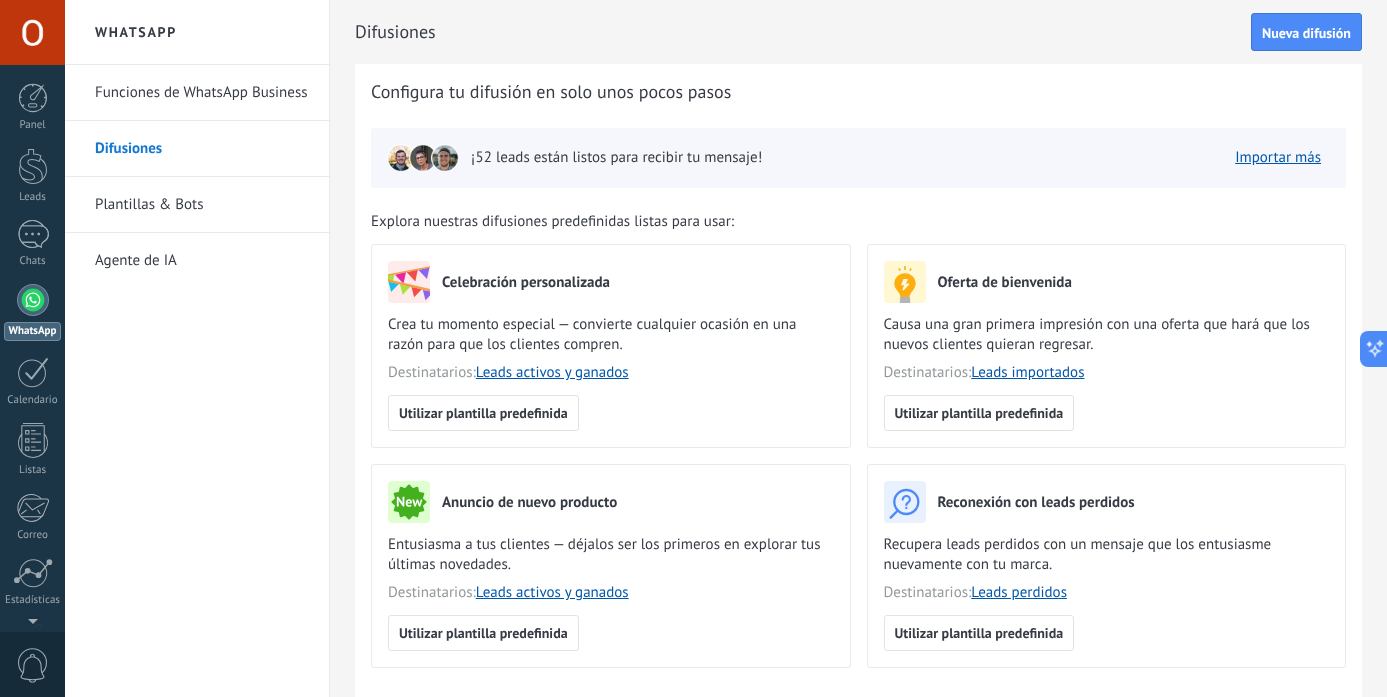 click on "Plantillas & Bots" at bounding box center [202, 205] 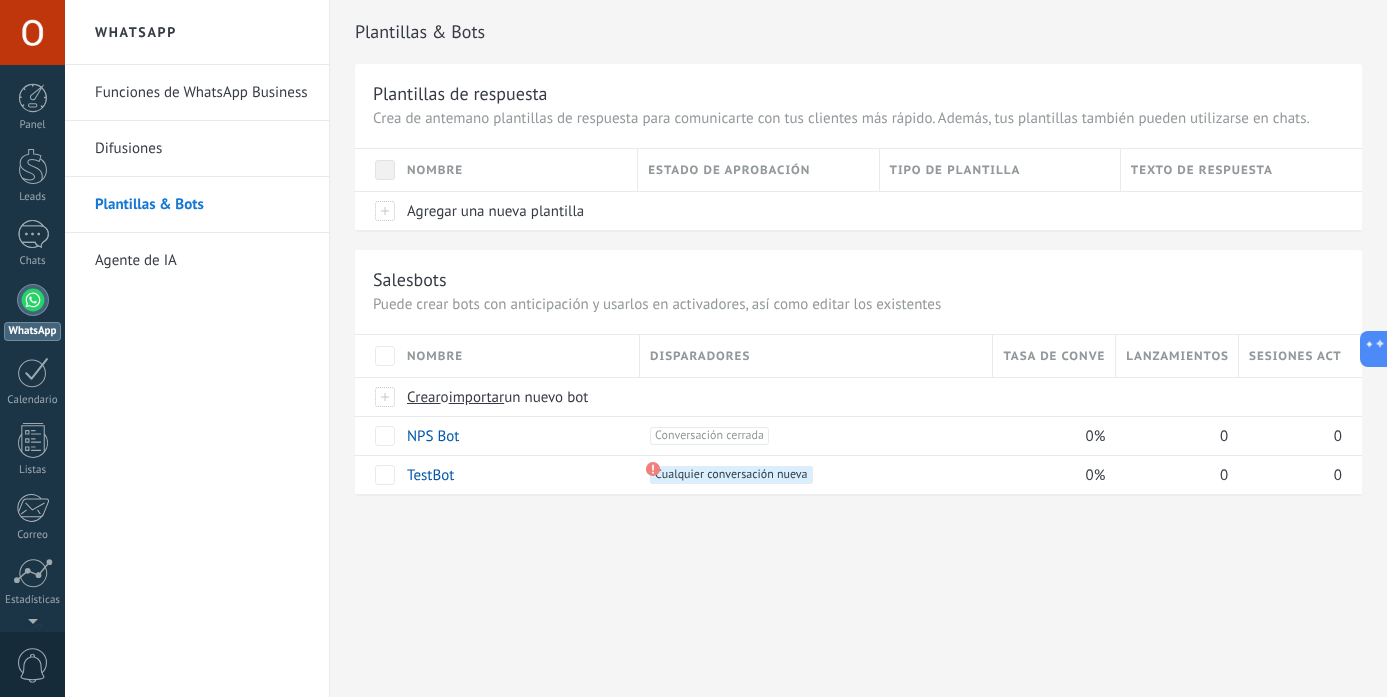 click on "Difusiones" at bounding box center (202, 149) 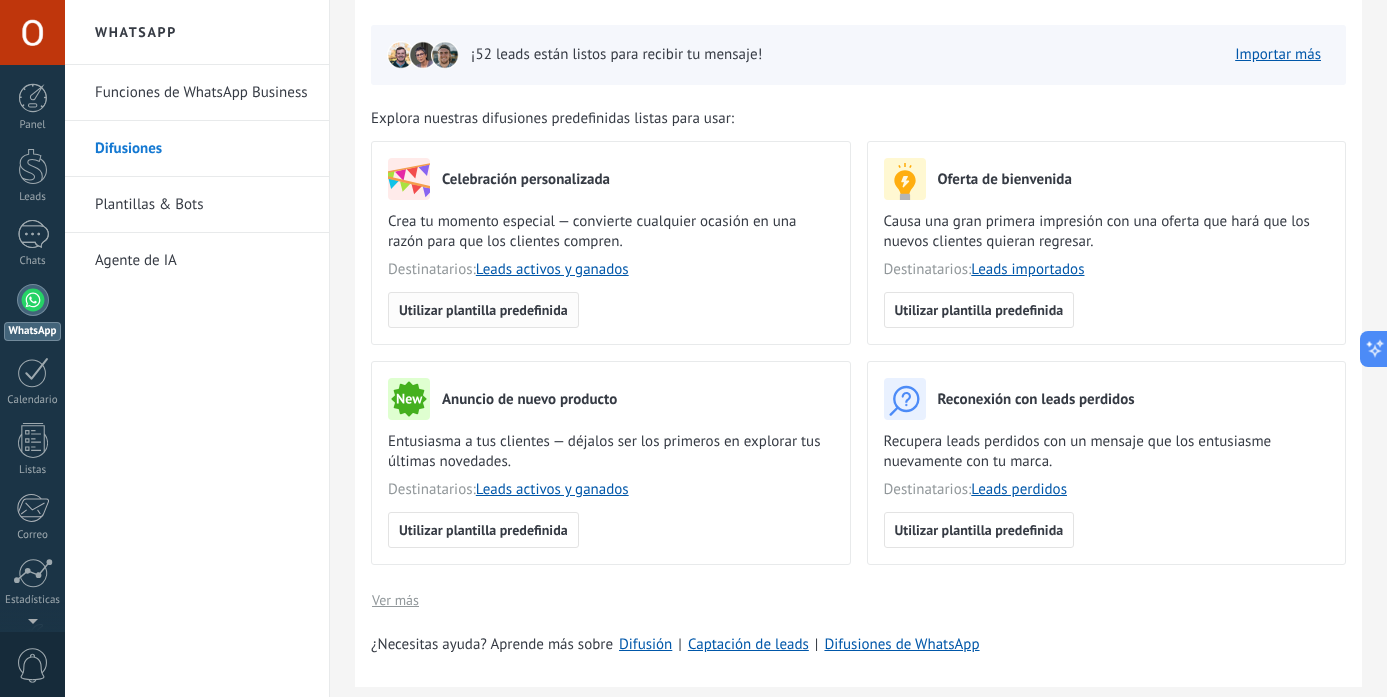 scroll, scrollTop: 77, scrollLeft: 0, axis: vertical 